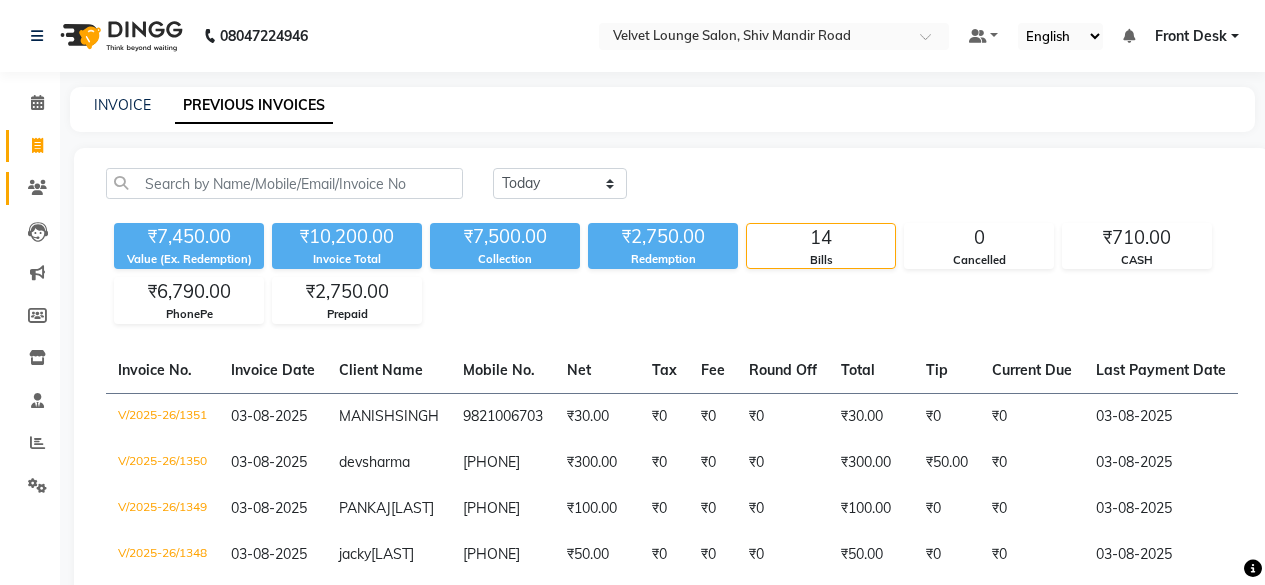 scroll, scrollTop: 0, scrollLeft: 0, axis: both 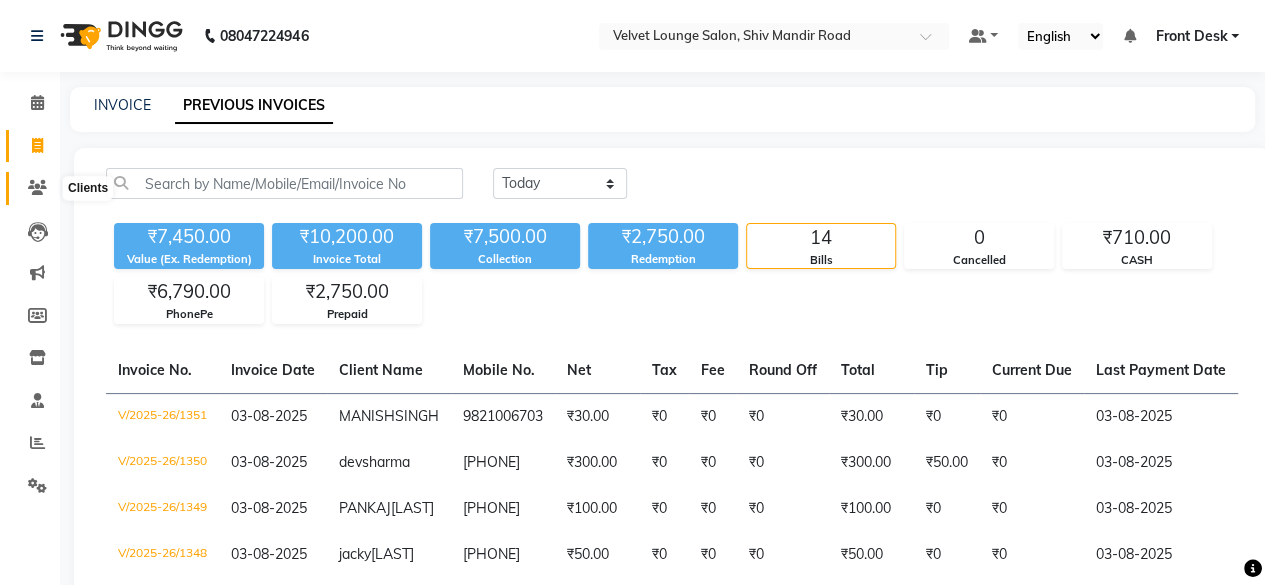 click 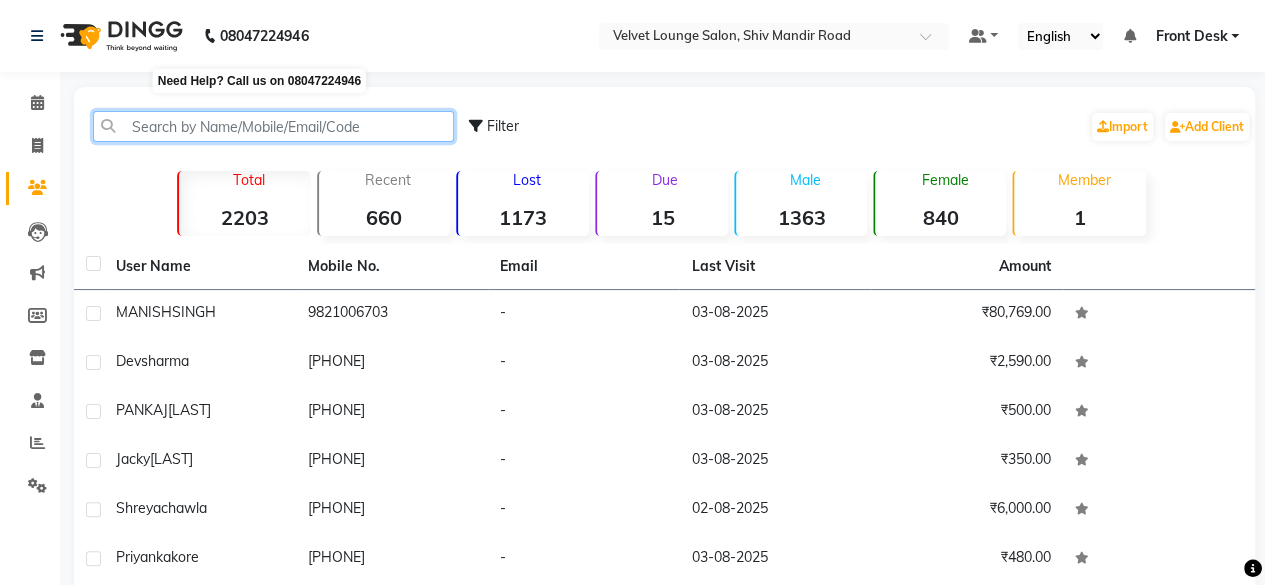 drag, startPoint x: 290, startPoint y: 111, endPoint x: 287, endPoint y: 7, distance: 104.04326 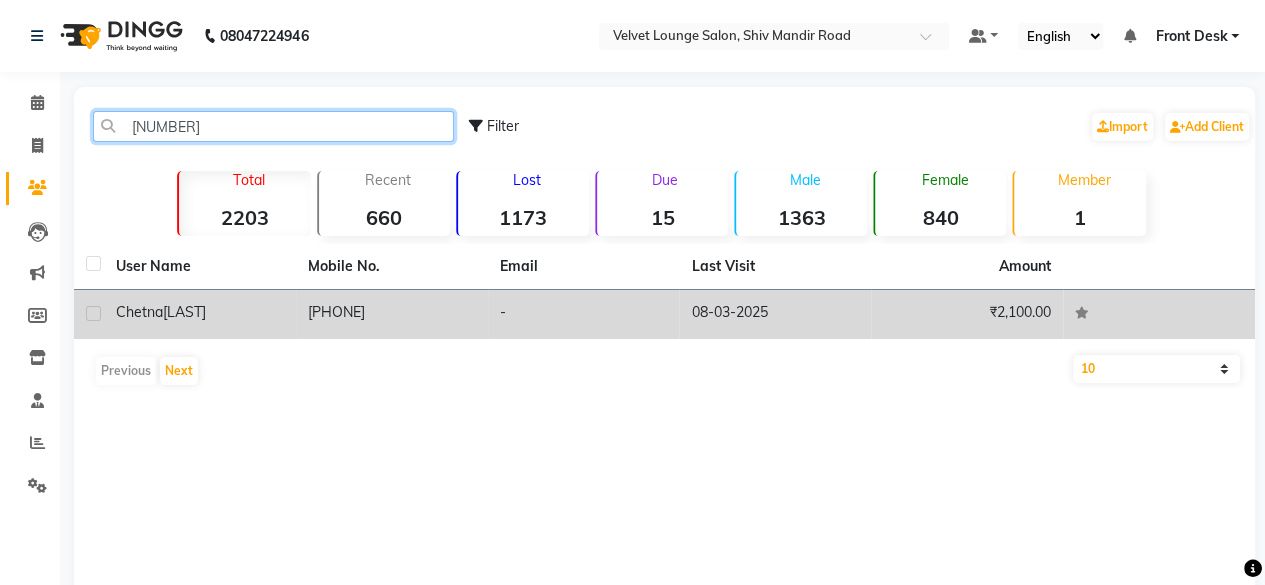 type on "[NUMBER]" 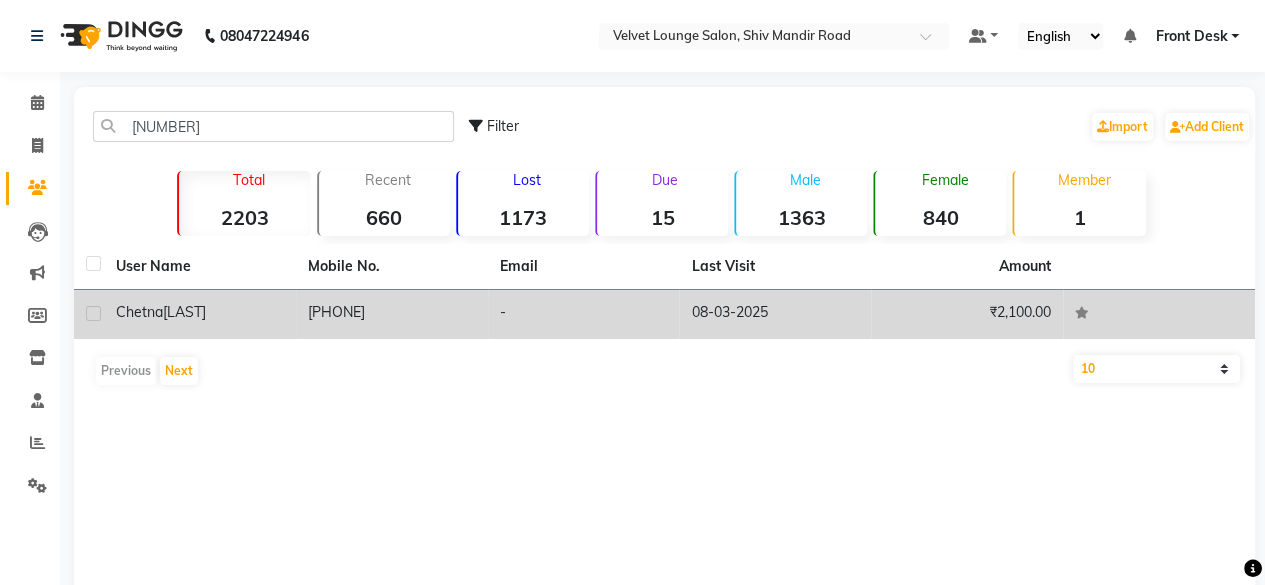 click on "08-03-2025" 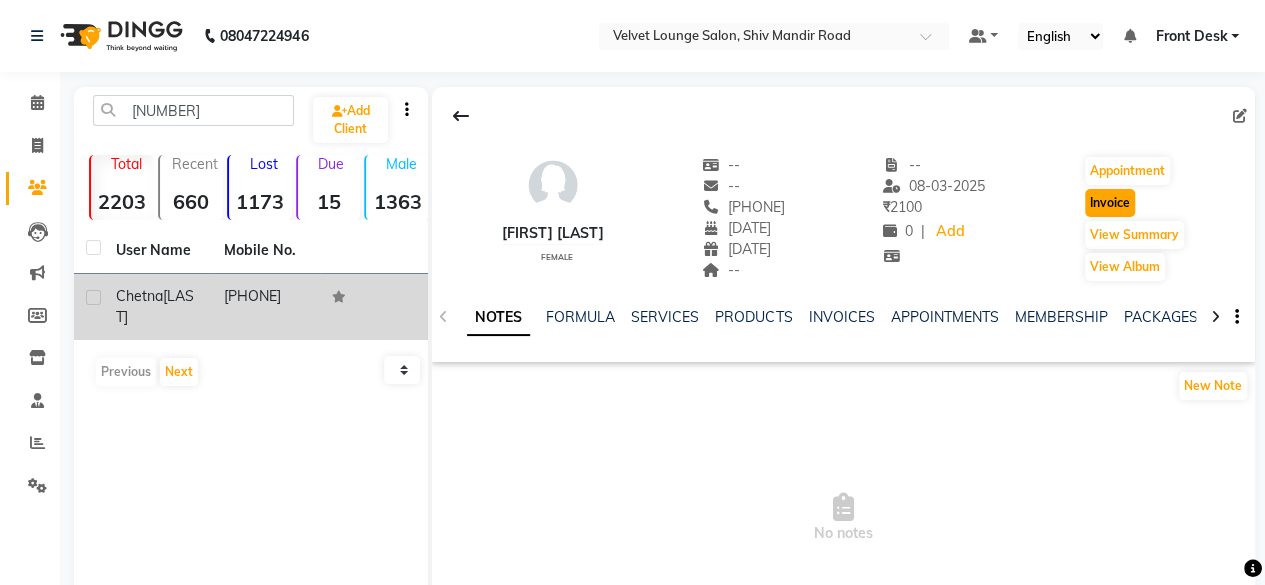 click on "Invoice" 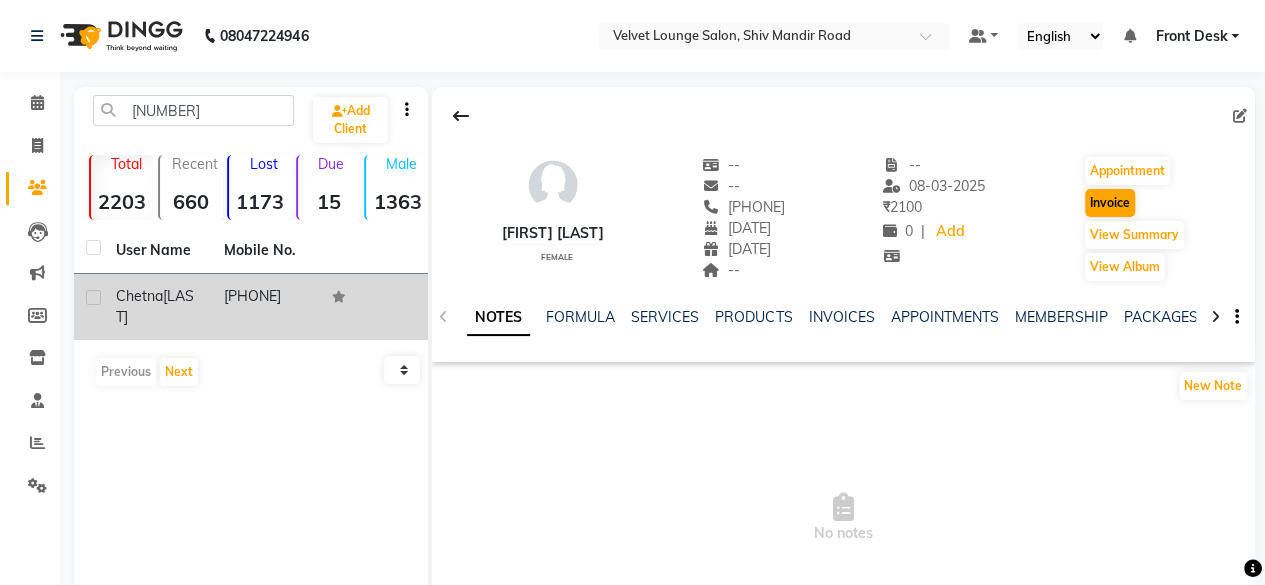 select on "5962" 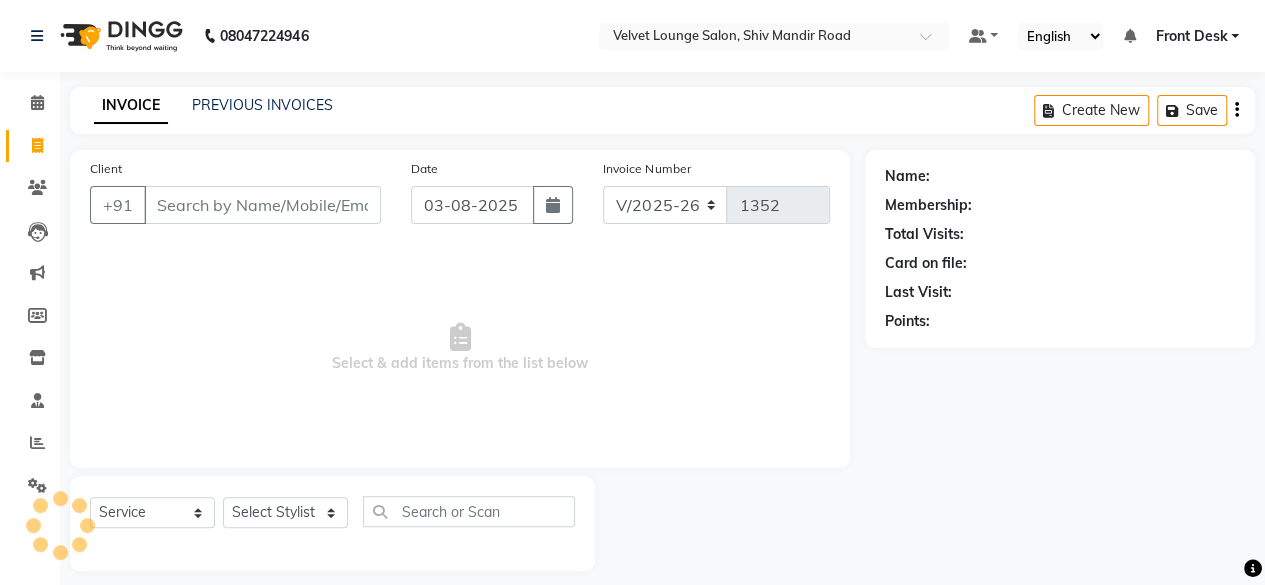 scroll, scrollTop: 15, scrollLeft: 0, axis: vertical 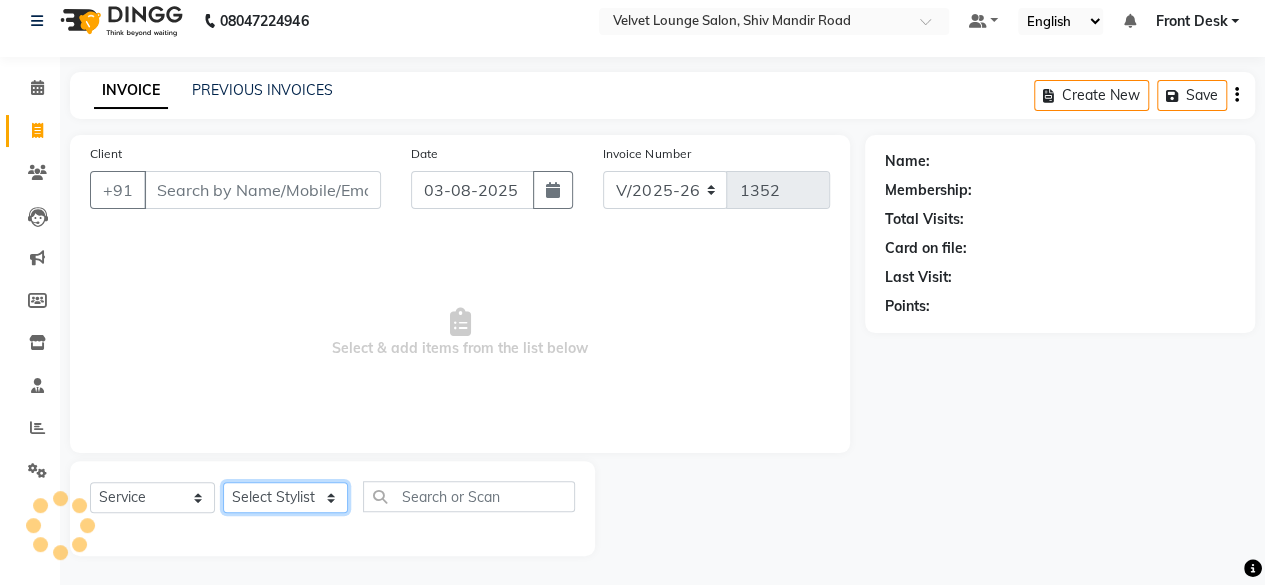 click on "Select Stylist" 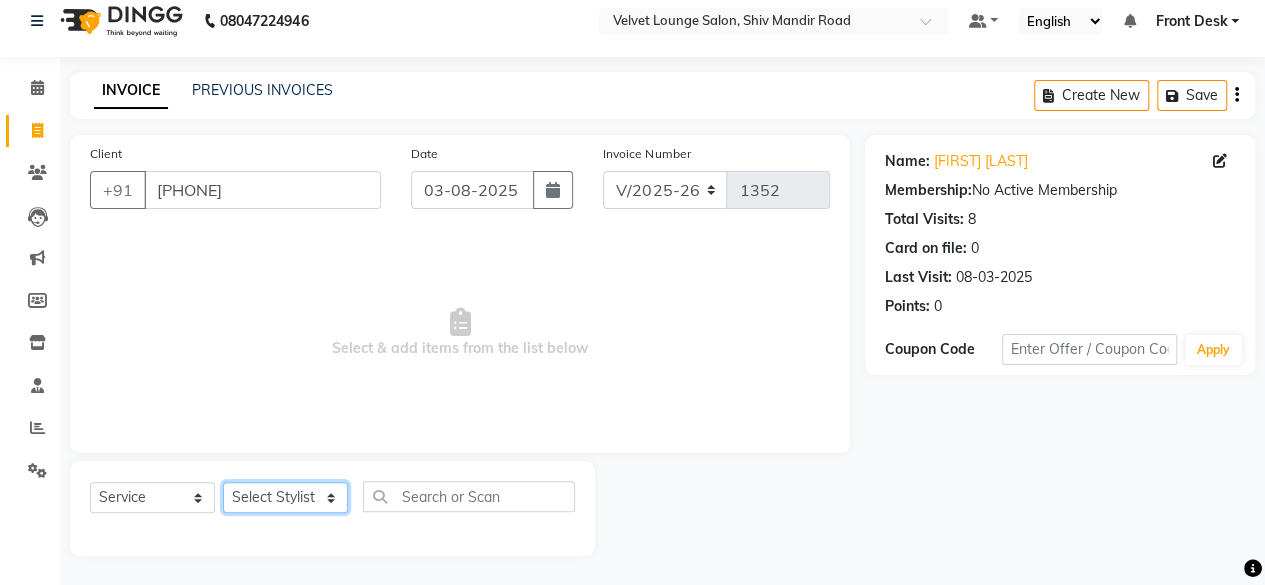 select on "50611" 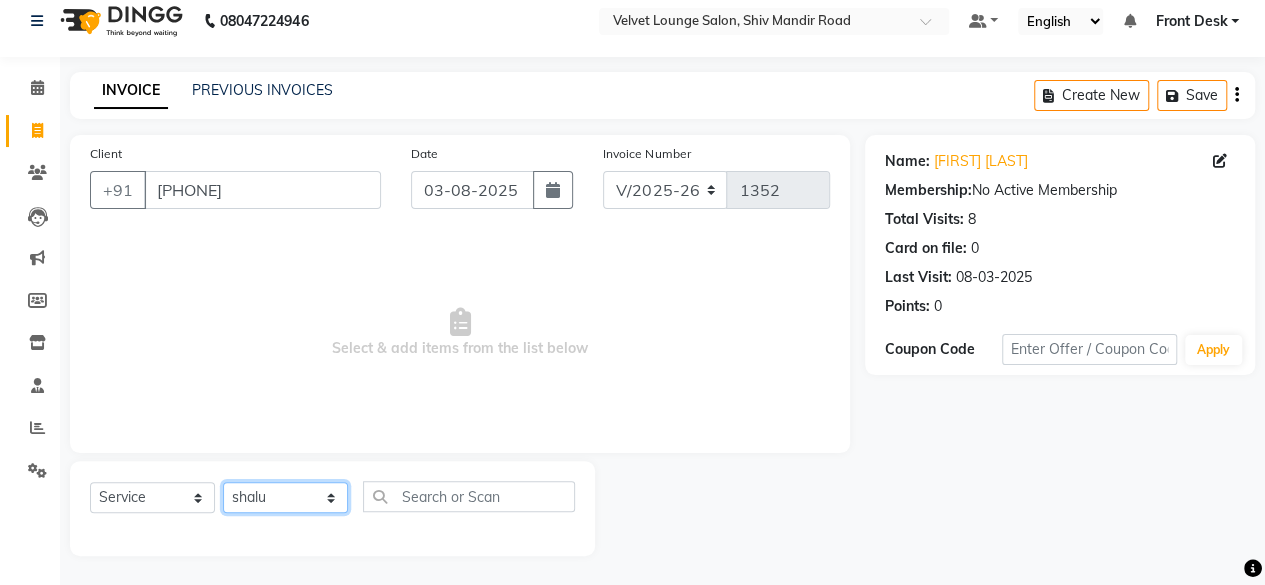 click on "Select Stylist [FIRST] [LAST] [FIRST] [FIRST] [FIRST] [FIRST] [FIRST] [FIRST] [FIRST] [FIRST] [FIRST] [FIRST] [FIRST] [FIRST] [FIRST] [FIRST] [FIRST] [FIRST]" 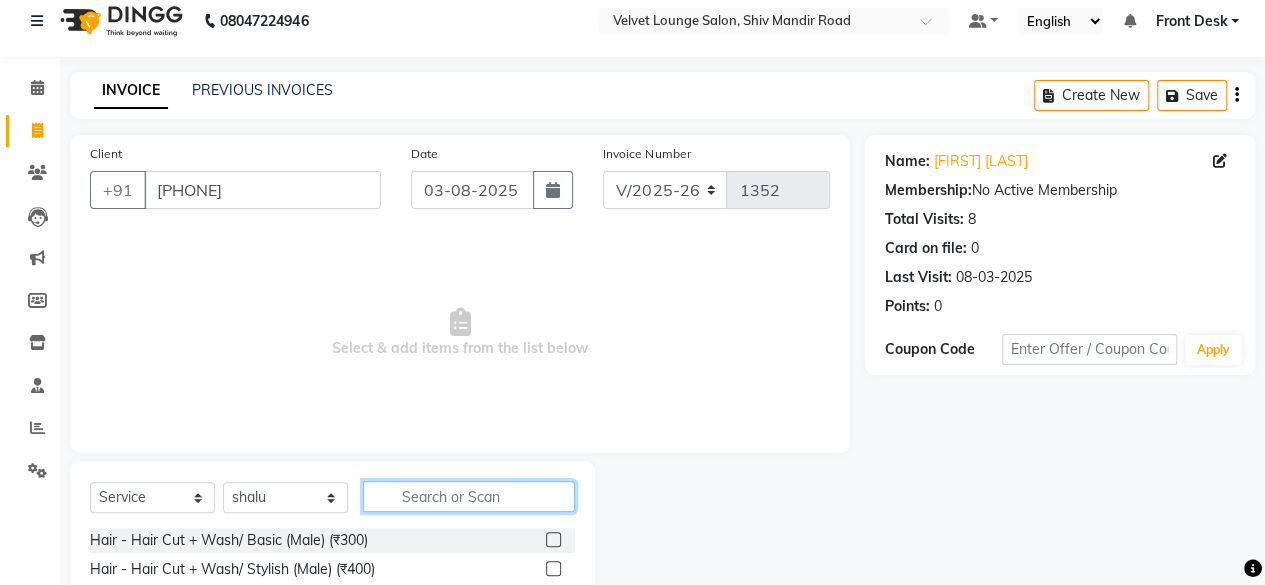 click 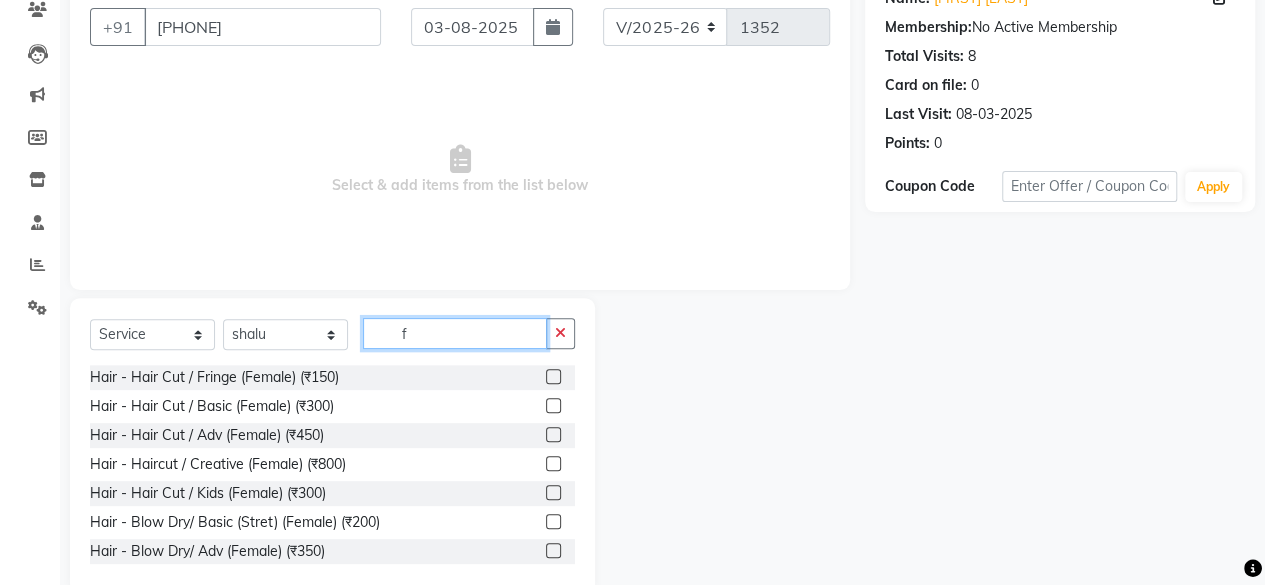 scroll, scrollTop: 215, scrollLeft: 0, axis: vertical 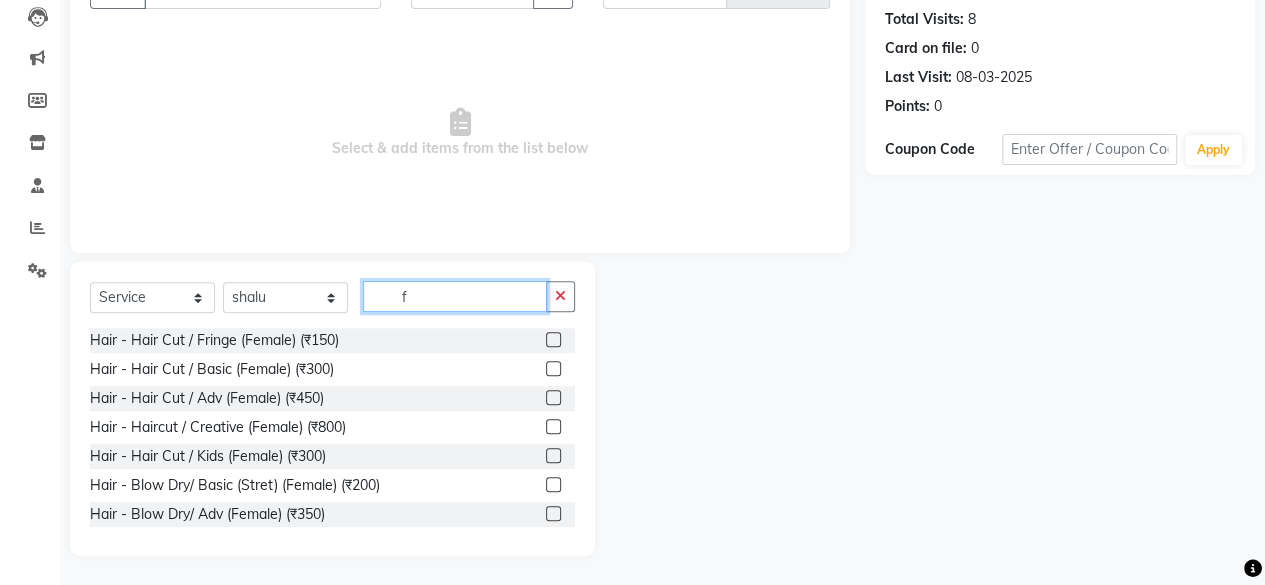 type on "f" 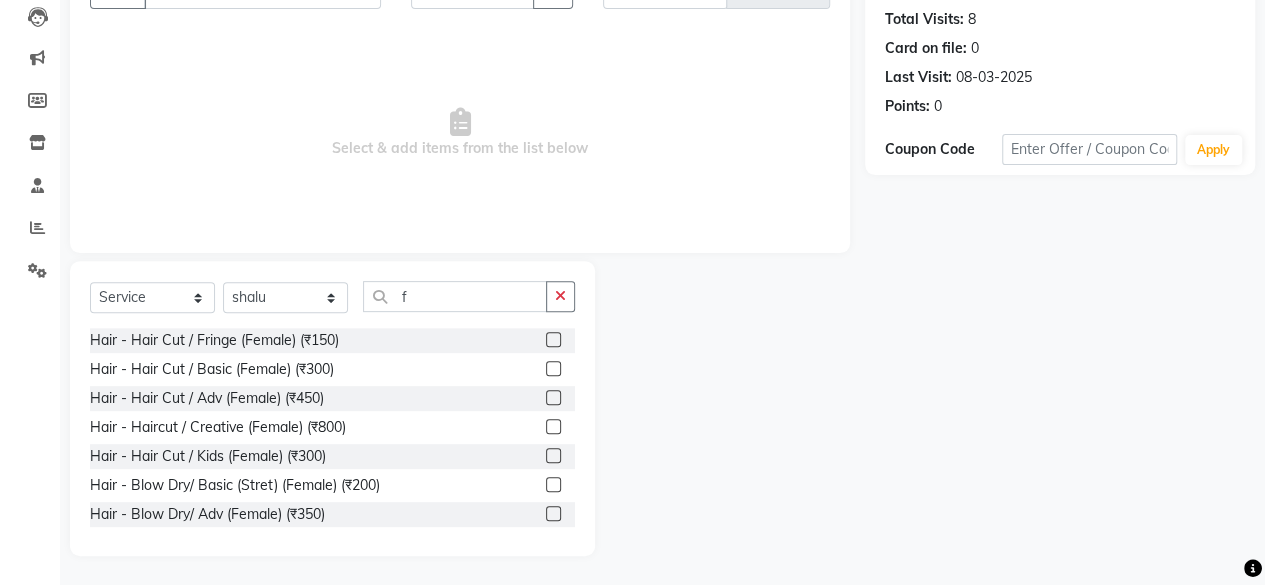 click 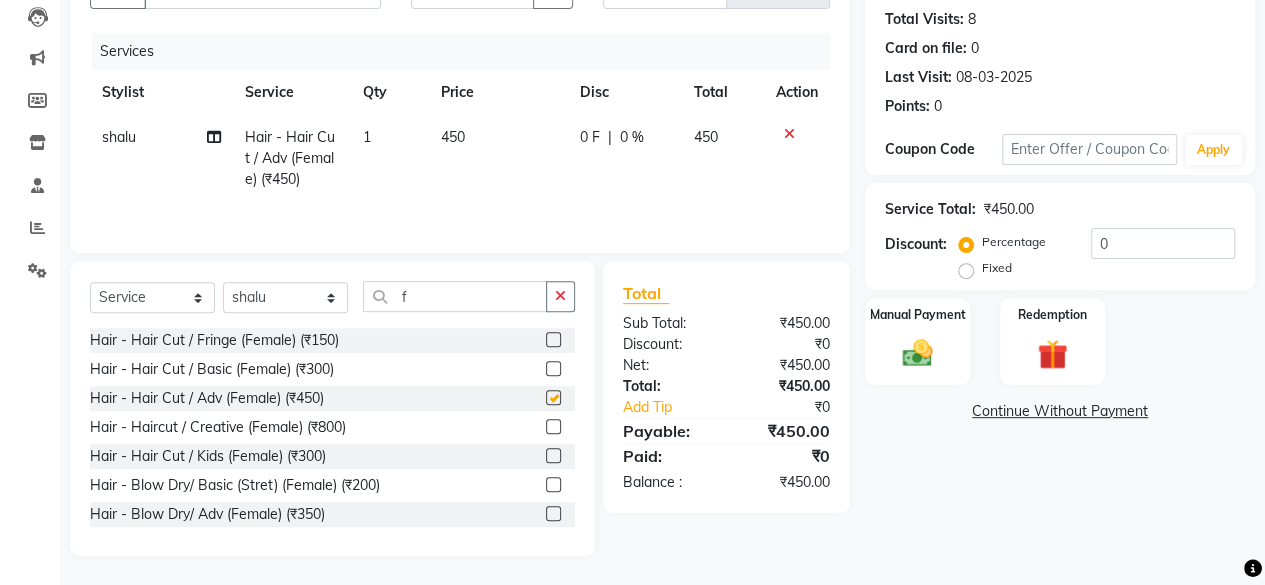 checkbox on "false" 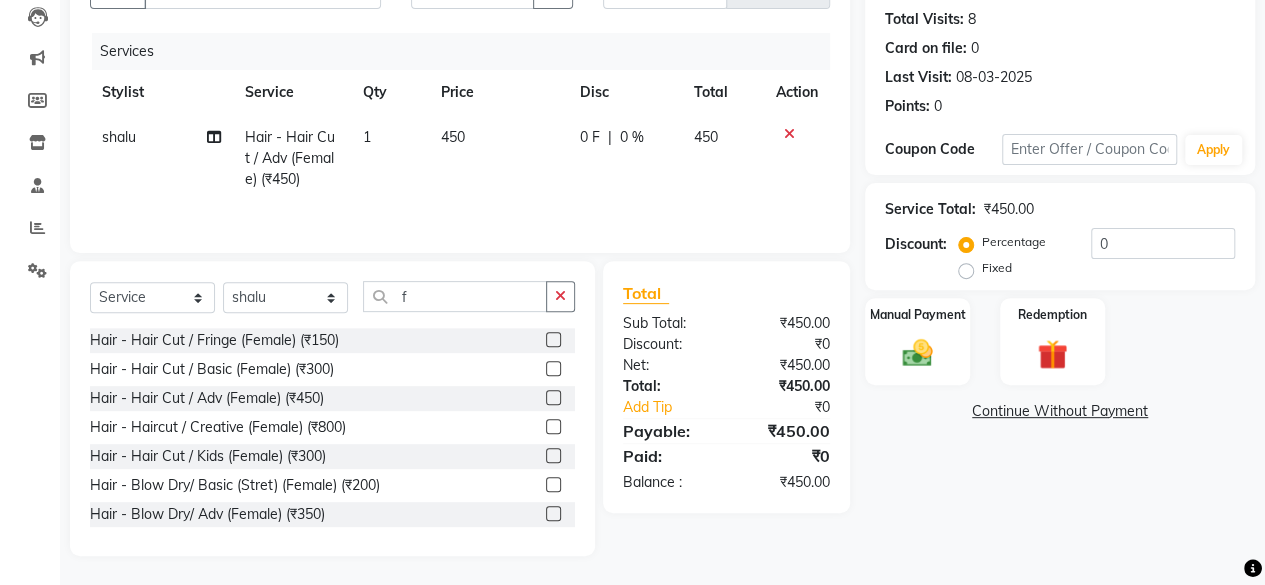 click on "0 F | 0 %" 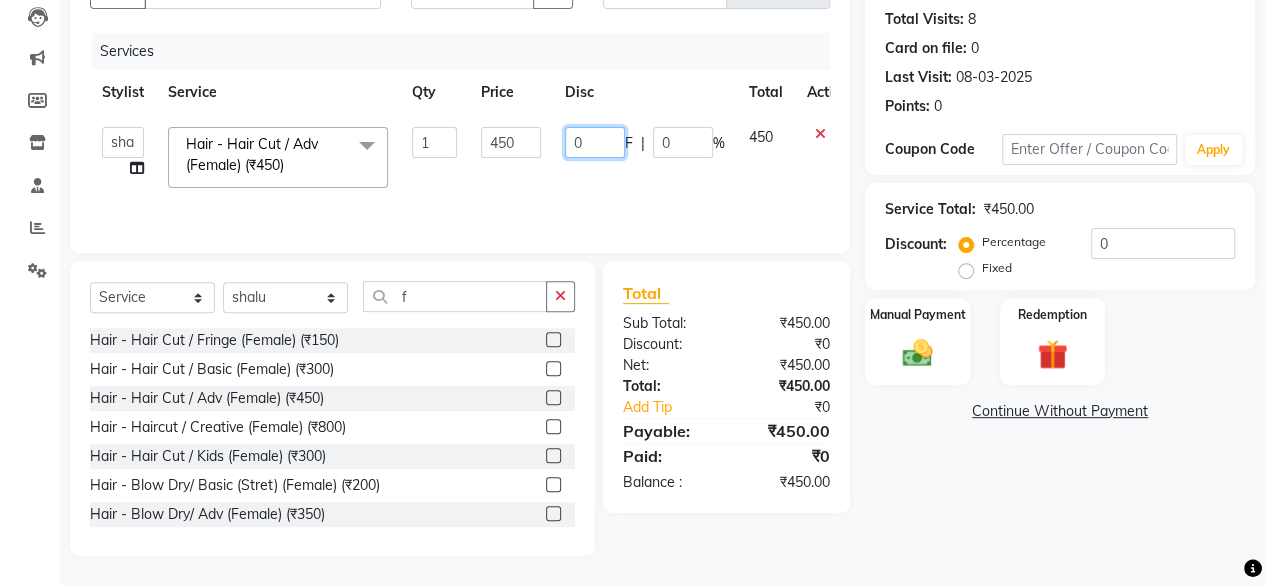click on "0" 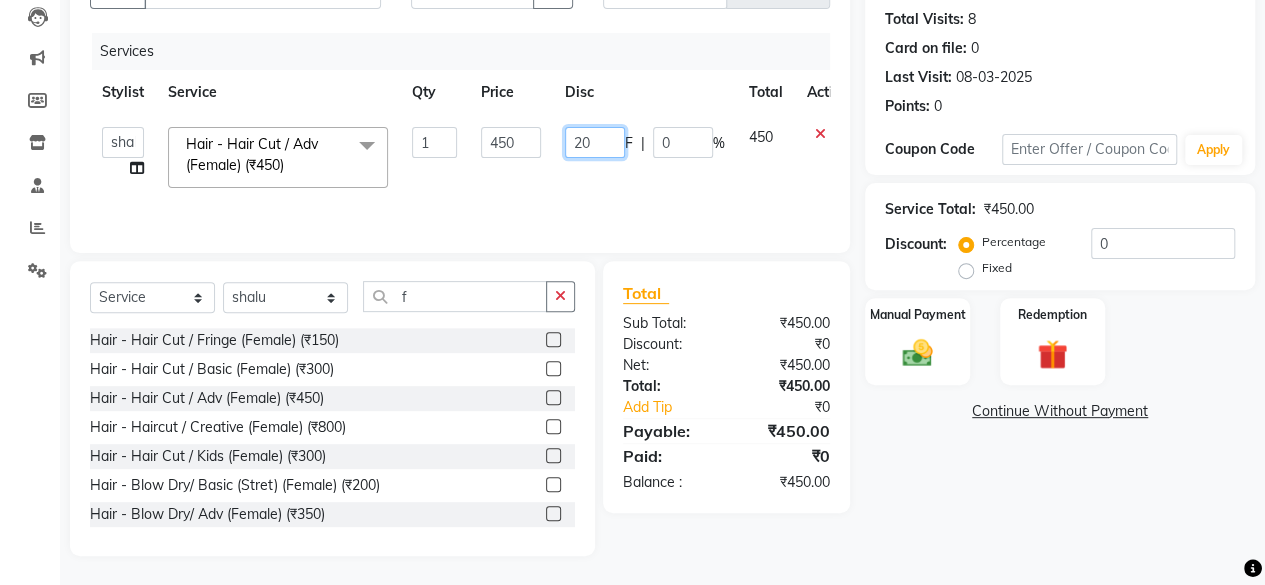 type on "250" 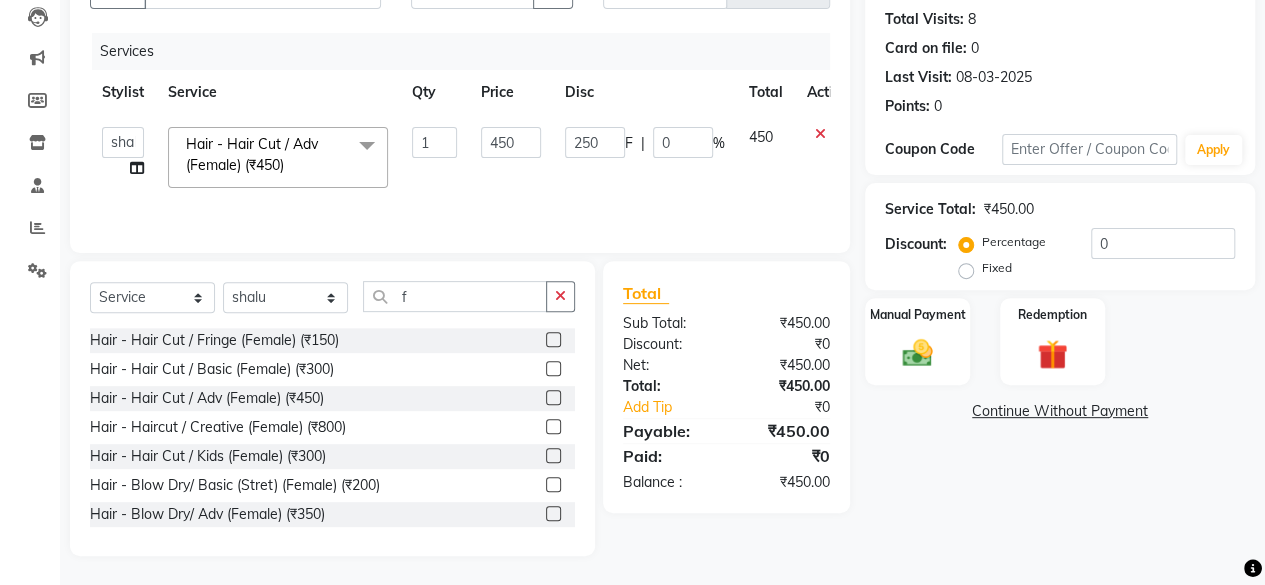 click on "250 F | 0 %" 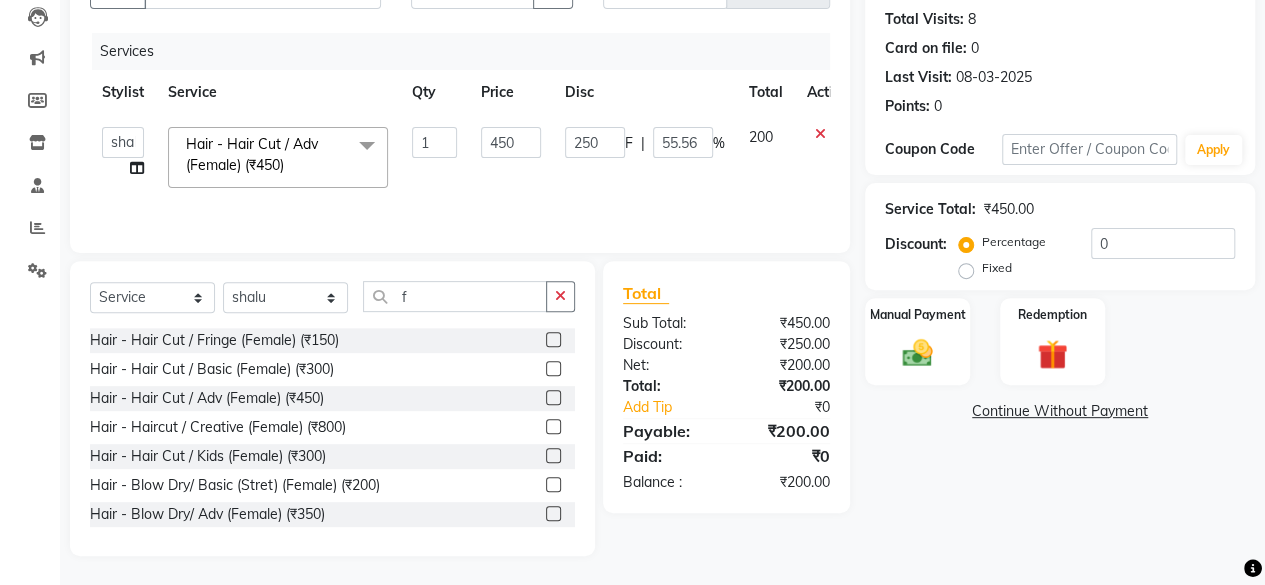 click on "Select  Service  Product  Membership  Package Voucher Prepaid Gift Card  Select Stylist [FIRST] [LAST] [FIRST] [FIRST] [FIRST] [FIRST] [FIRST] [FIRST] [FIRST] [FIRST] [FIRST] [FIRST] [FIRST] [FIRST] [FIRST] [FIRST] [FIRST] f Hair - Hair Cut / Fringe (Female) (₹150)  Hair - Hair Cut / Basic (Female) (₹300)  Hair - Hair Cut / Adv (Female) (₹450)  Hair - Haircut / Creative (Female) (₹800)  Hair - Hair Cut / Kids (Female) (₹300)  Hair - Blow Dry/ Basic (Stret) (Female) (₹200)  Hair - Blow Dry/ Adv (Female) (₹350)  Hair - Hair Wash / Basic (Female) (₹200)  Hair - Hair Wash / Loreal X Tenso (Female) (₹350)  Hair - Hair Wash / Loreal Absolut Repair (Female) (₹450)  Hair - Hair Wash / Color Protection (Female) (₹300)  Hair - Hair Wash / Biolage Wash (Female) (₹350)  Hair - Hair Wash / Keratin (Female) (₹800)  Hair - Hair Iron (Female) (₹900)  KERA SHINE [ FEMALE ] U.S (₹8000)  KERA SHINE [ FEMELE ]  B.S (₹8900)  morocco hair wash with mask(female) (₹500)  morocco spa femal (₹2000)" 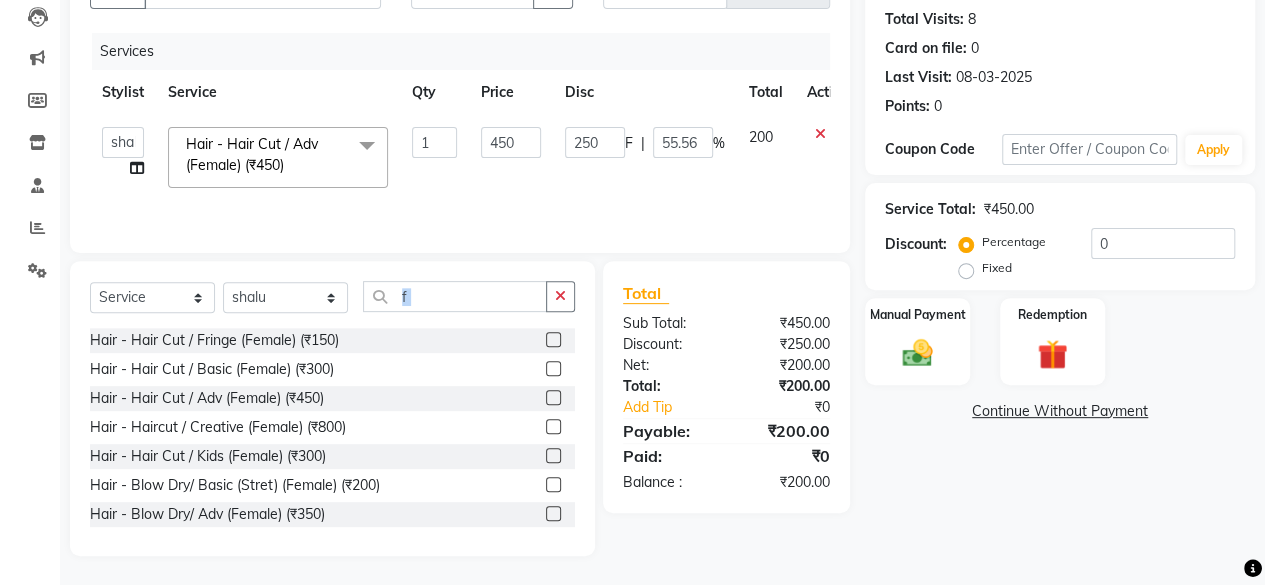 click on "Select  Service  Product  Membership  Package Voucher Prepaid Gift Card  Select Stylist [FIRST] [LAST] [FIRST] [FIRST] [FIRST] [FIRST] [FIRST] [FIRST] [FIRST] [FIRST] [FIRST] [FIRST] [FIRST] [FIRST] [FIRST] [FIRST] [FIRST] f Hair - Hair Cut / Fringe (Female) (₹150)  Hair - Hair Cut / Basic (Female) (₹300)  Hair - Hair Cut / Adv (Female) (₹450)  Hair - Haircut / Creative (Female) (₹800)  Hair - Hair Cut / Kids (Female) (₹300)  Hair - Blow Dry/ Basic (Stret) (Female) (₹200)  Hair - Blow Dry/ Adv (Female) (₹350)  Hair - Hair Wash / Basic (Female) (₹200)  Hair - Hair Wash / Loreal X Tenso (Female) (₹350)  Hair - Hair Wash / Loreal Absolut Repair (Female) (₹450)  Hair - Hair Wash / Color Protection (Female) (₹300)  Hair - Hair Wash / Biolage Wash (Female) (₹350)  Hair - Hair Wash / Keratin (Female) (₹800)  Hair - Hair Iron (Female) (₹900)  KERA SHINE [ FEMALE ] U.S (₹8000)  KERA SHINE [ FEMELE ]  B.S (₹8900)  morocco hair wash with mask(female) (₹500)  morocco spa femal (₹2000)" 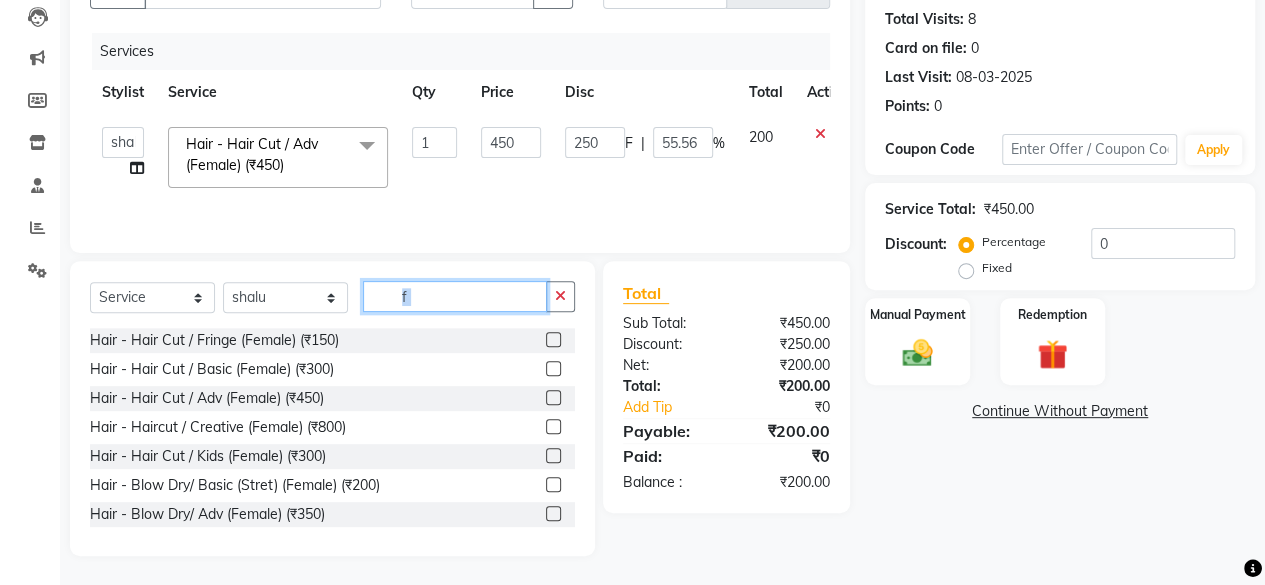 click on "f" 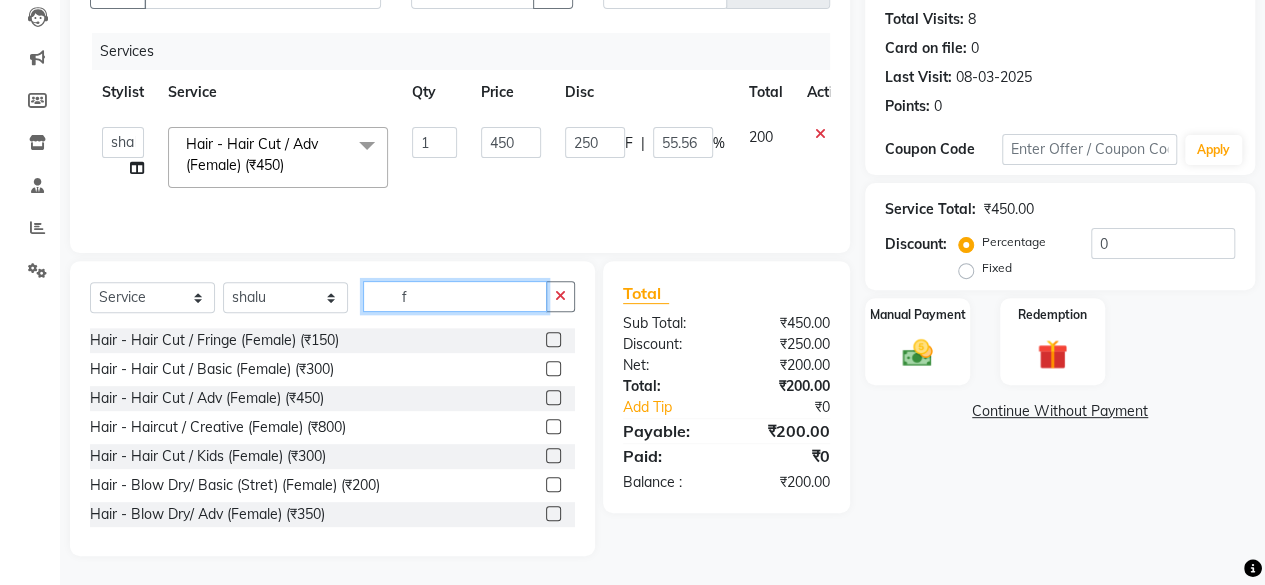 click on "f" 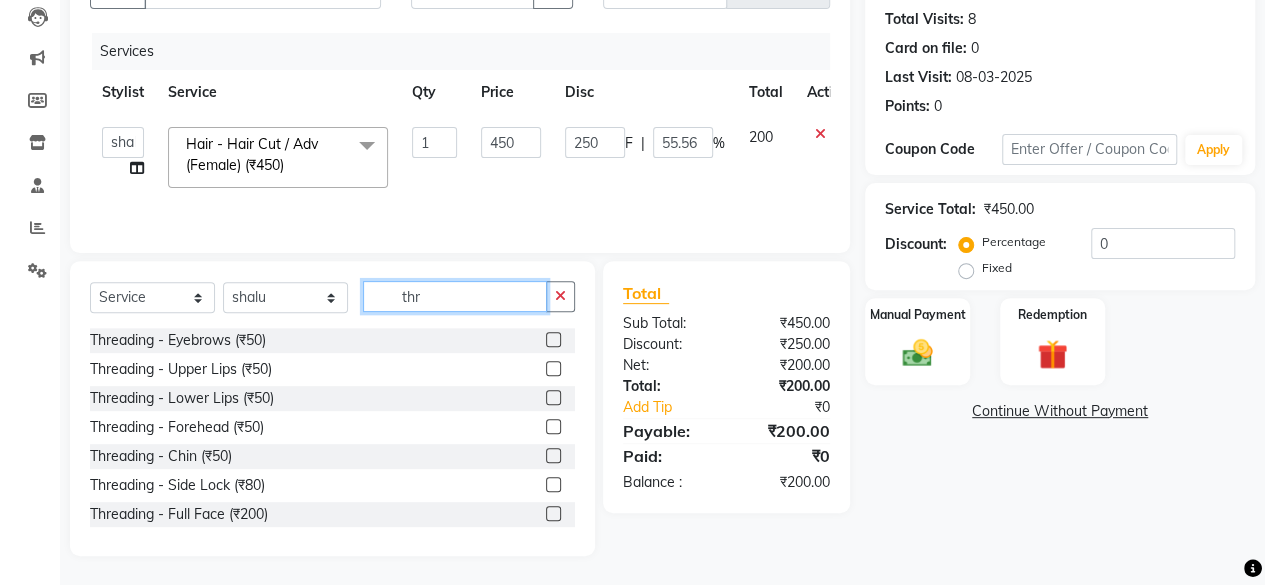 type on "thr" 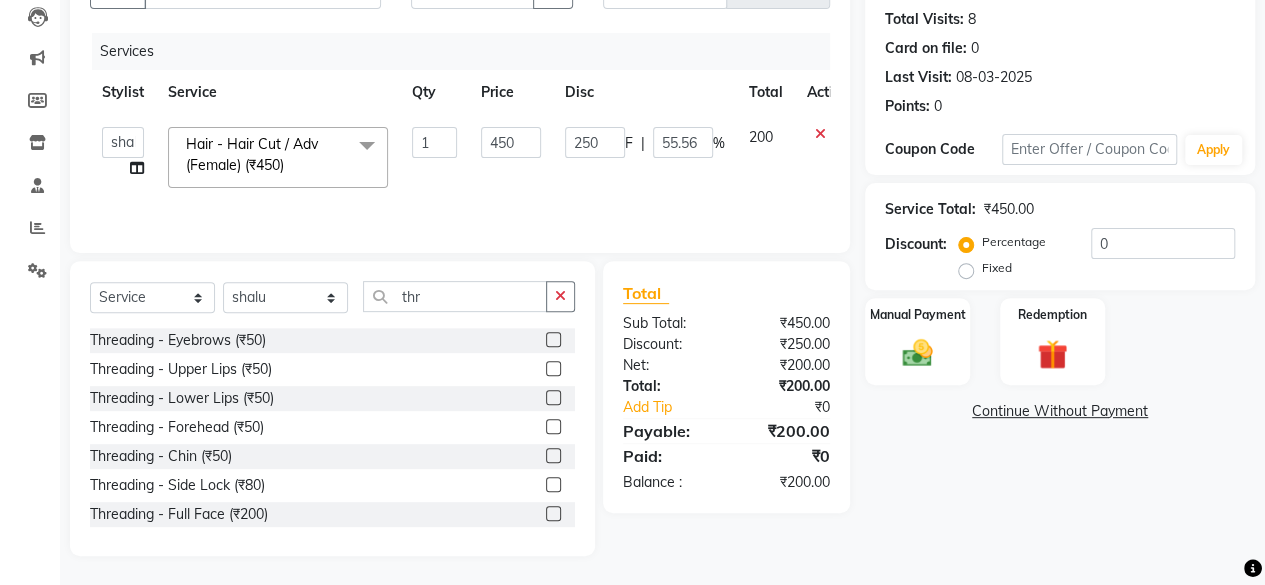 click 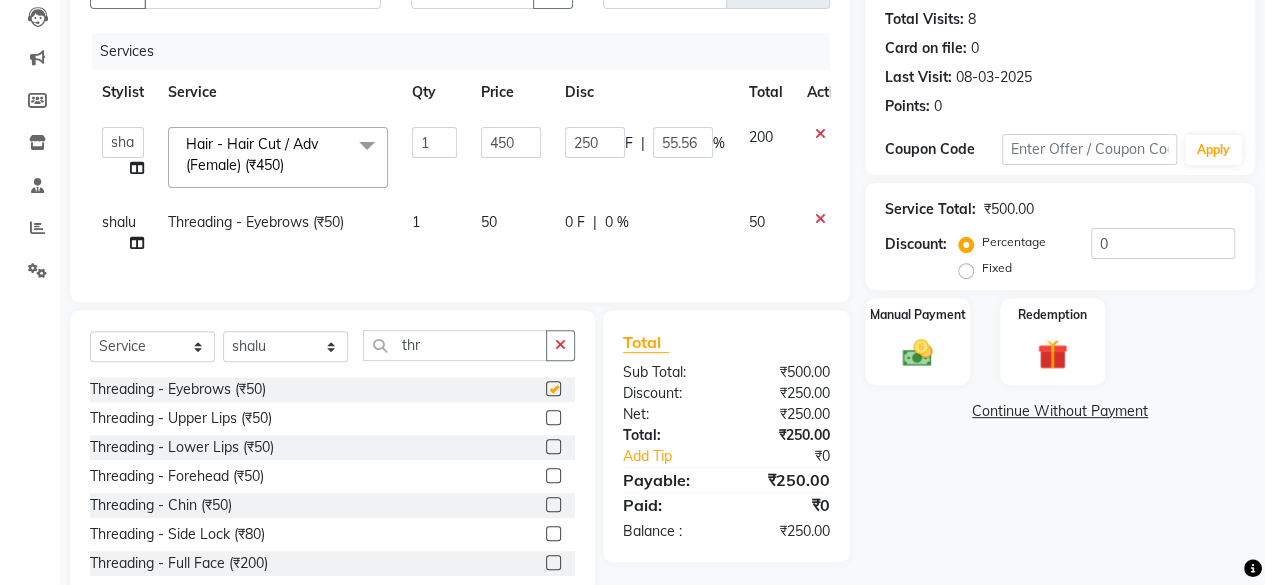 checkbox on "false" 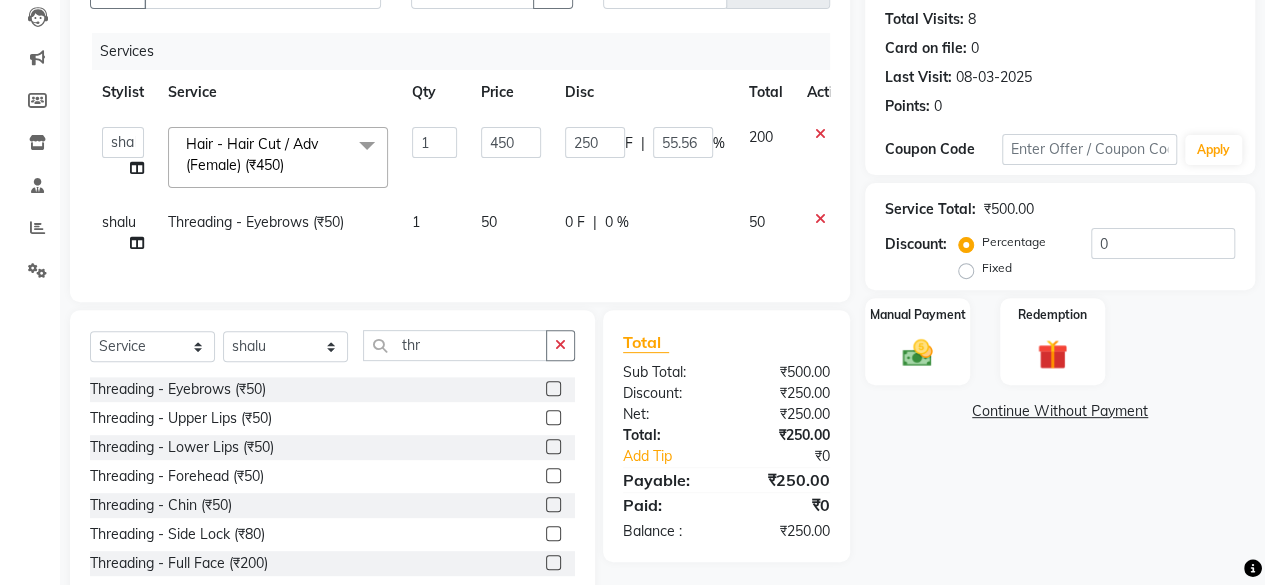 click on "0 F" 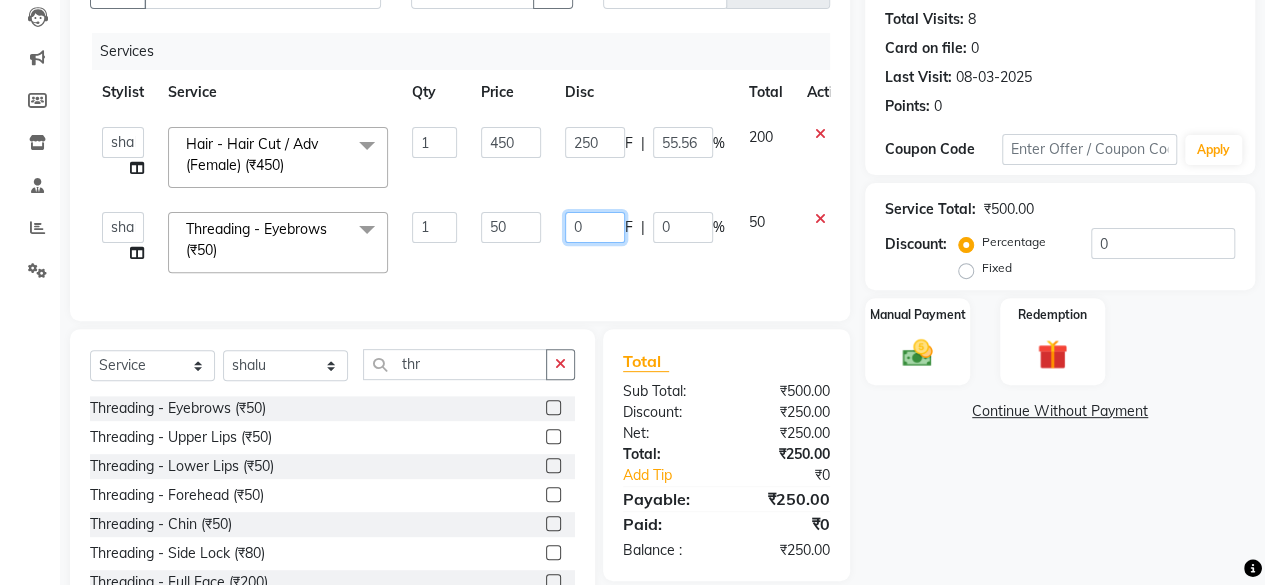 click on "0" 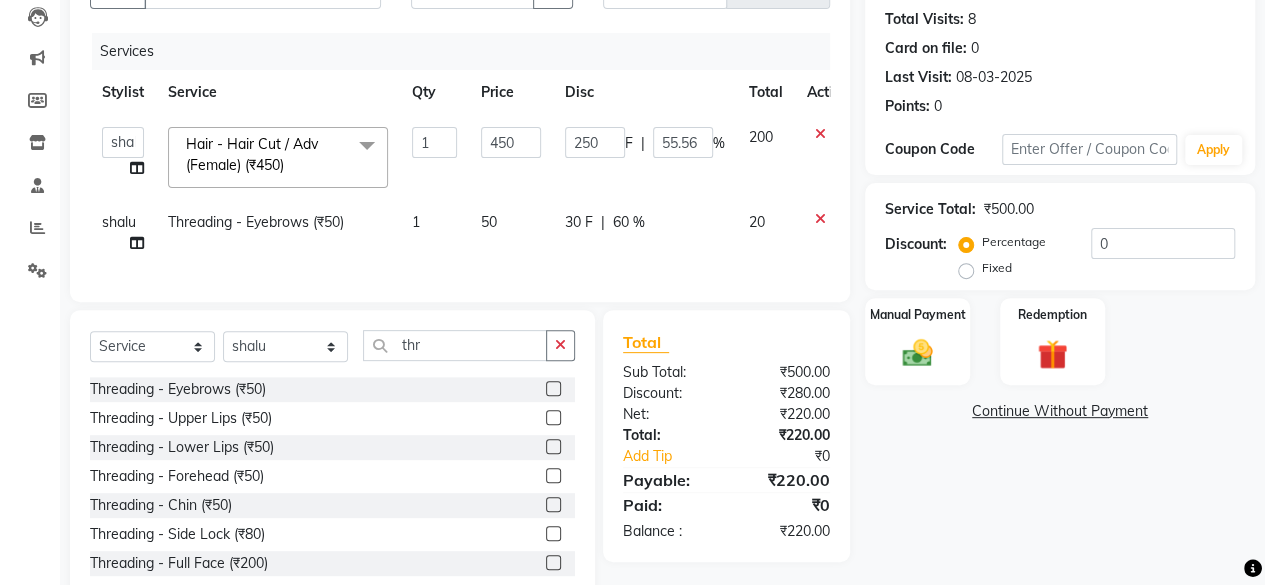 click on "Threading - Eyebrows (₹50)  Threading - Upper Lips (₹50)  Threading - Lower Lips (₹50)  Threading - Forehead (₹50)  Threading - Chin (₹50)  Threading - Side Lock (₹80)  Threading - Full Face (₹200)  P999 - Facial+Hand Wax+Loreal Wash+Threading+Exp Head Massage+Hair Blodry (₹999)" 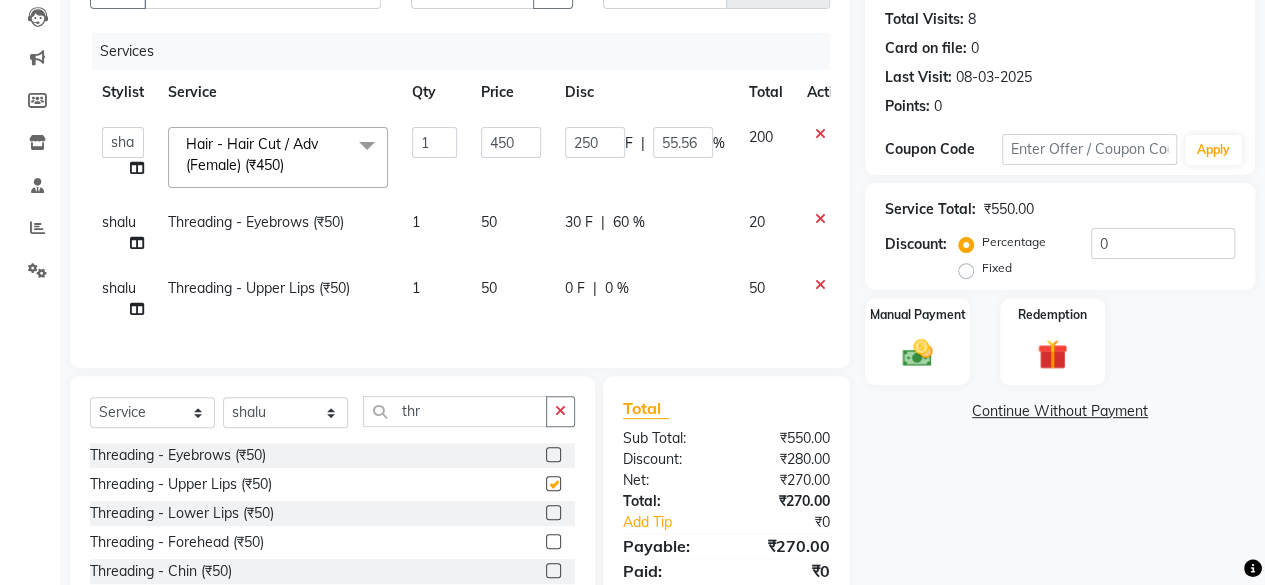checkbox on "false" 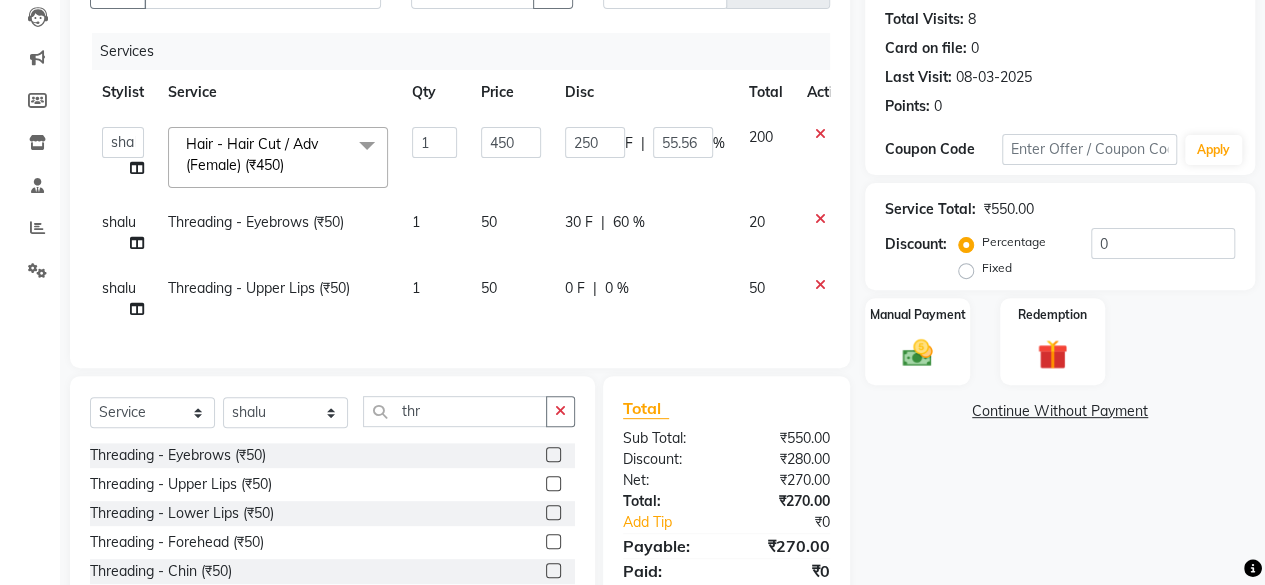 click on "0 F | 0 %" 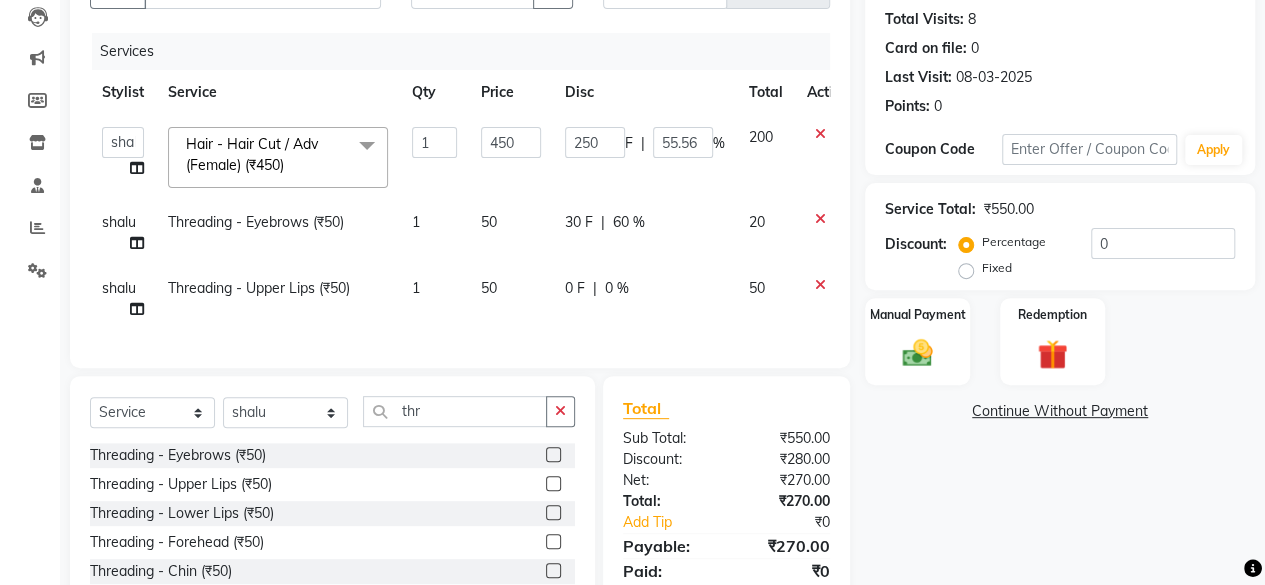 select on "50611" 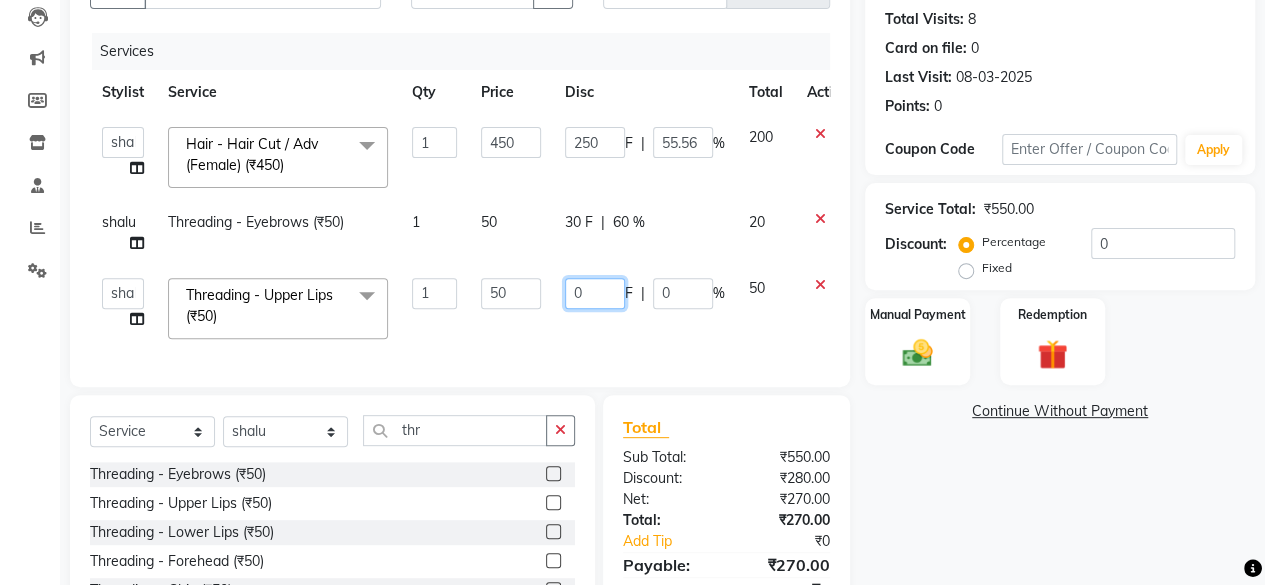 click on "0 F | 0 %" 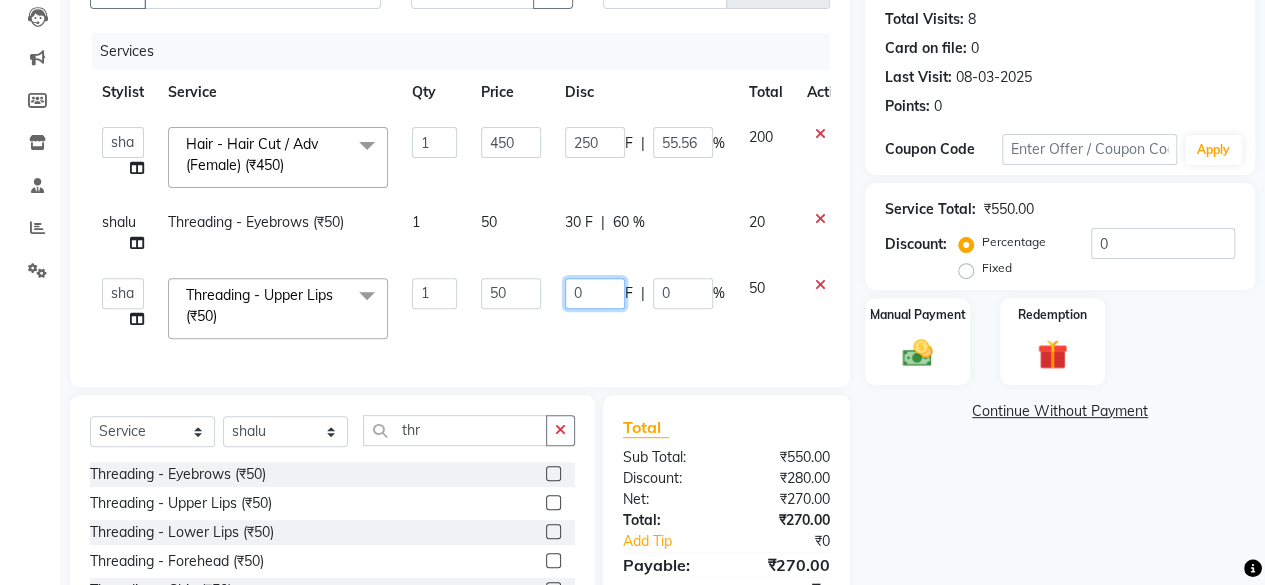 type on "20" 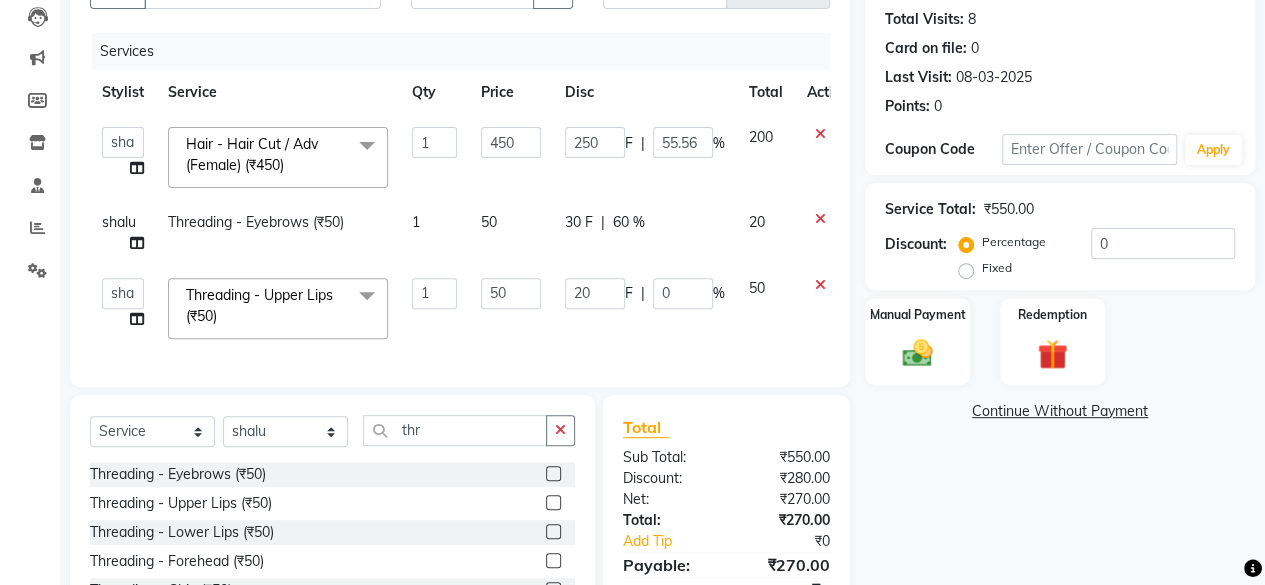 click on "Name: [FIRST] [LAST] Membership:  No Active Membership  Total Visits:  8 Card on file:  0 Last Visit:   08-03-2025 Points:   0  Coupon Code Apply Service Total:  ₹550.00  Discount:  Percentage   Fixed  0 Manual Payment Redemption  Continue Without Payment" 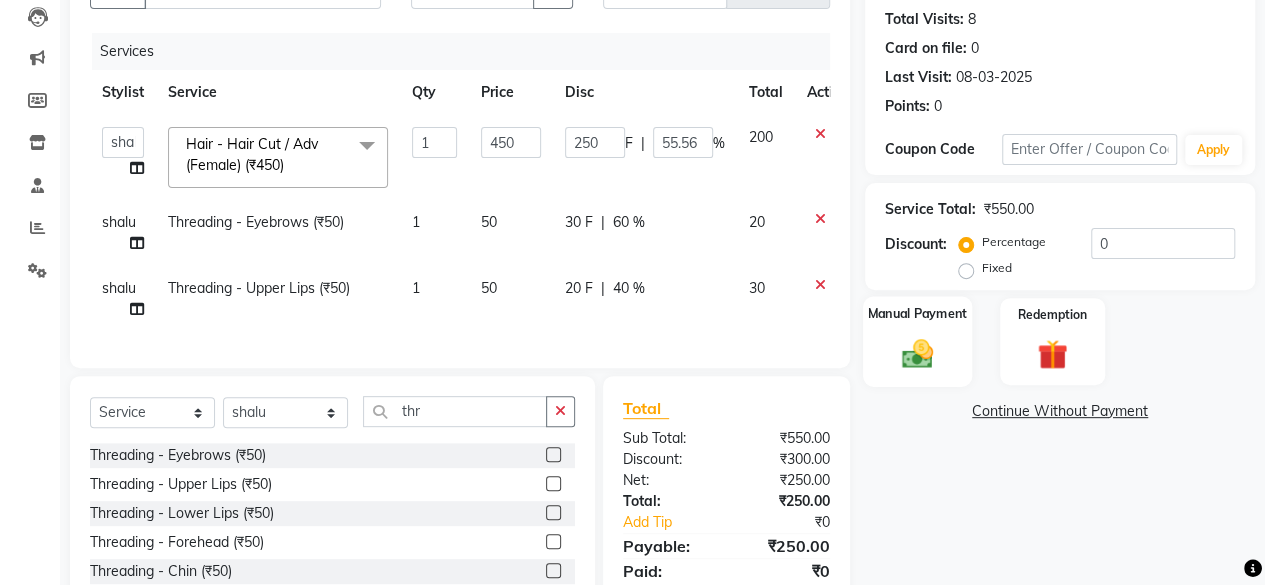 click 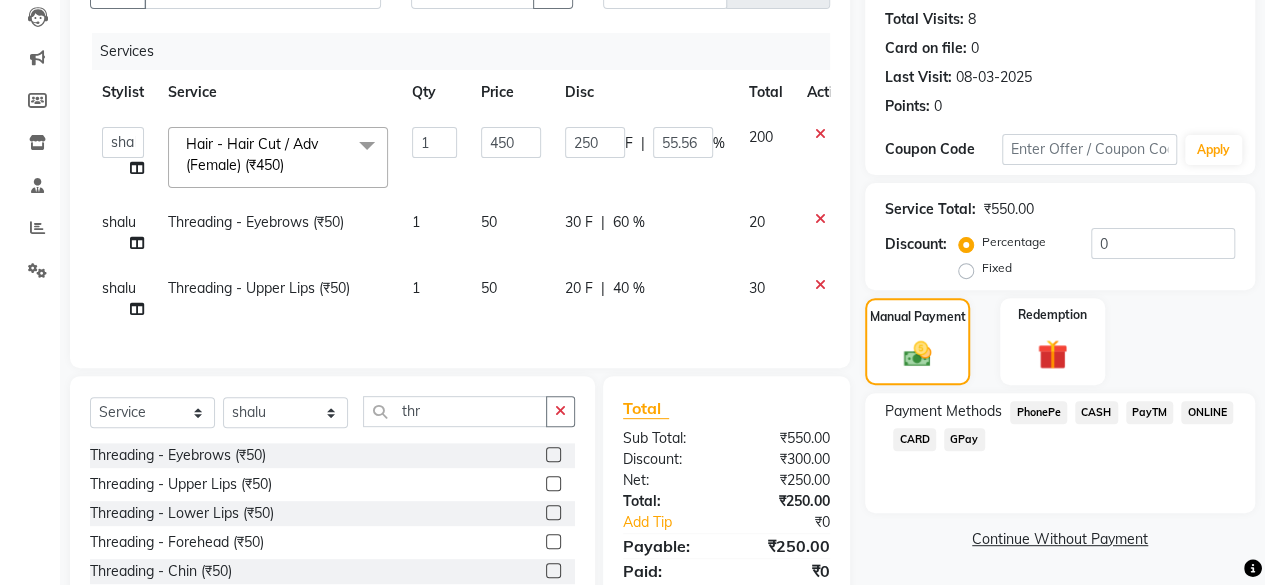 click on "PhonePe" 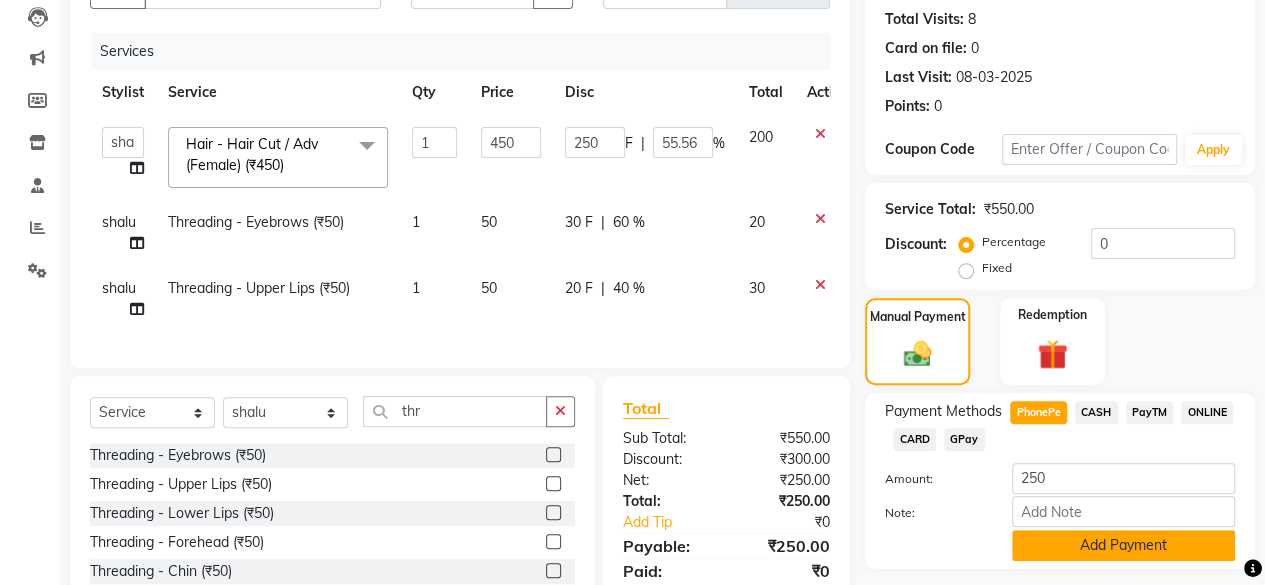 click on "Add Payment" 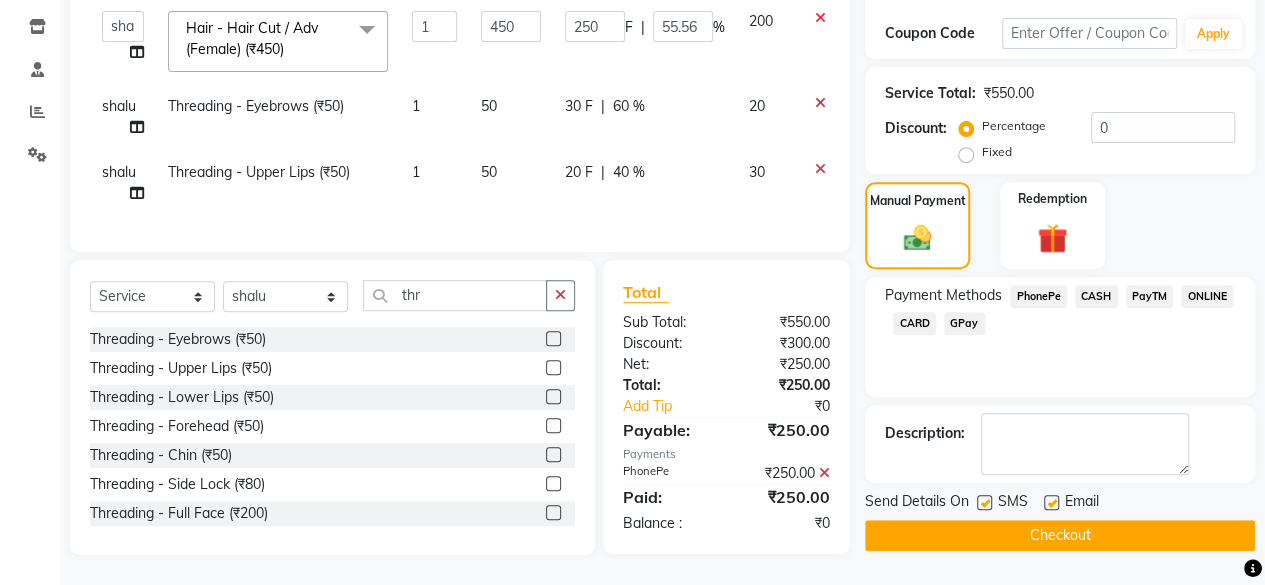 scroll, scrollTop: 0, scrollLeft: 0, axis: both 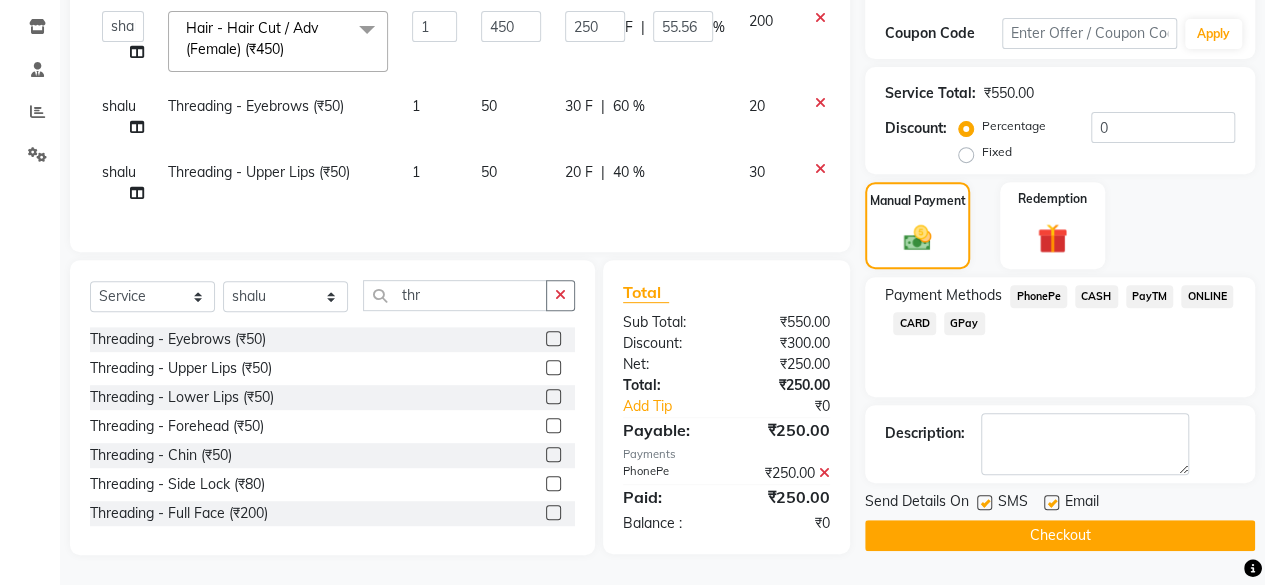 click on "Checkout" 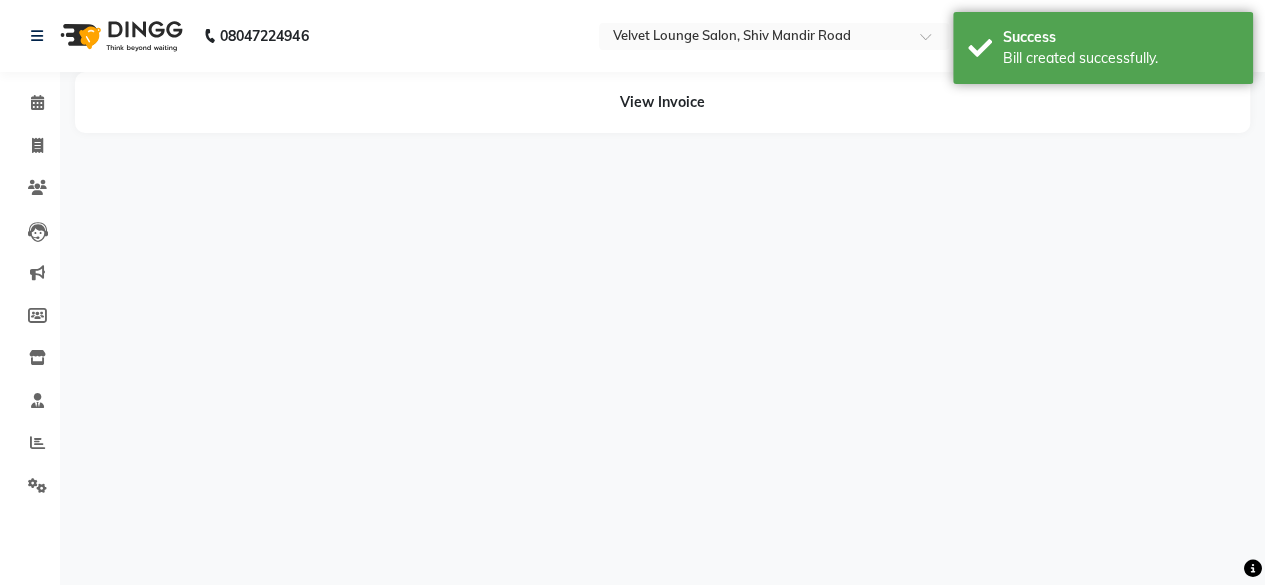 scroll, scrollTop: 0, scrollLeft: 0, axis: both 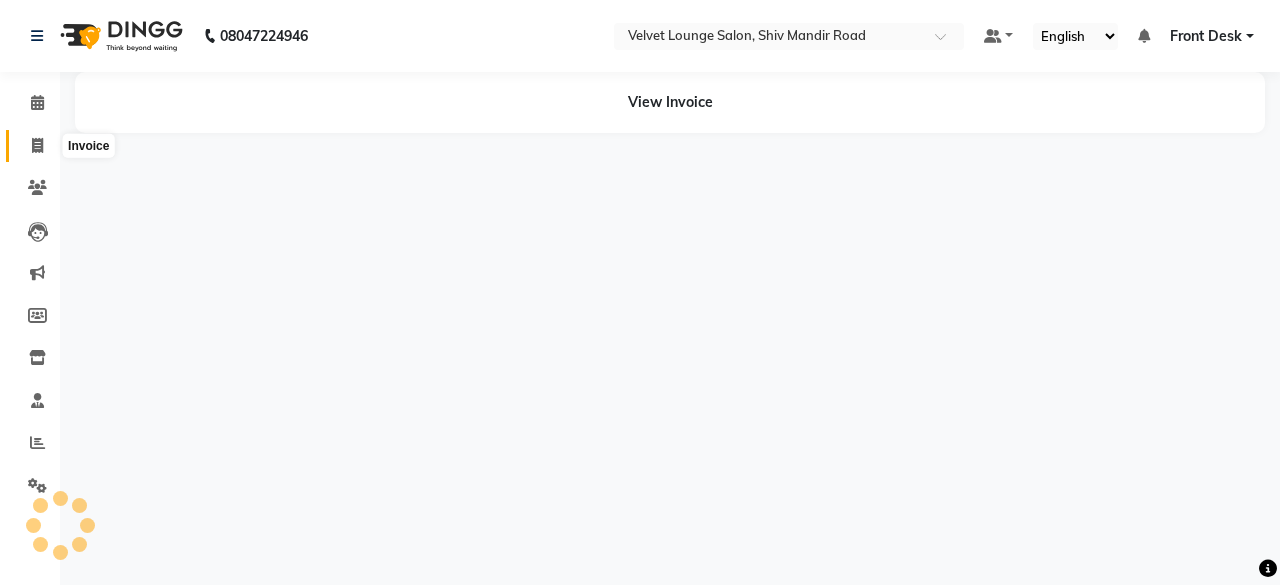 click 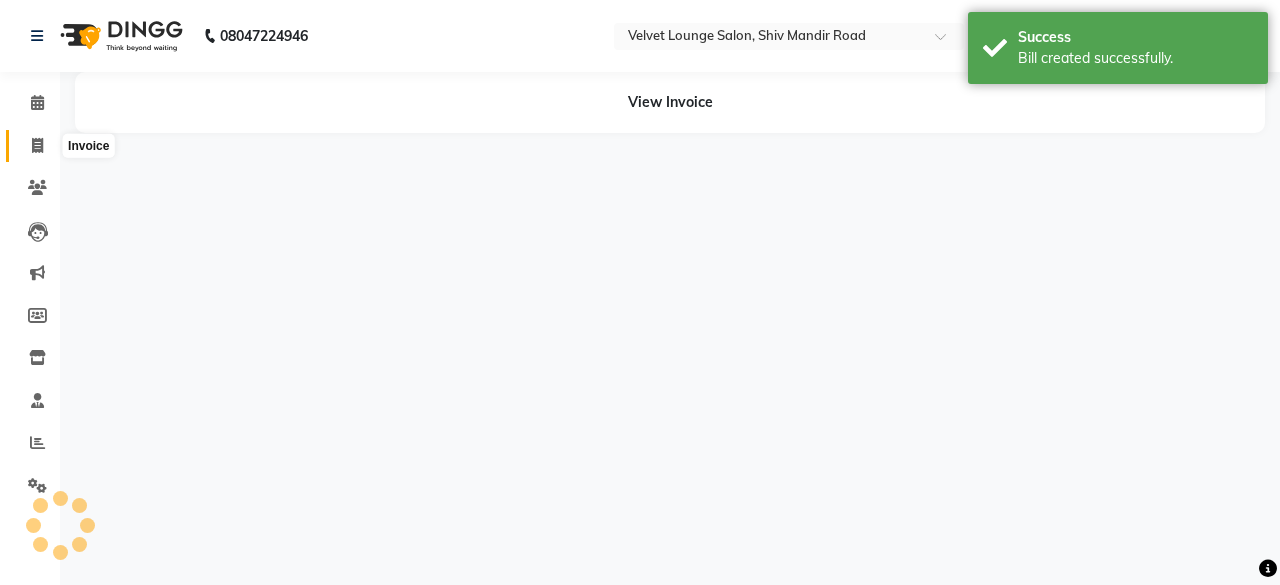 select on "service" 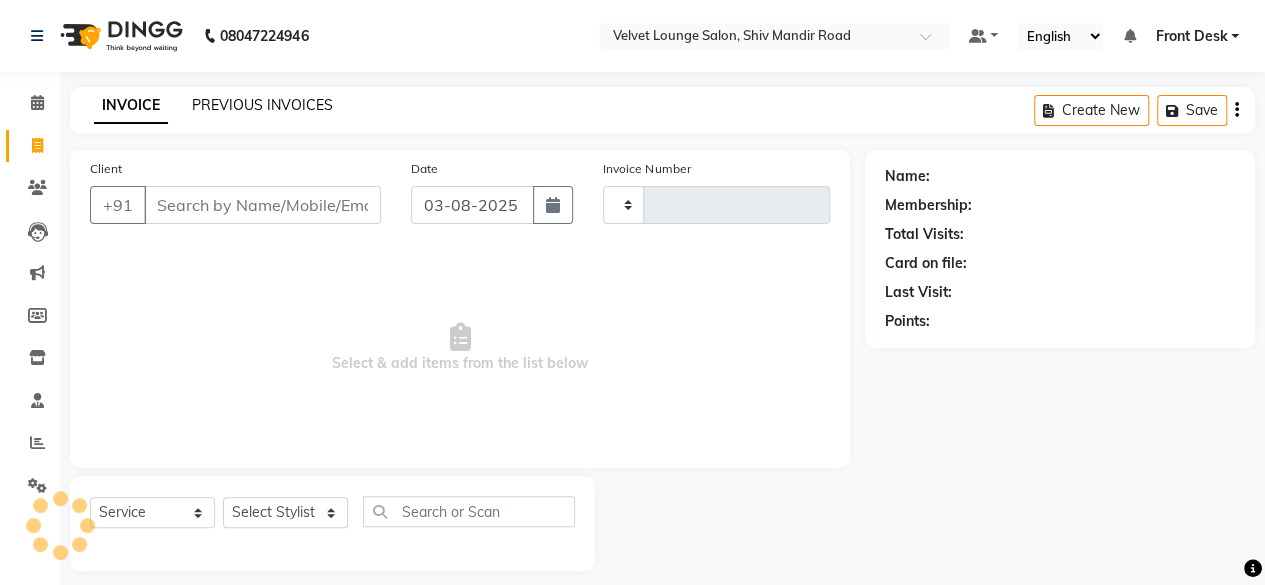 type on "1353" 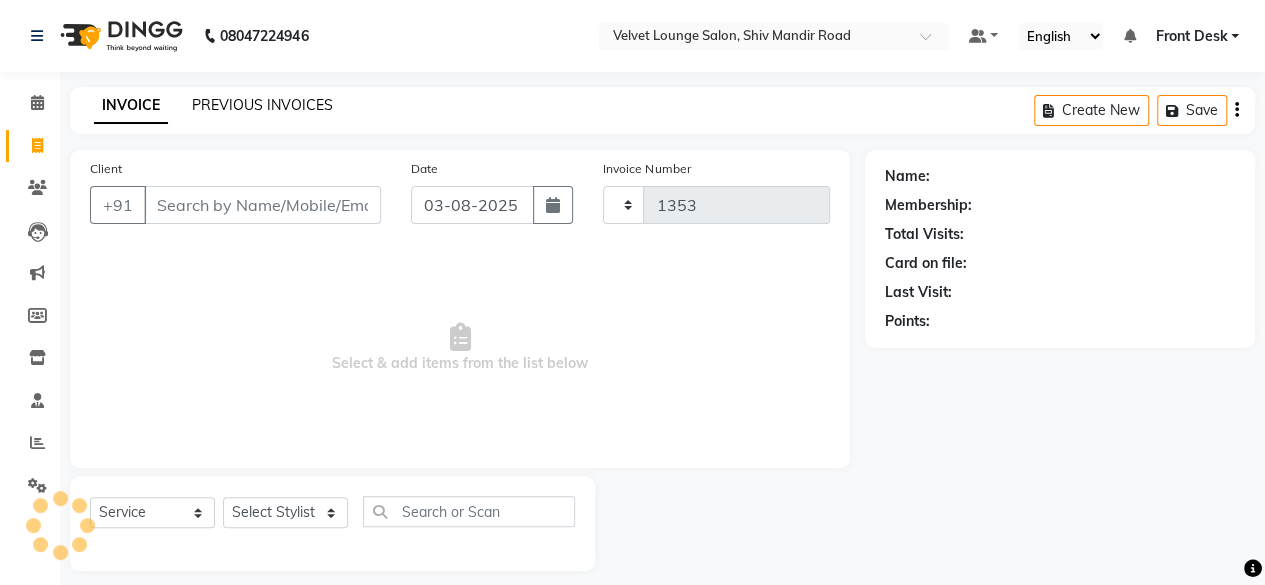 select on "5962" 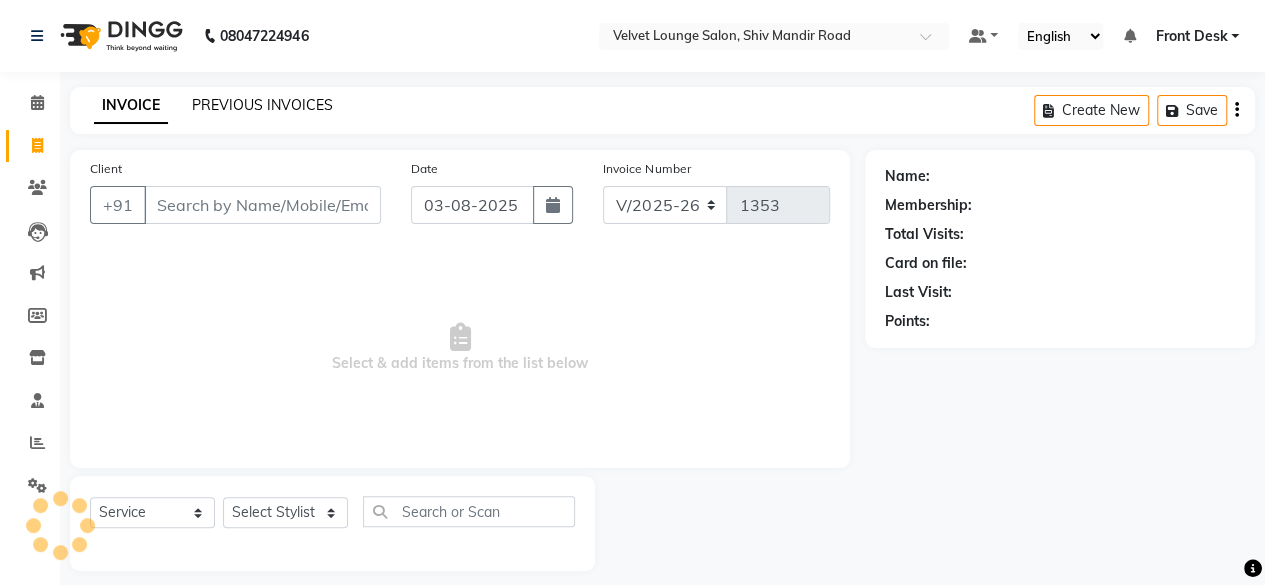 click on "PREVIOUS INVOICES" 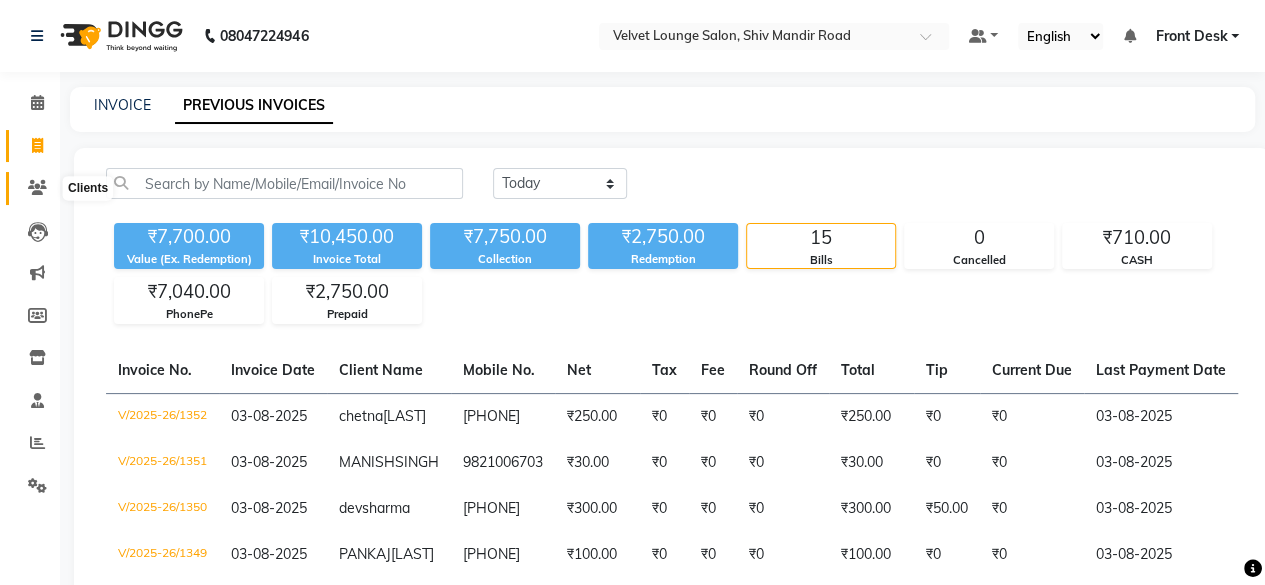 drag, startPoint x: 774, startPoint y: 213, endPoint x: 38, endPoint y: 183, distance: 736.61115 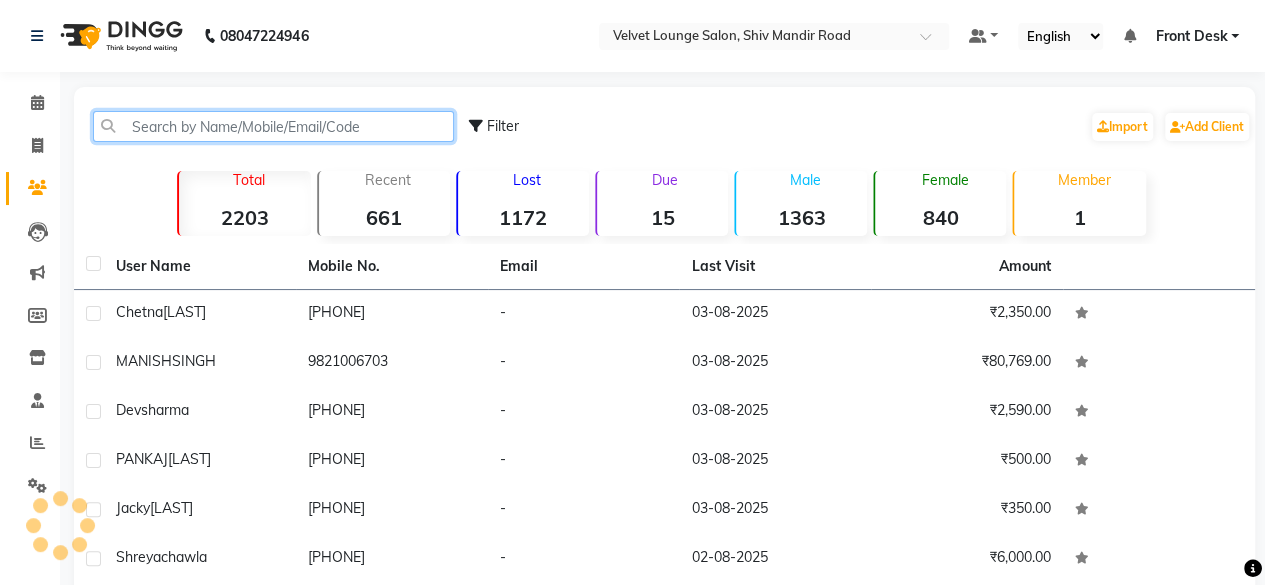 click 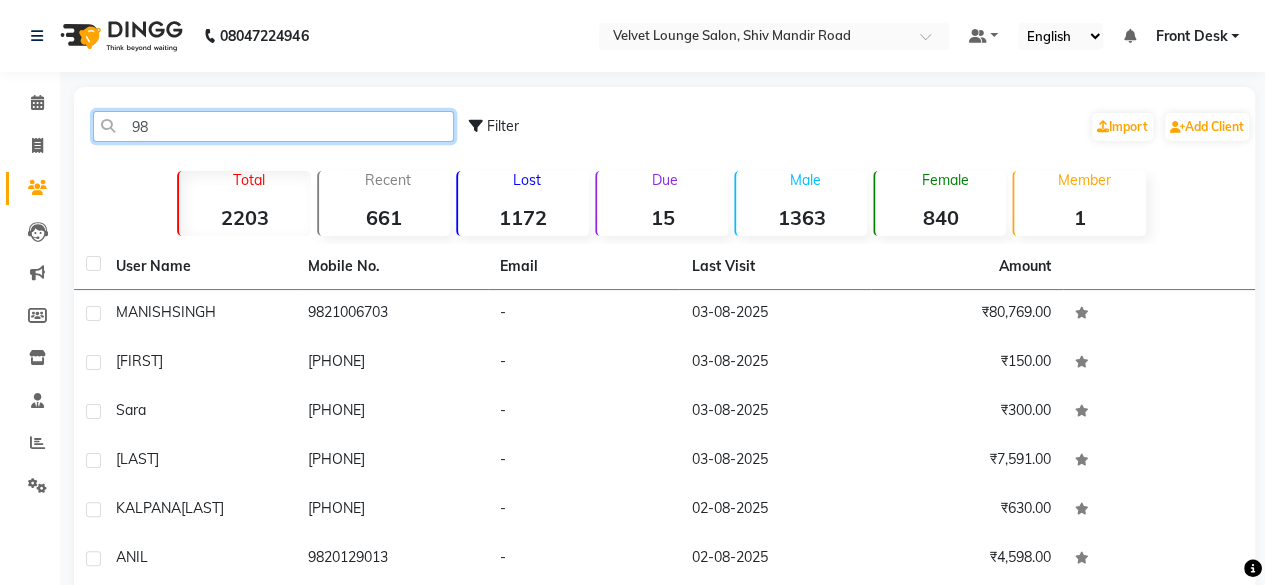 type on "9" 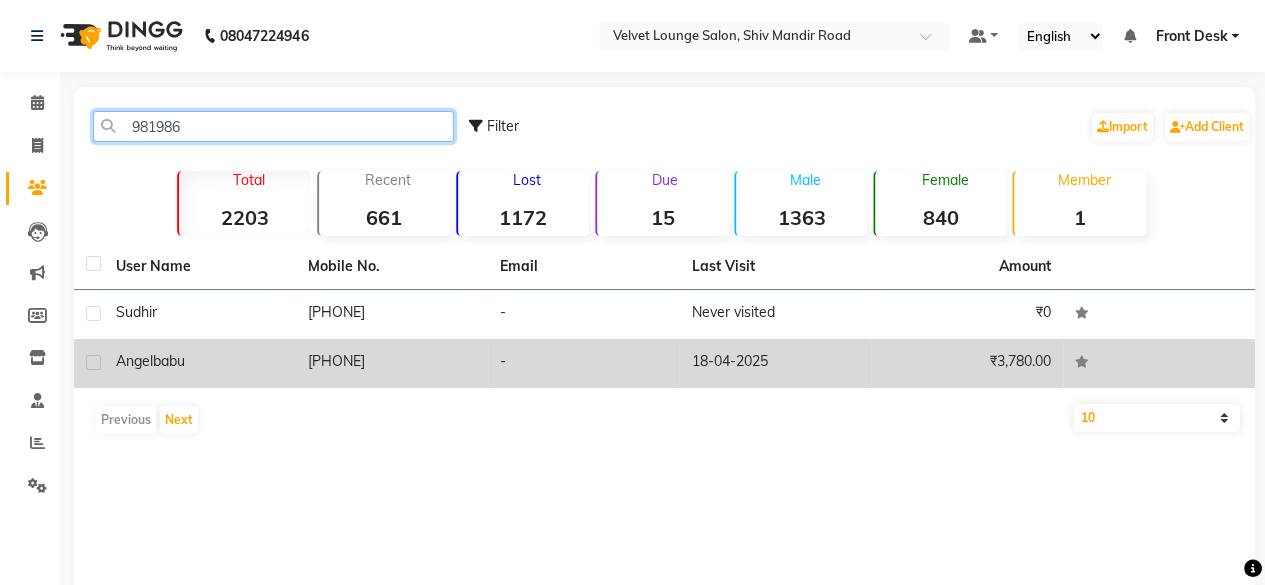 type on "981986" 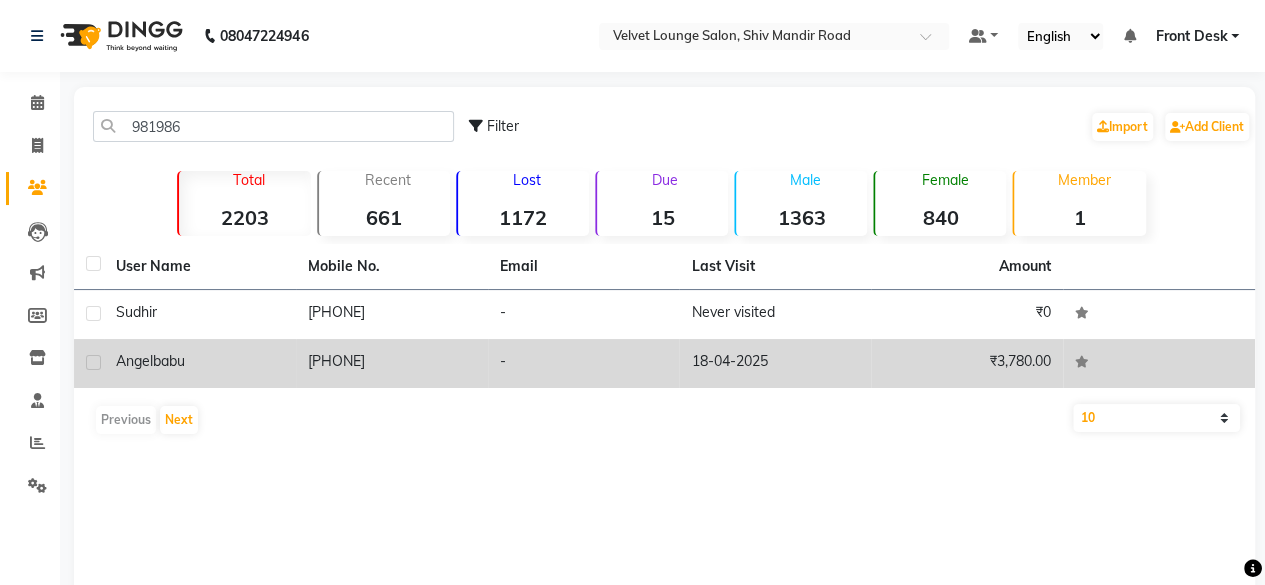 click on "-" 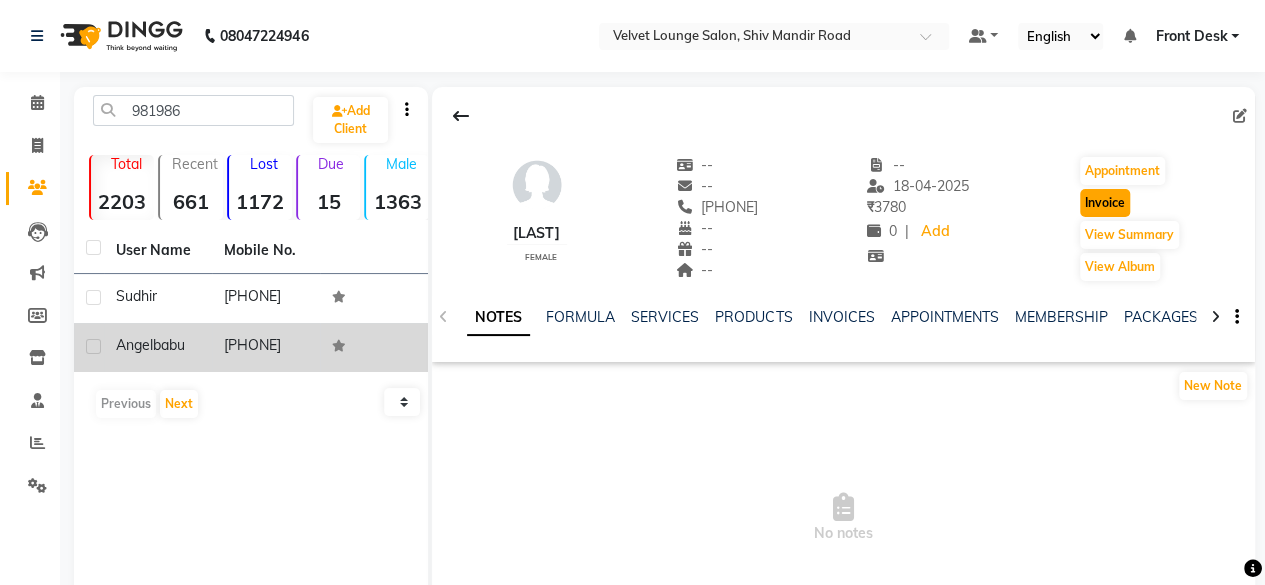 click on "Invoice" 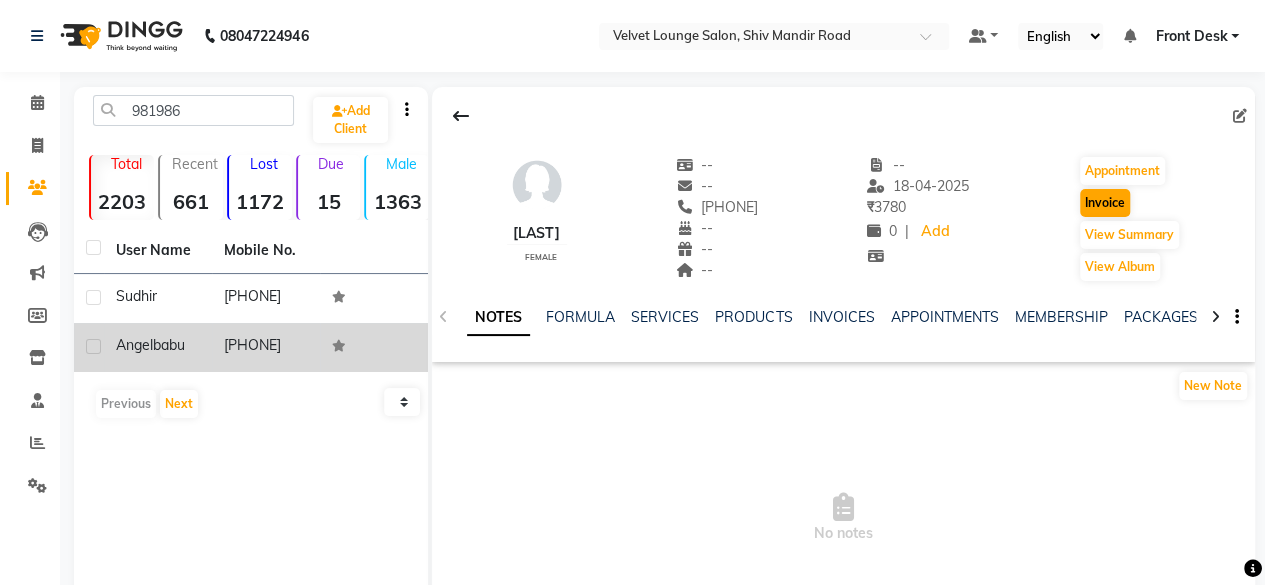 select on "5962" 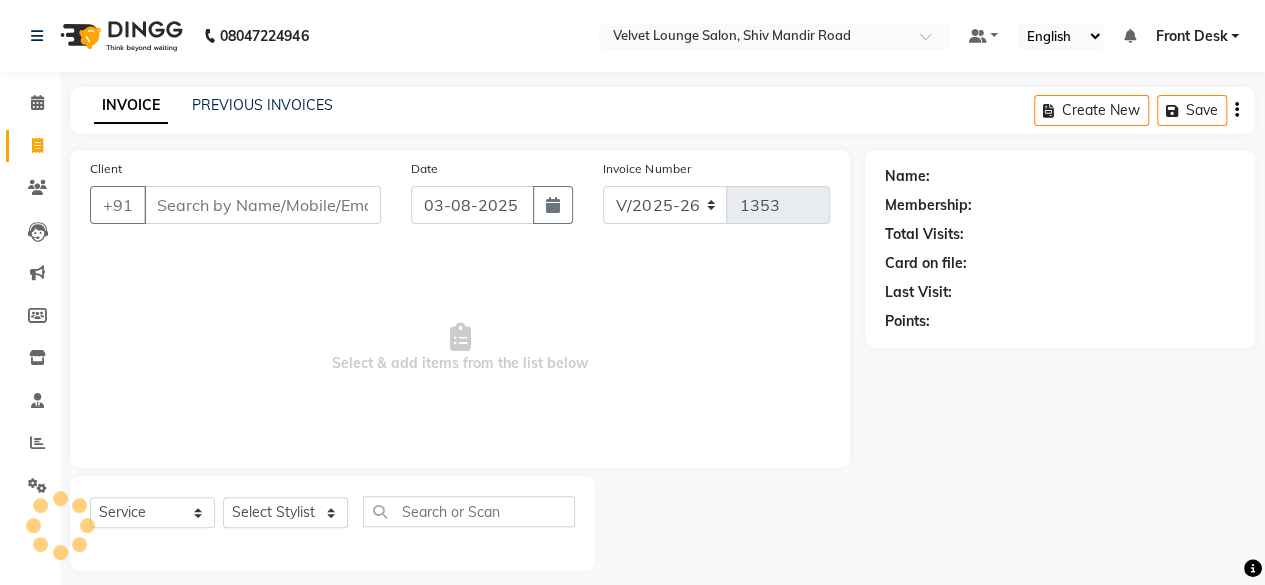 scroll, scrollTop: 15, scrollLeft: 0, axis: vertical 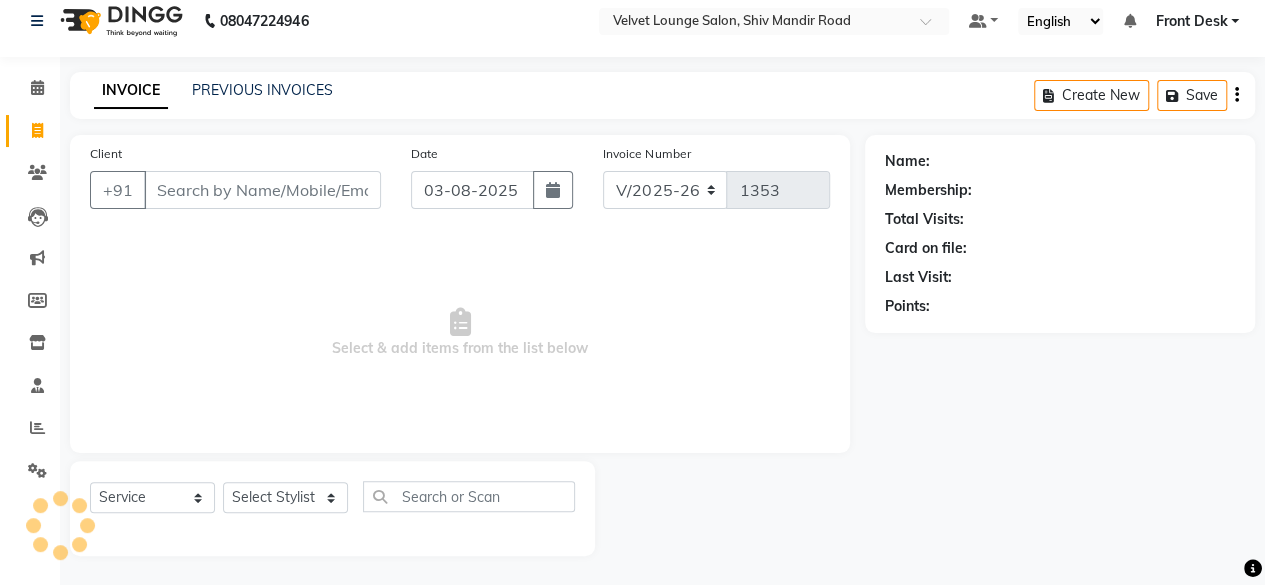 type on "[PHONE]" 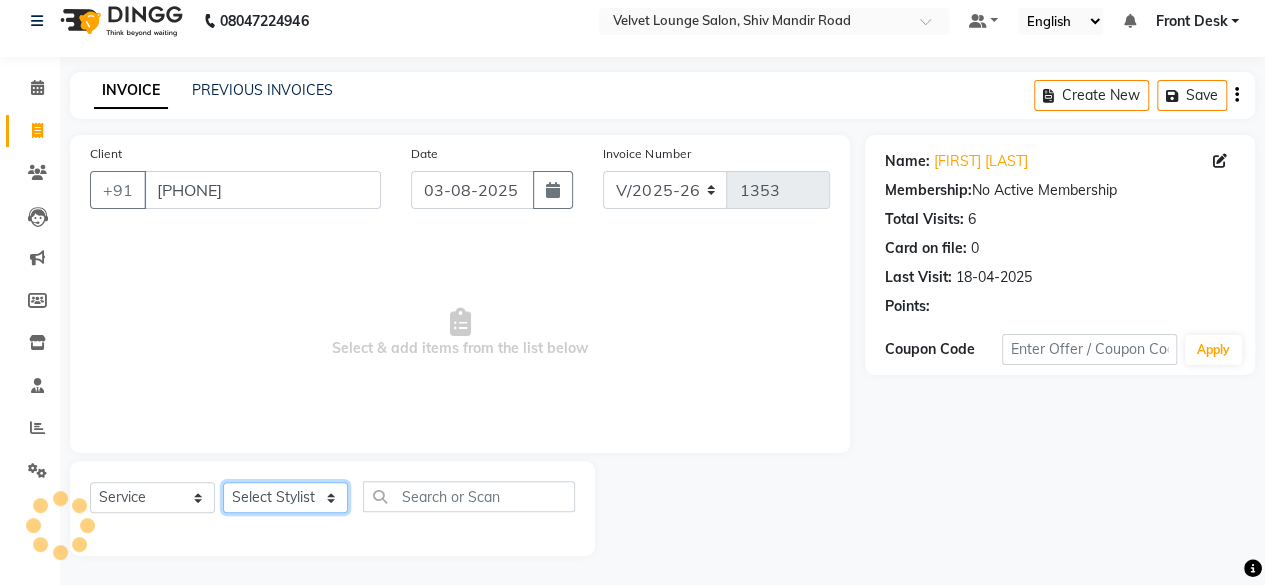 click on "Select Stylist [FIRST] [LAST] [FIRST] [FIRST] [FIRST] [FIRST] [FIRST] [FIRST] [FIRST] [FIRST] [FIRST] [FIRST] [FIRST] [FIRST] [FIRST] [FIRST] [FIRST] [FIRST]" 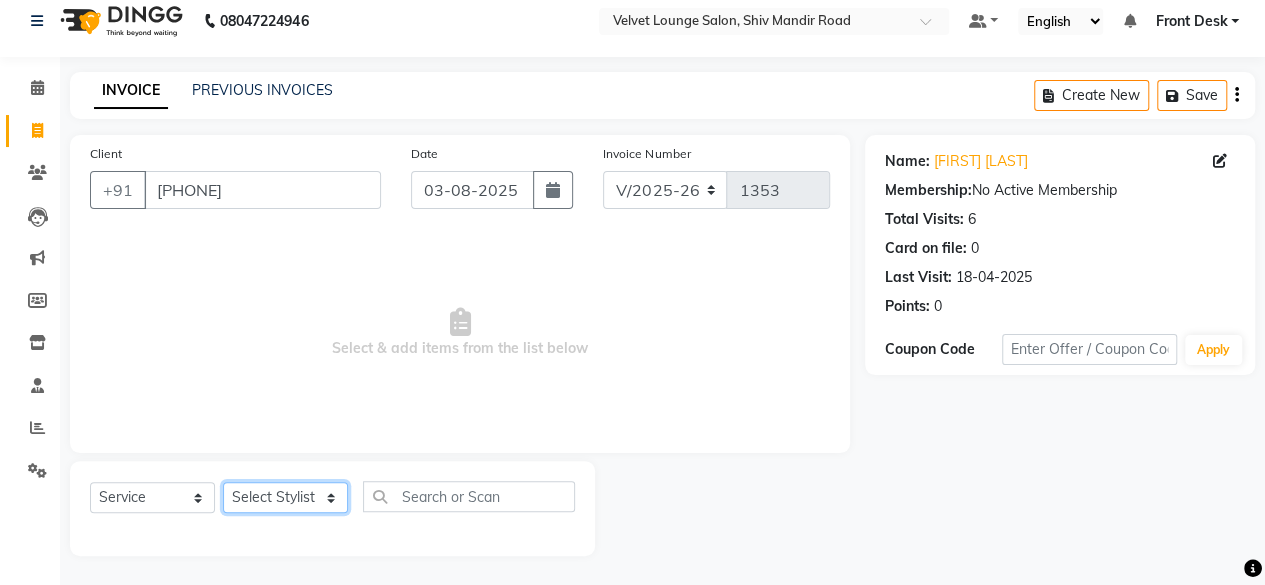 select on "50611" 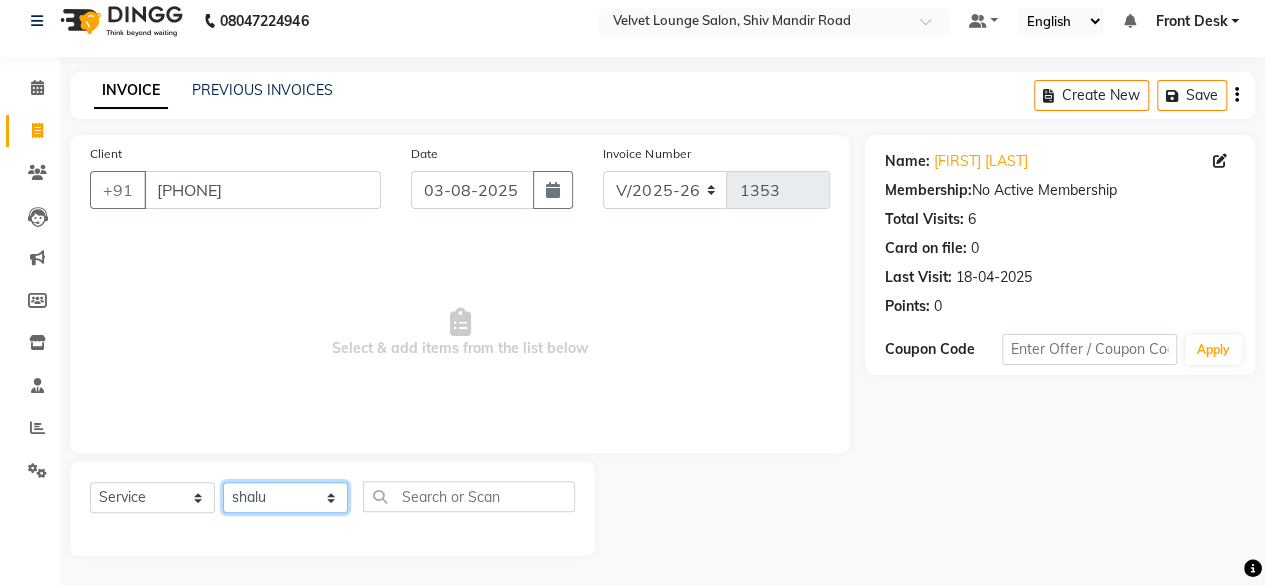 click on "Select Stylist [FIRST] [LAST] [FIRST] [FIRST] [FIRST] [FIRST] [FIRST] [FIRST] [FIRST] [FIRST] [FIRST] [FIRST] [FIRST] [FIRST] [FIRST] [FIRST] [FIRST] [FIRST]" 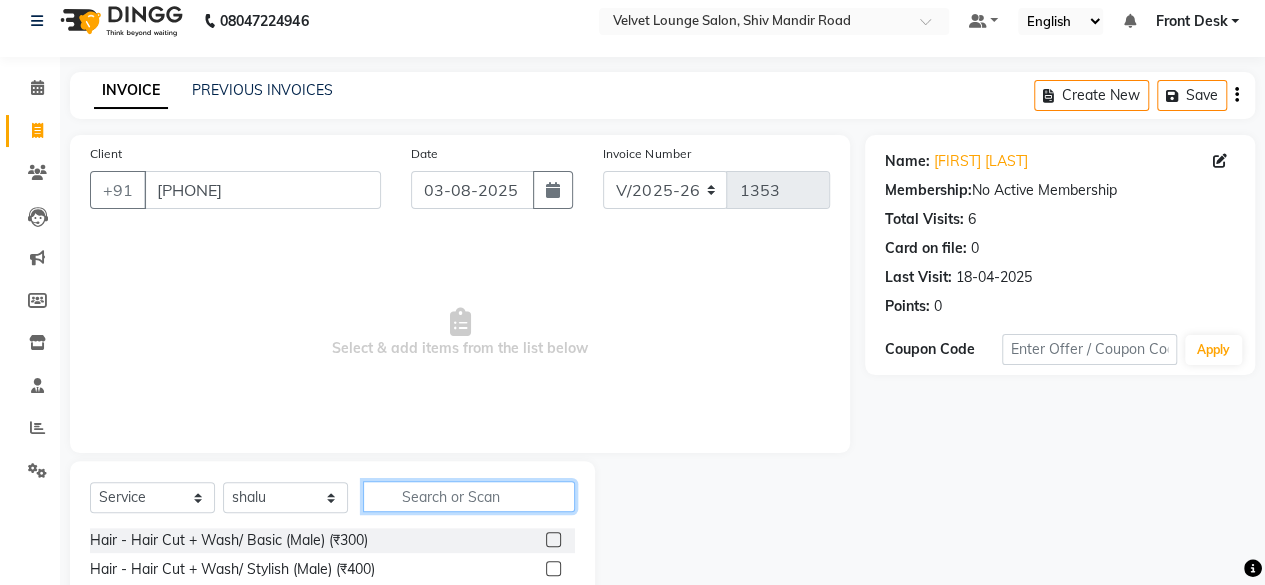 click 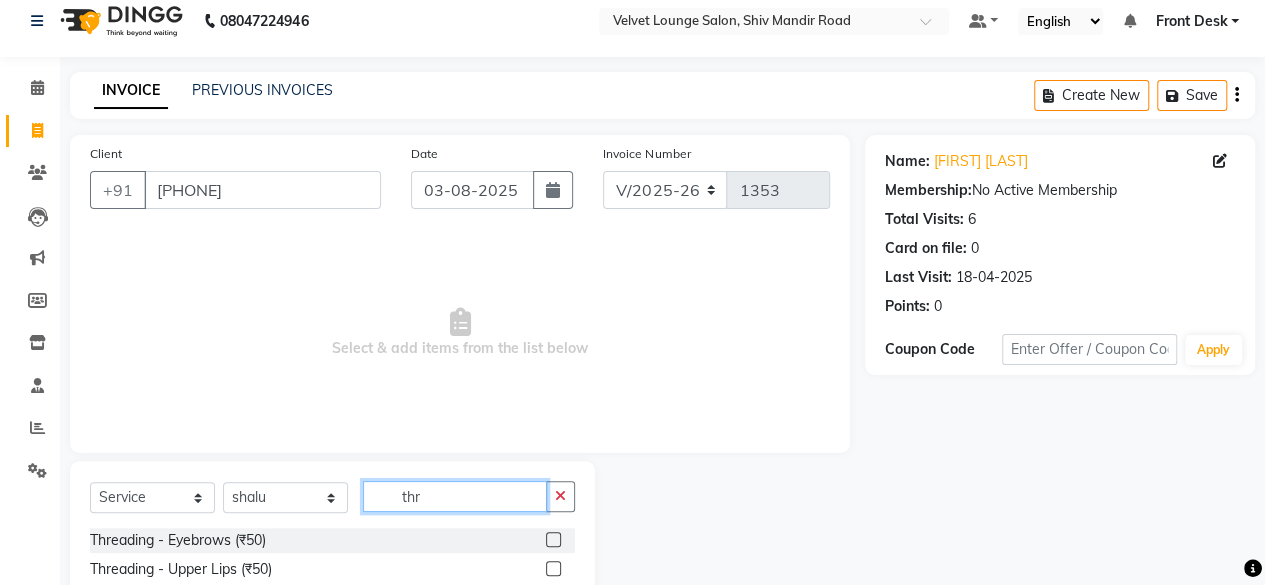 type on "thr" 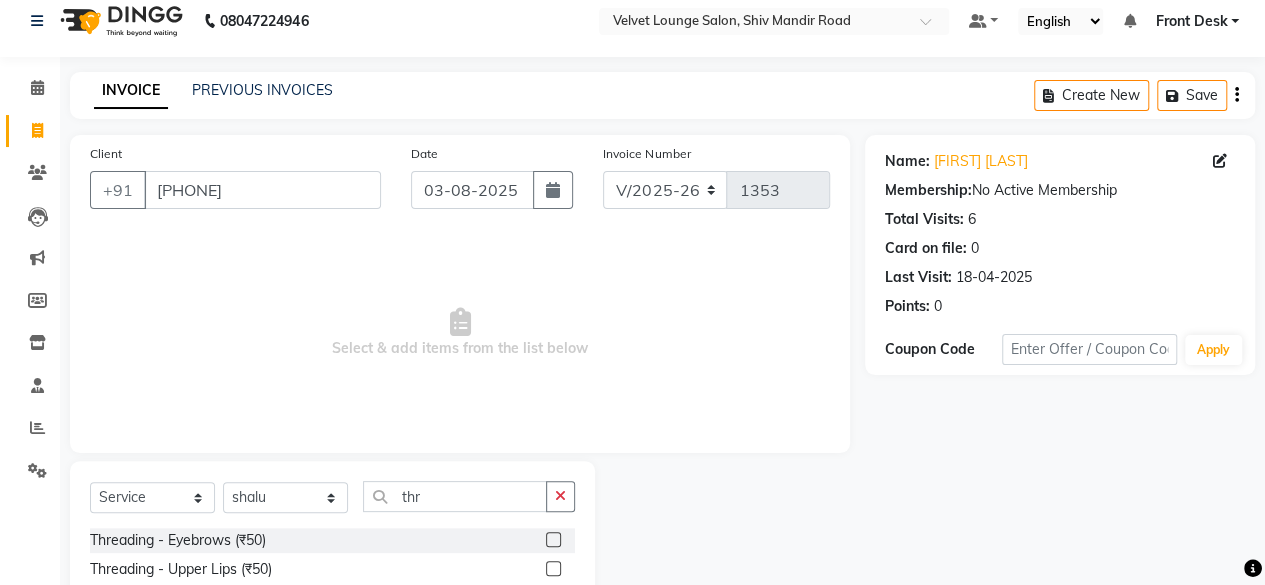 click 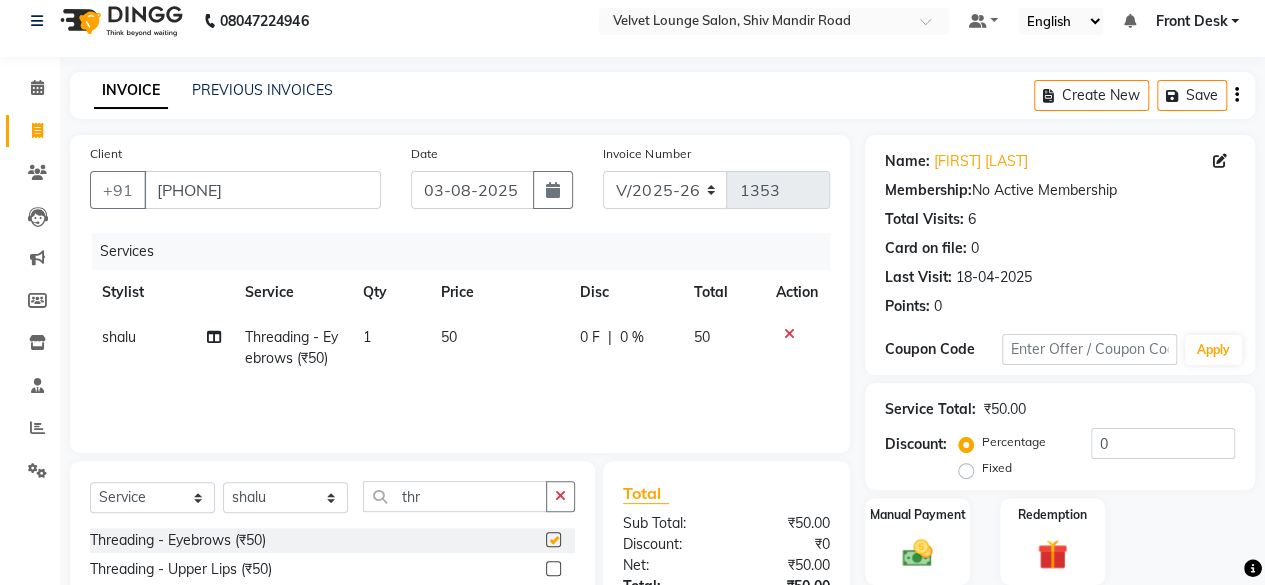 checkbox on "false" 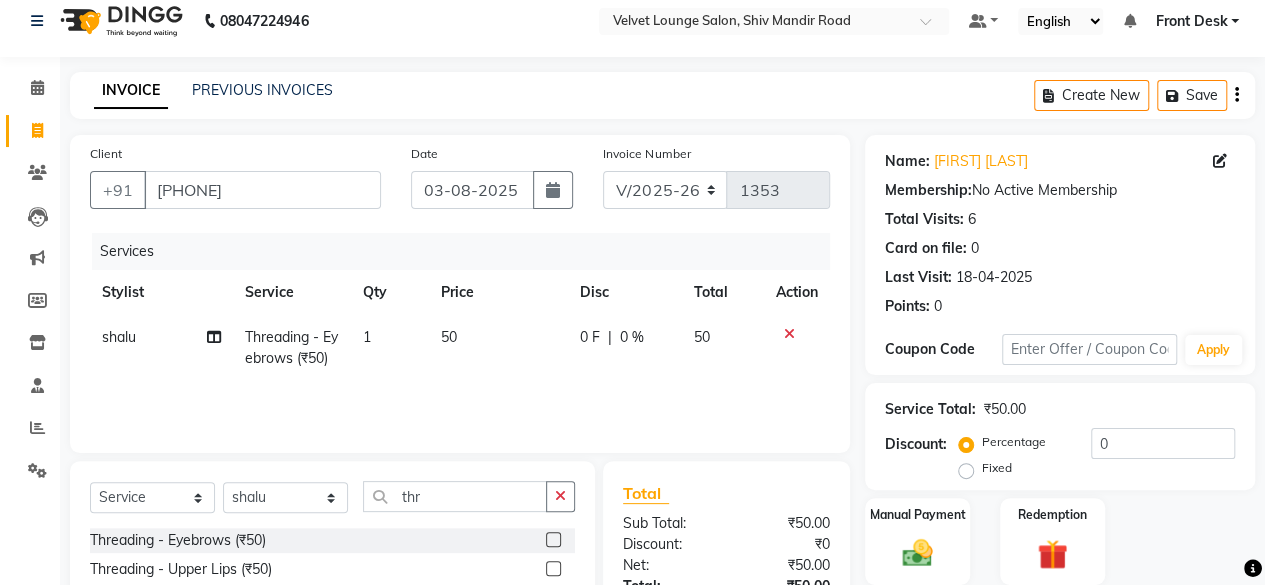click 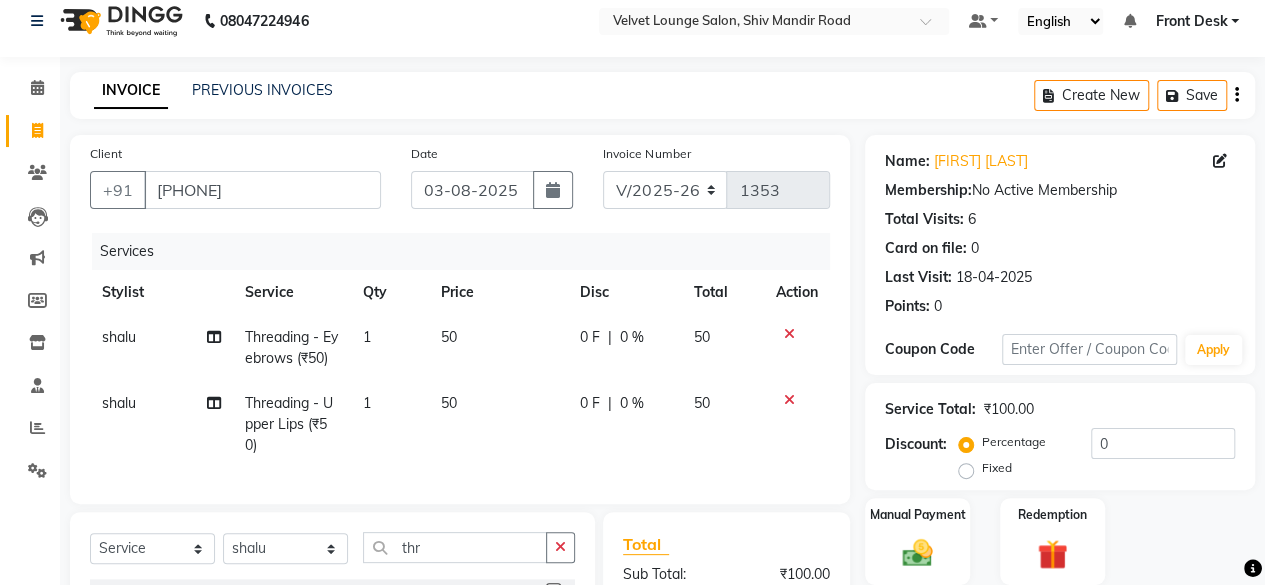 checkbox on "false" 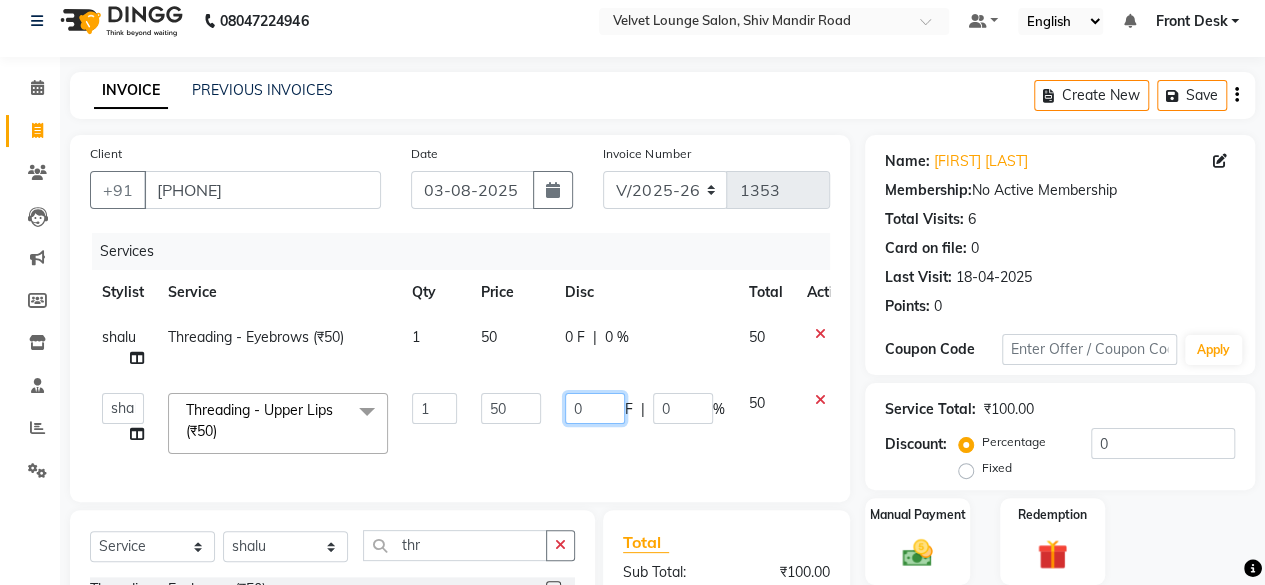 click on "0" 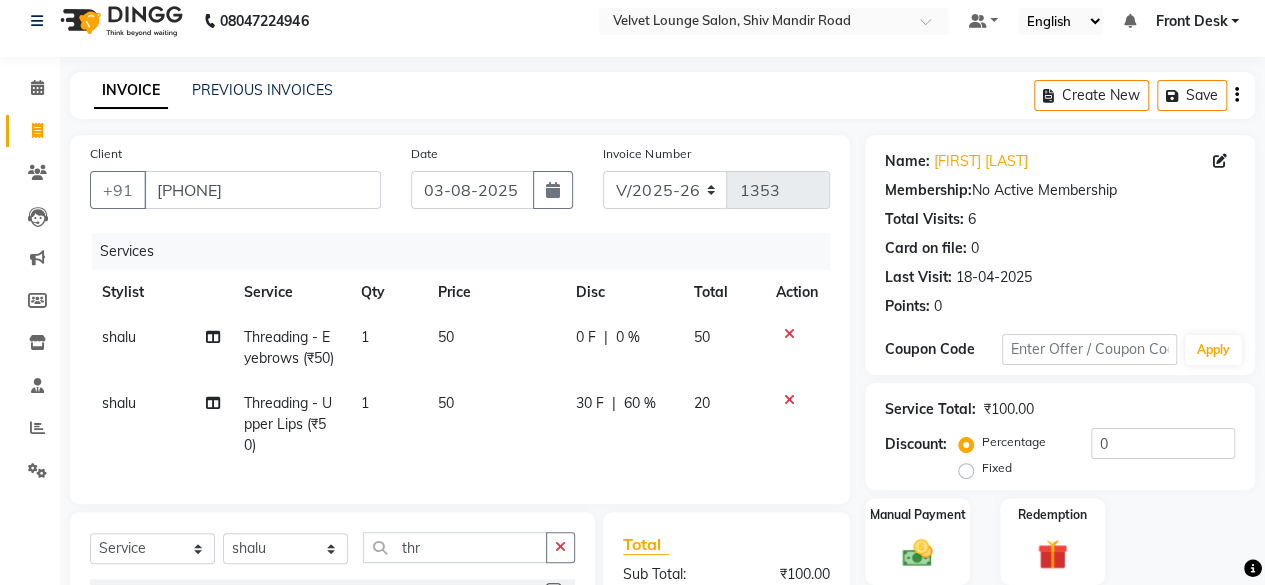click on "0 F | 0 %" 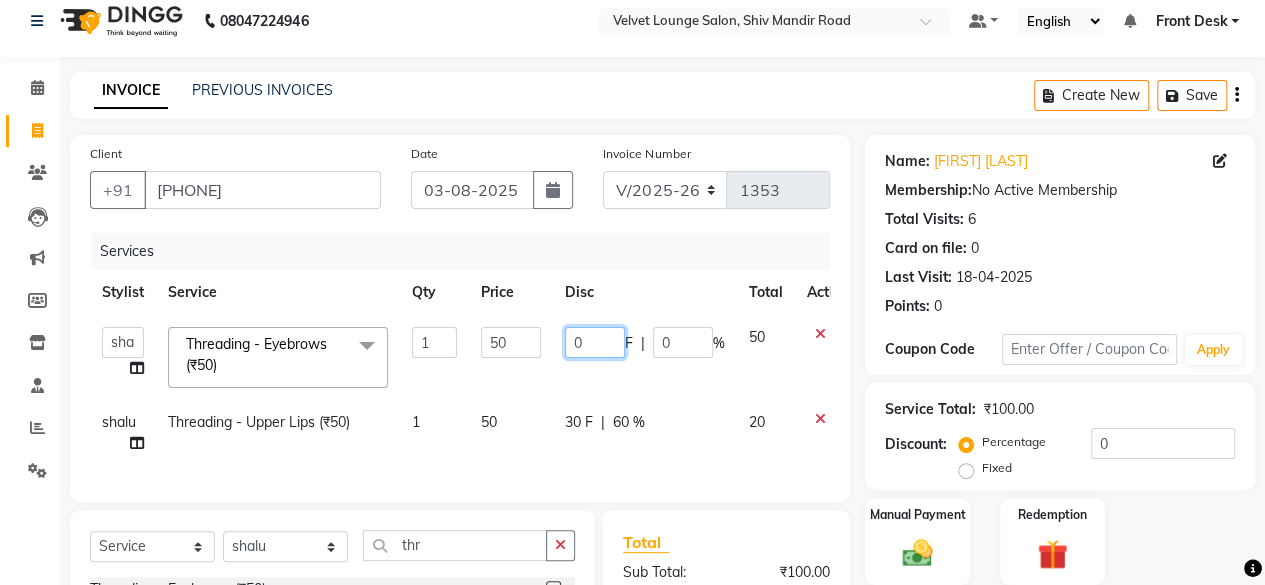 click on "0" 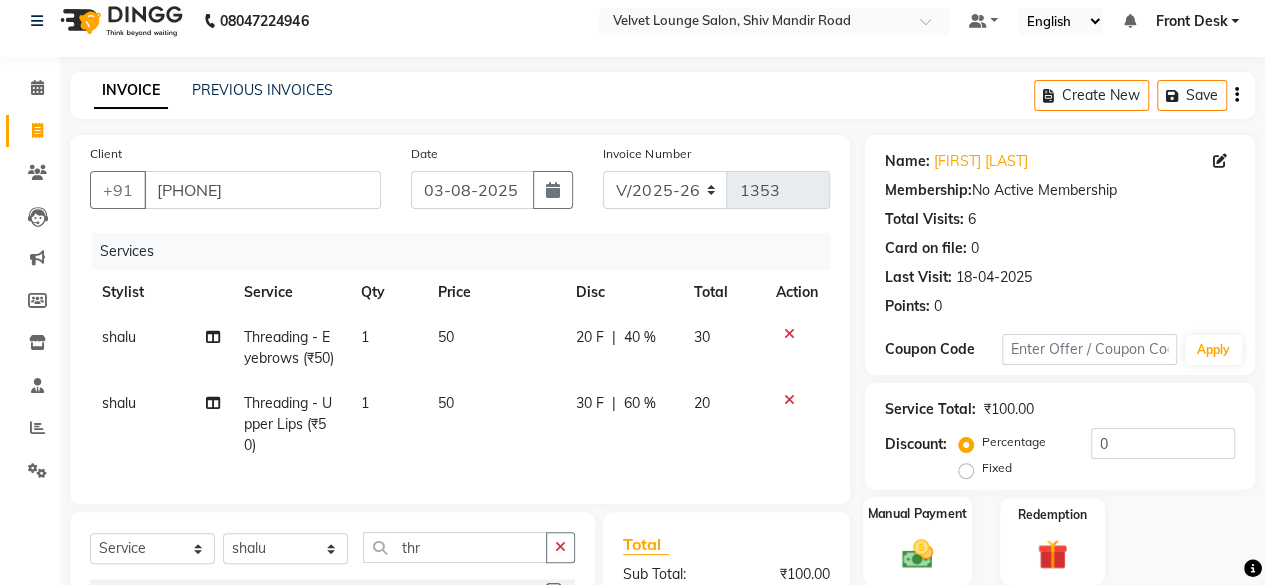 click on "Manual Payment" 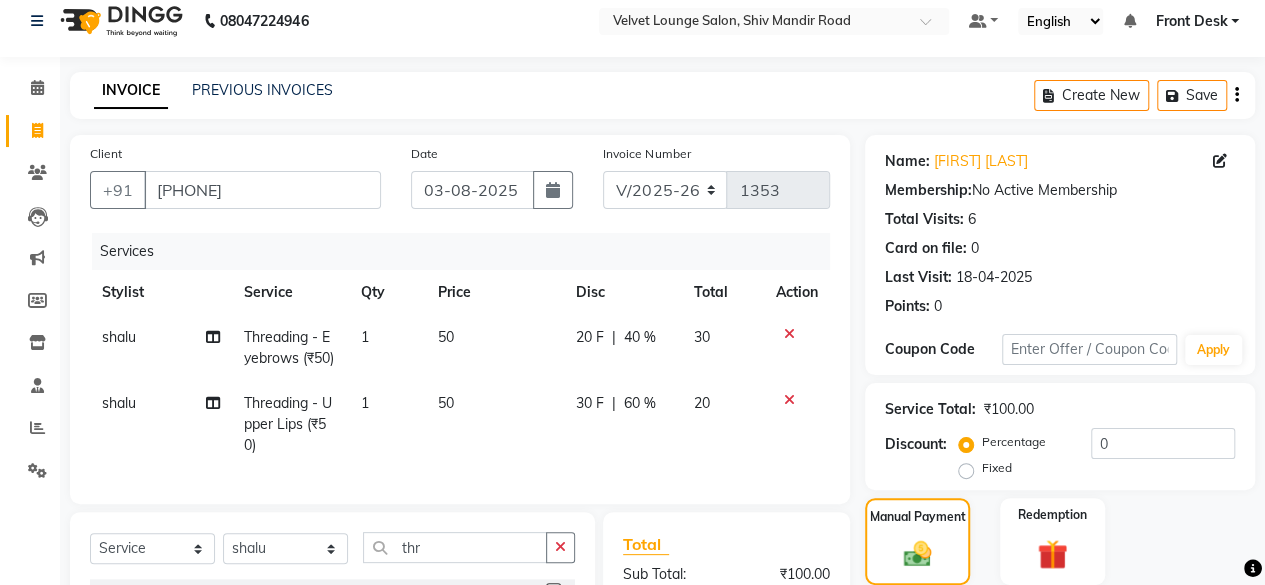 scroll, scrollTop: 302, scrollLeft: 0, axis: vertical 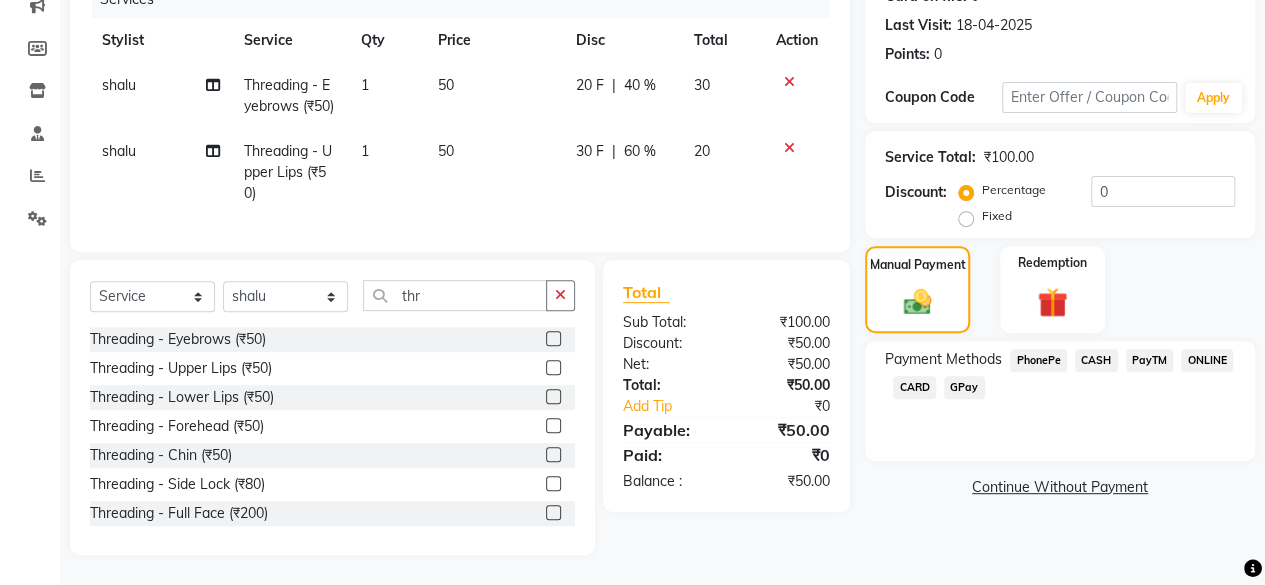 click on "PhonePe" 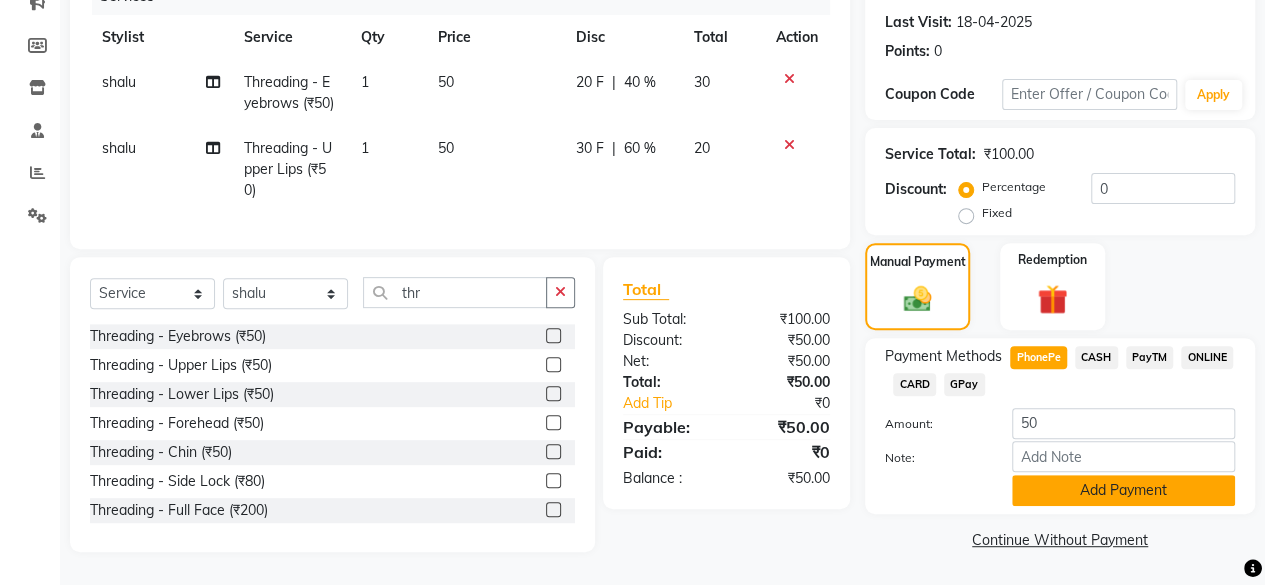 click on "Add Payment" 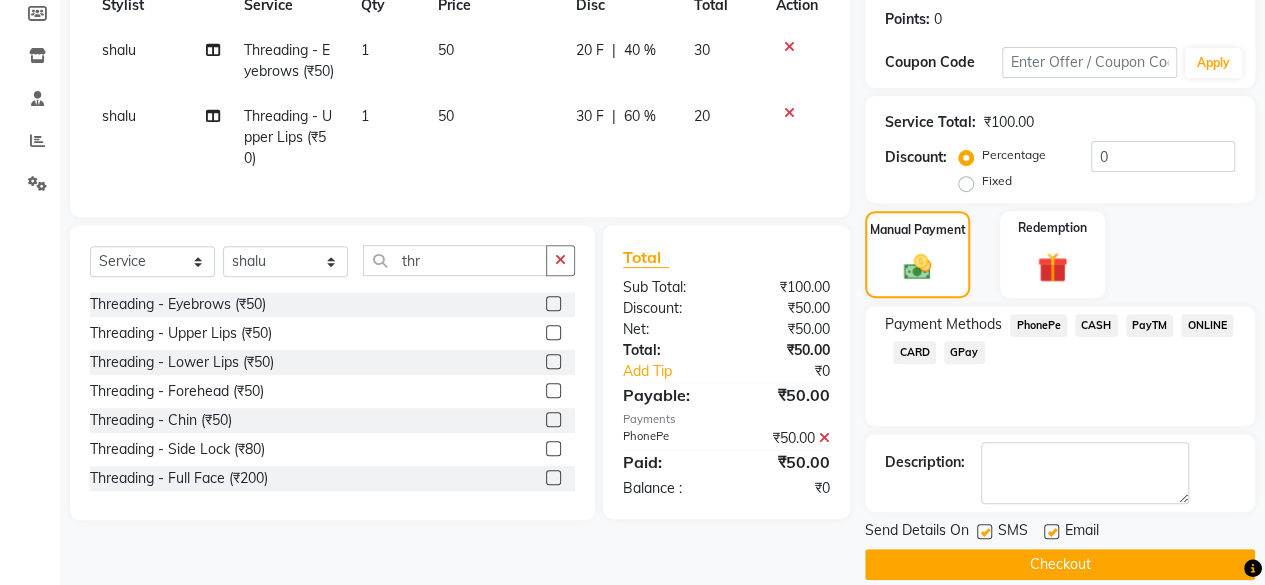 click on "Checkout" 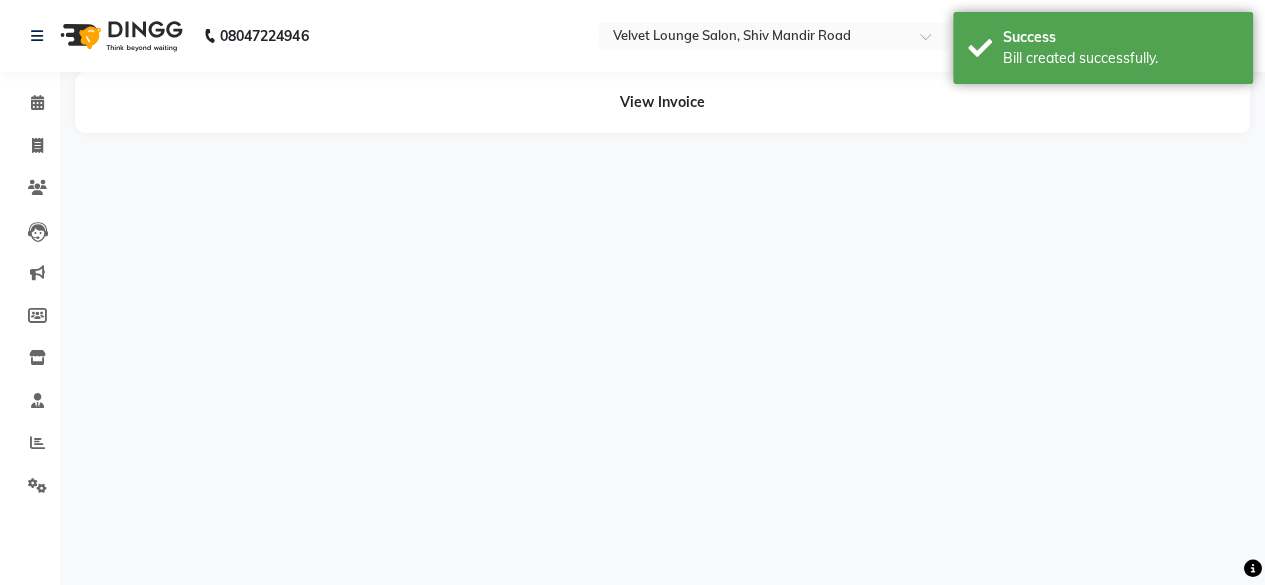 scroll, scrollTop: 0, scrollLeft: 0, axis: both 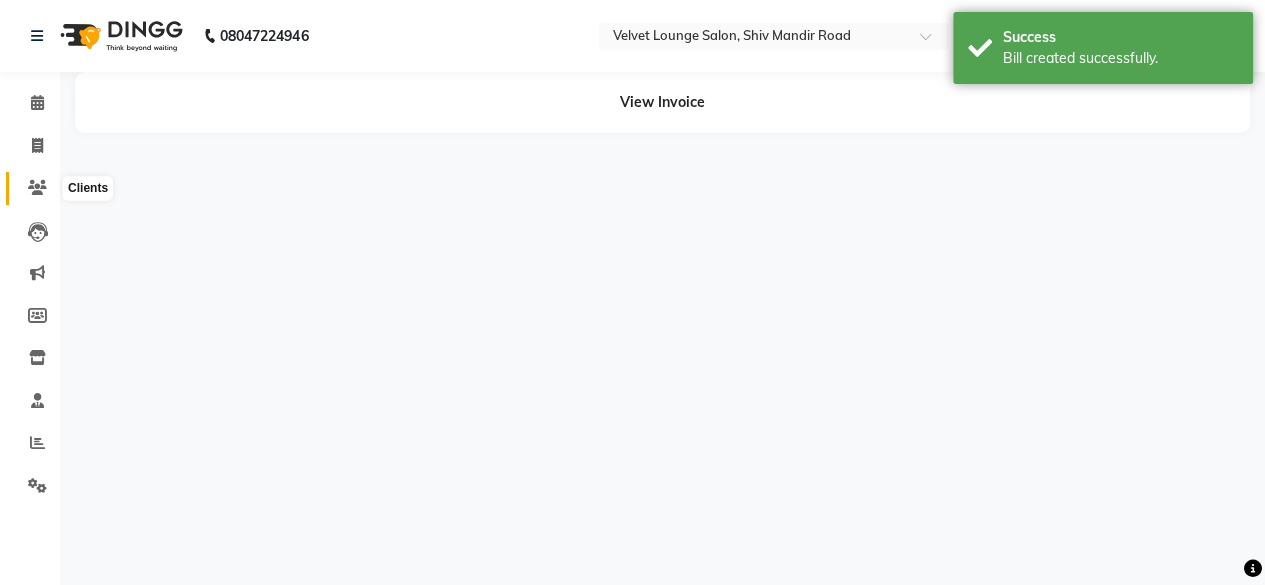 click 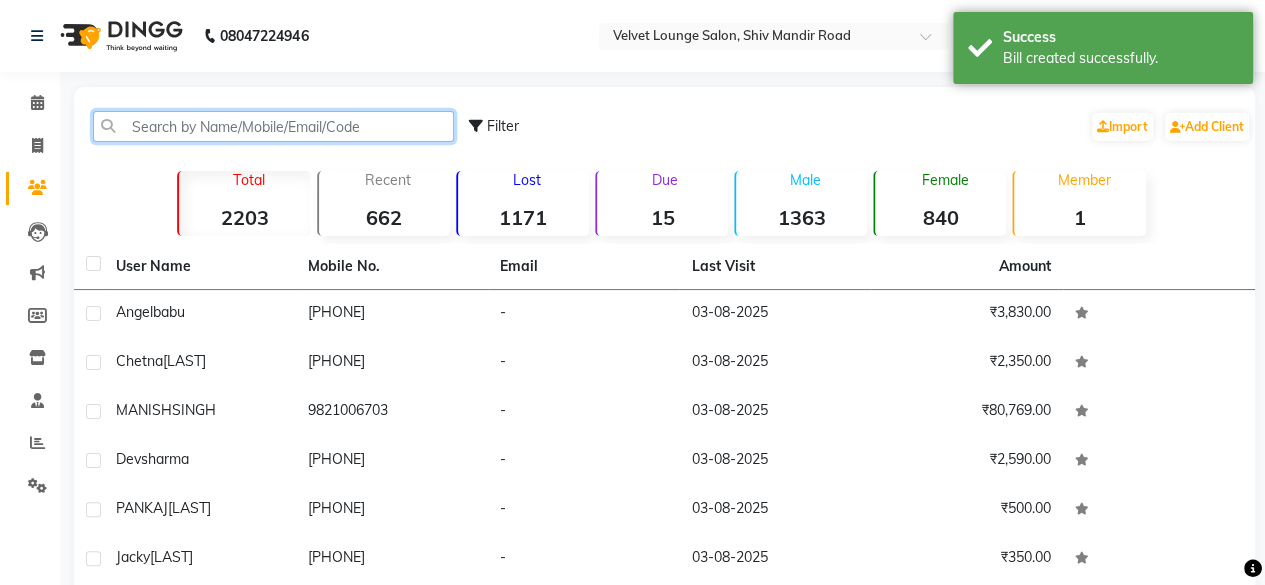 click 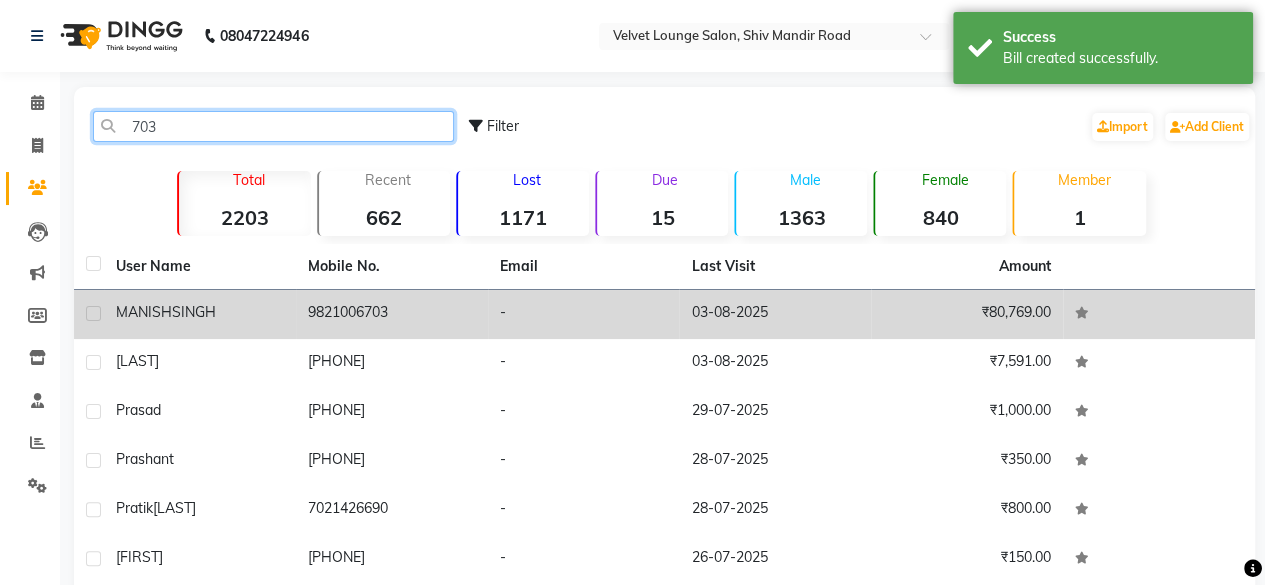 type on "703" 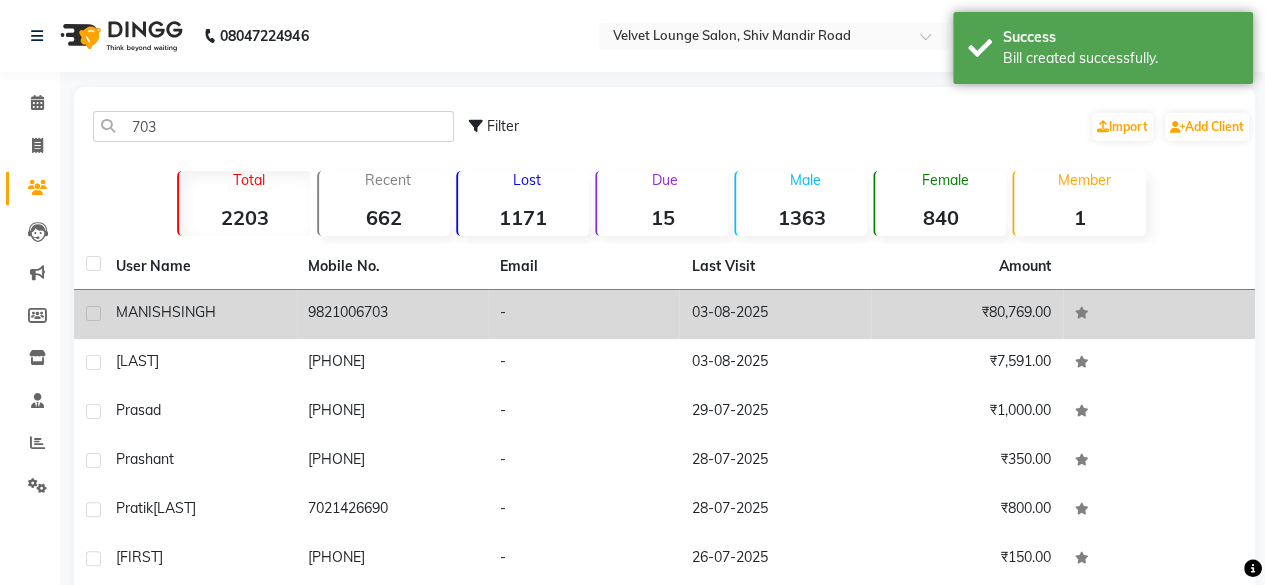 click on "9821006703" 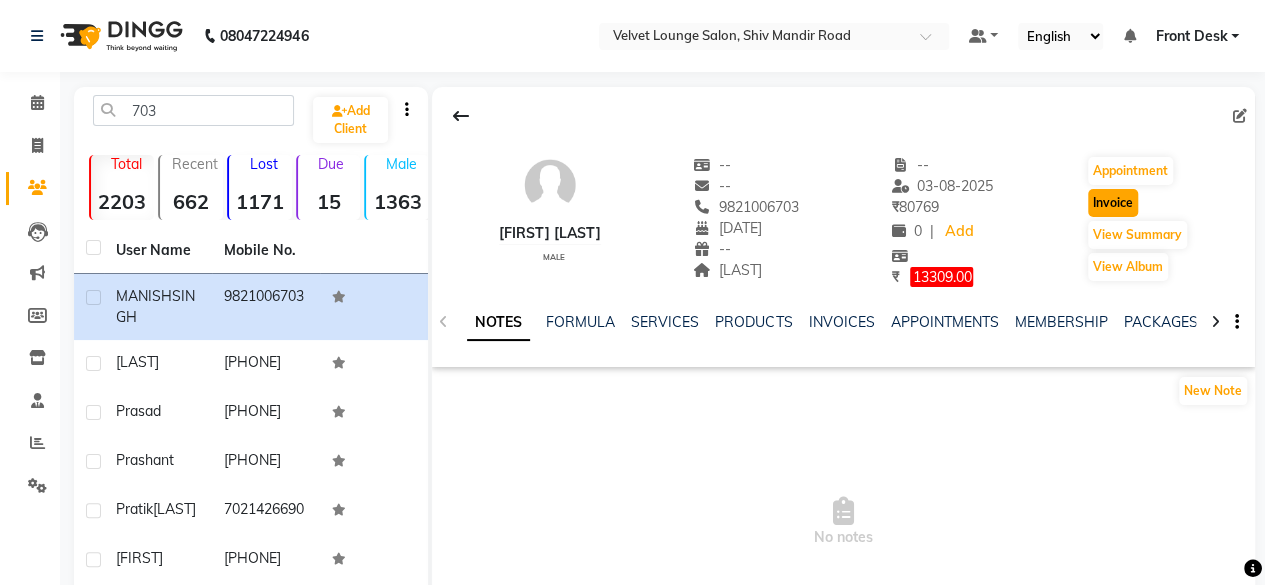 click on "Invoice" 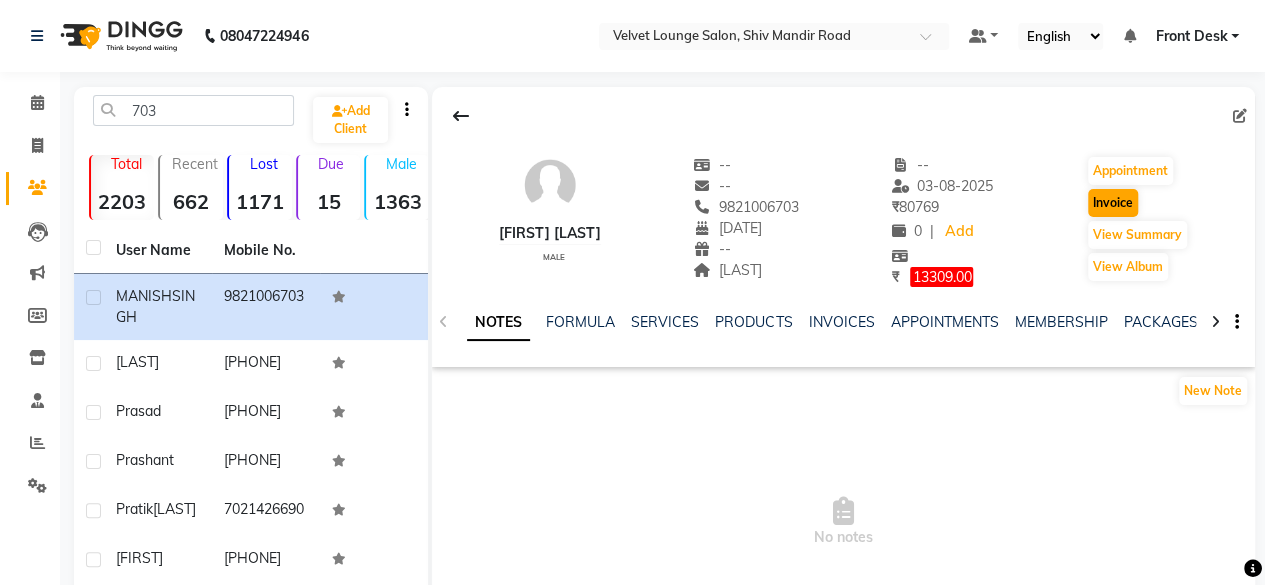 select on "5962" 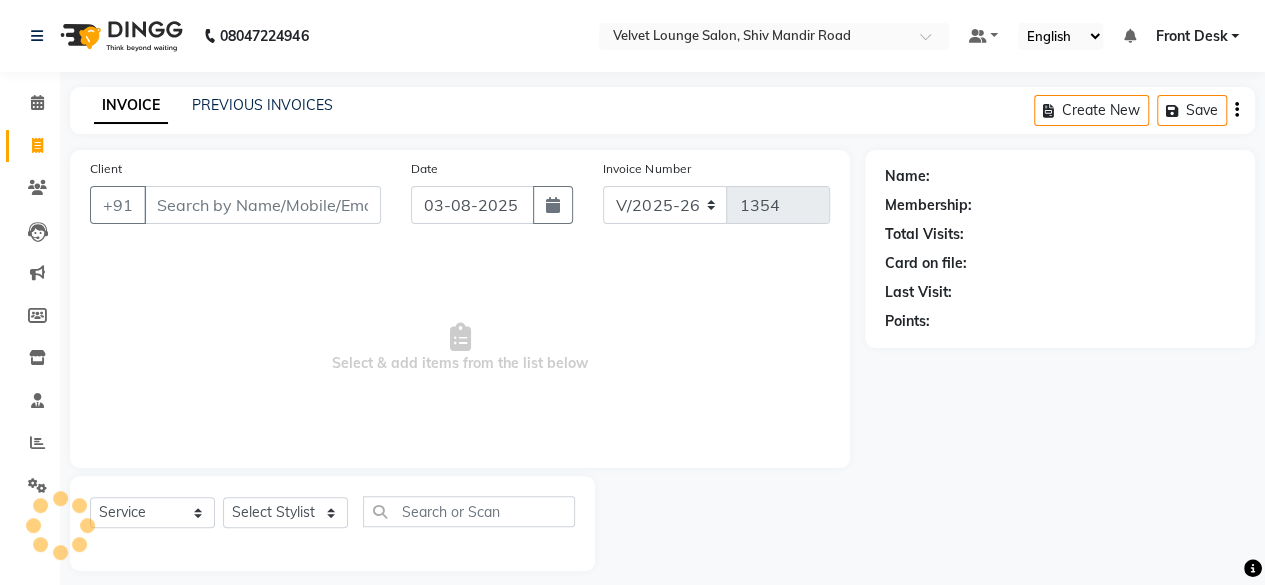 scroll, scrollTop: 15, scrollLeft: 0, axis: vertical 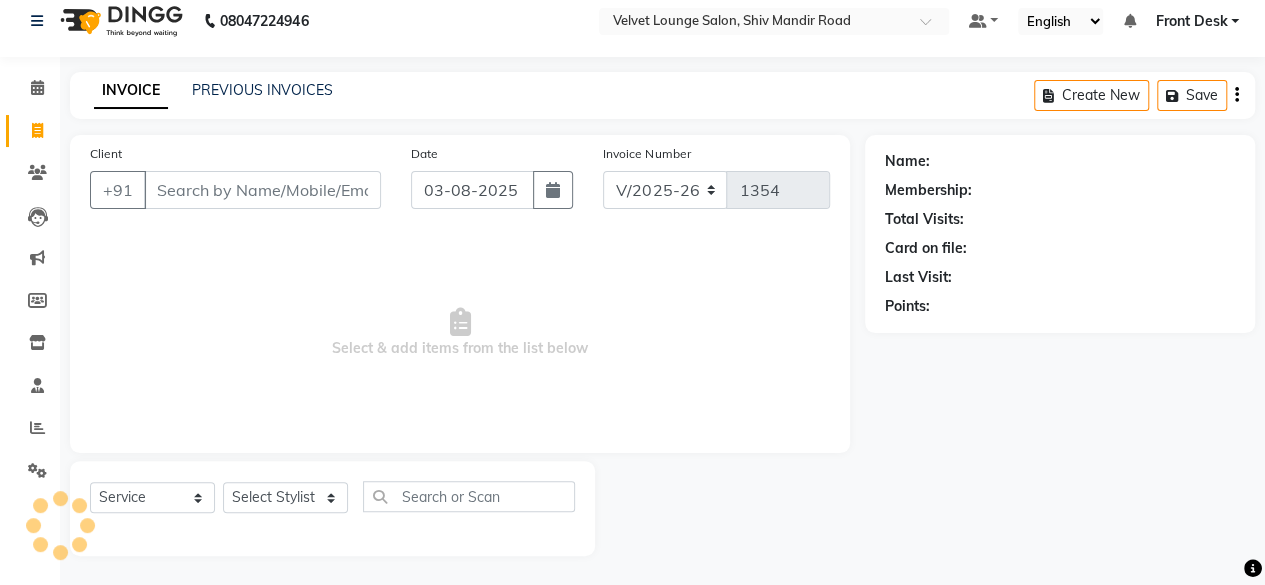 type on "9821006703" 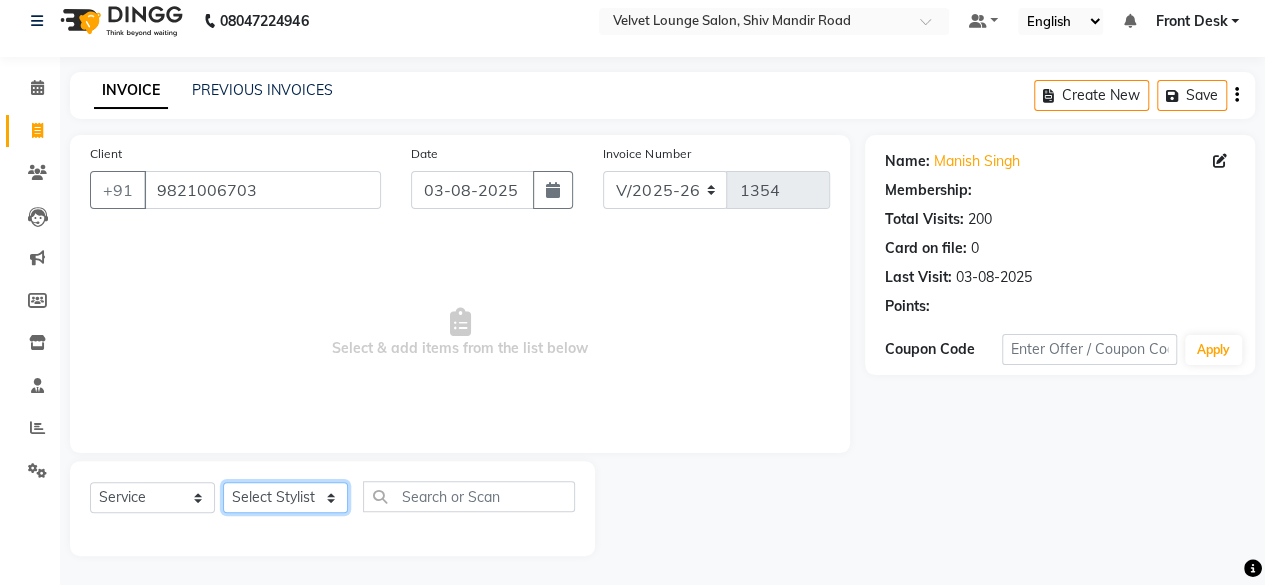 click on "Select Stylist [FIRST] [LAST] [FIRST] [FIRST] [FIRST] [FIRST] [FIRST] [FIRST] [FIRST] [FIRST] [FIRST] [FIRST] [FIRST] [FIRST] [FIRST] [FIRST] [FIRST] [FIRST]" 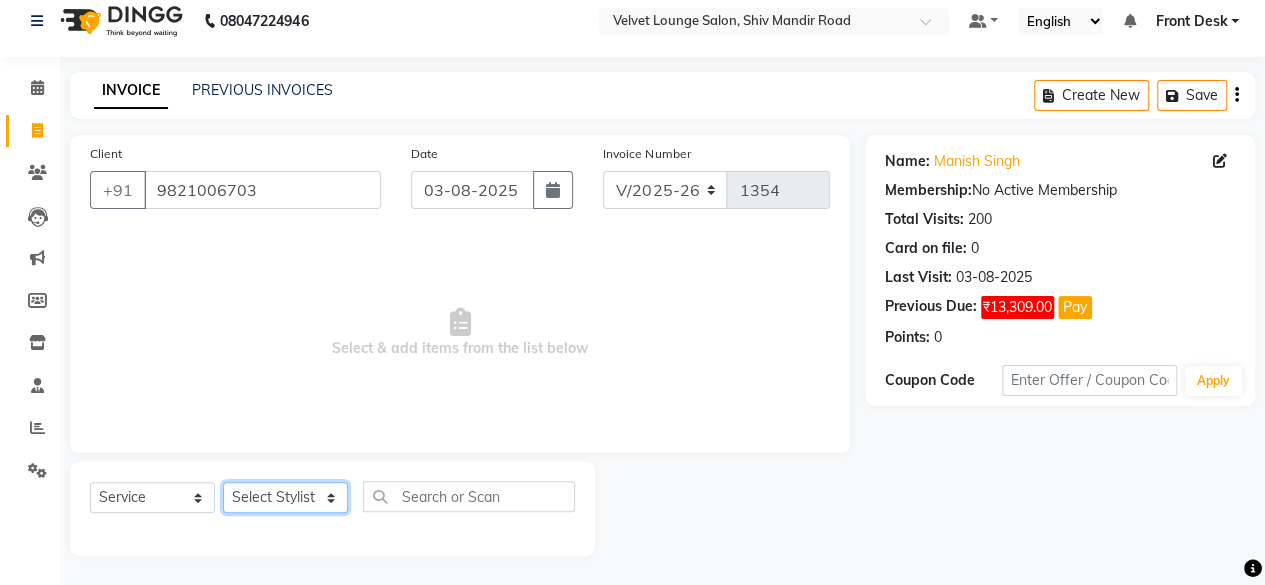 select on "[NUMBER]" 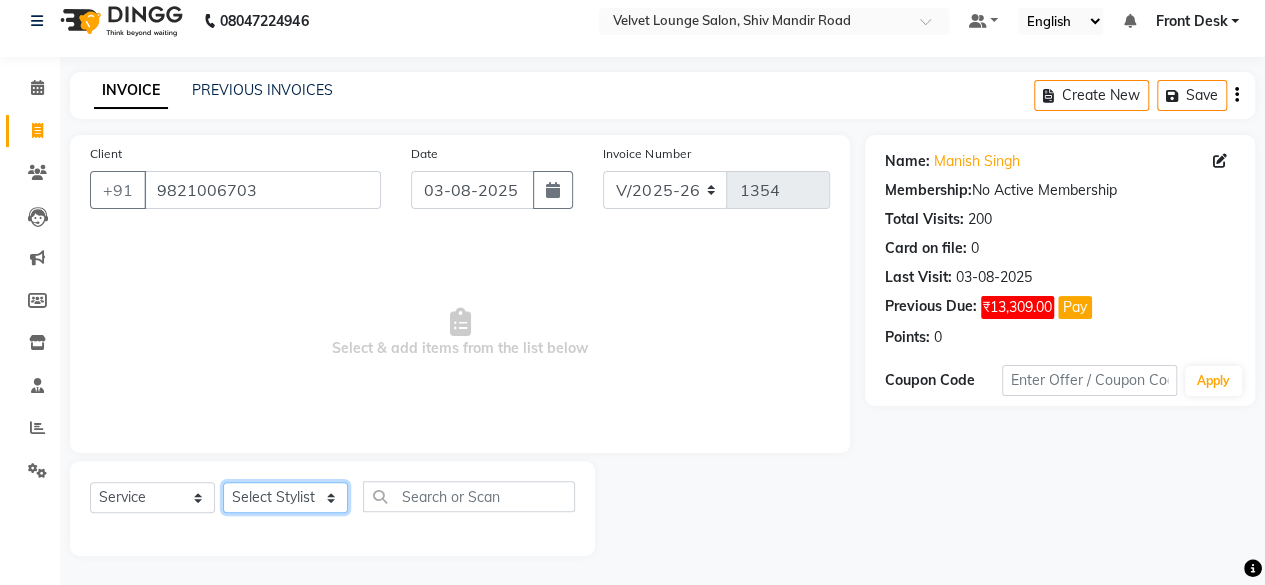 click on "Select Stylist [FIRST] [LAST] [FIRST] [FIRST] [FIRST] [FIRST] [FIRST] [FIRST] [FIRST] [FIRST] [FIRST] [FIRST] [FIRST] [FIRST] [FIRST] [FIRST] [FIRST] [FIRST]" 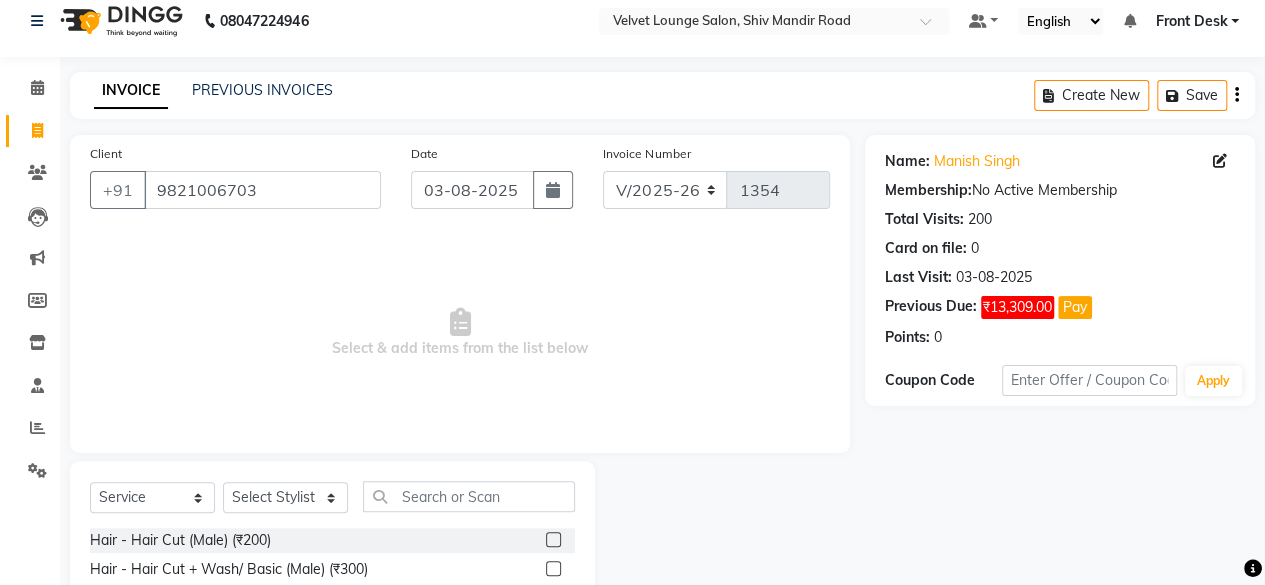 click on "Client +91 [PHONE] Date 03-08-2025 Invoice Number V/2025 V/2025-26 1354  Select & add items from the list below" 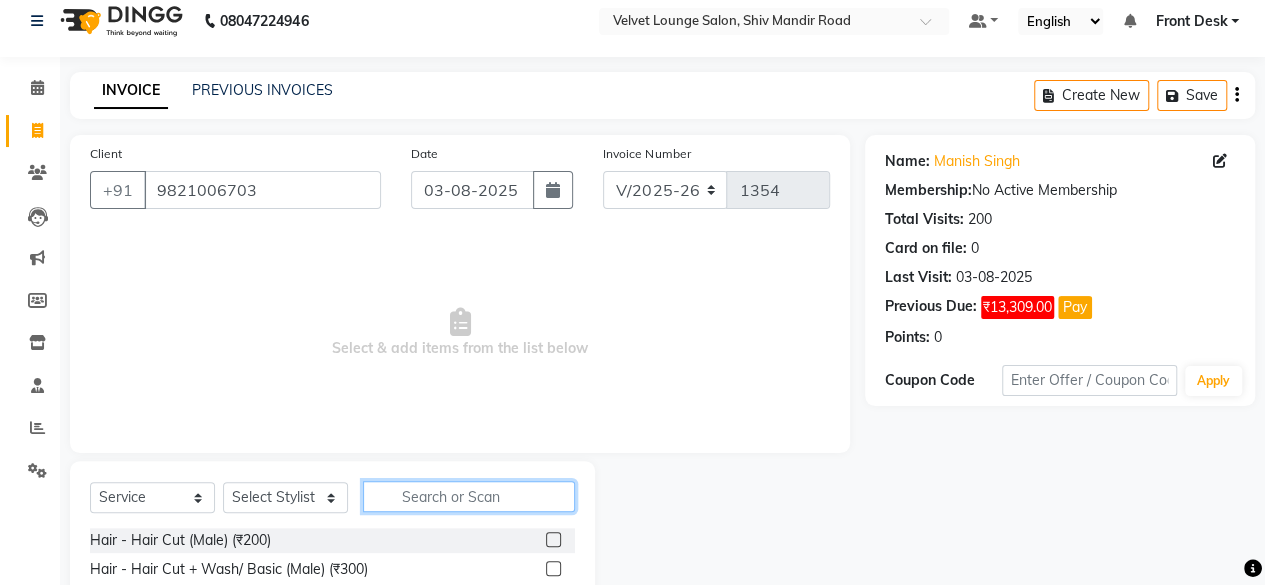 click 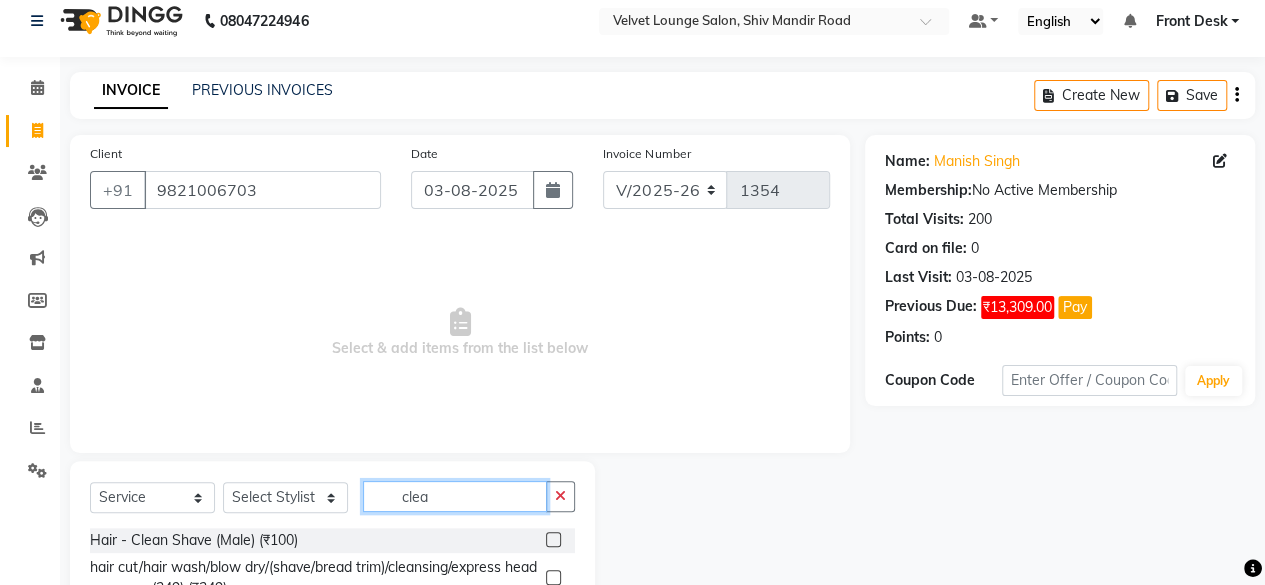 type on "clea" 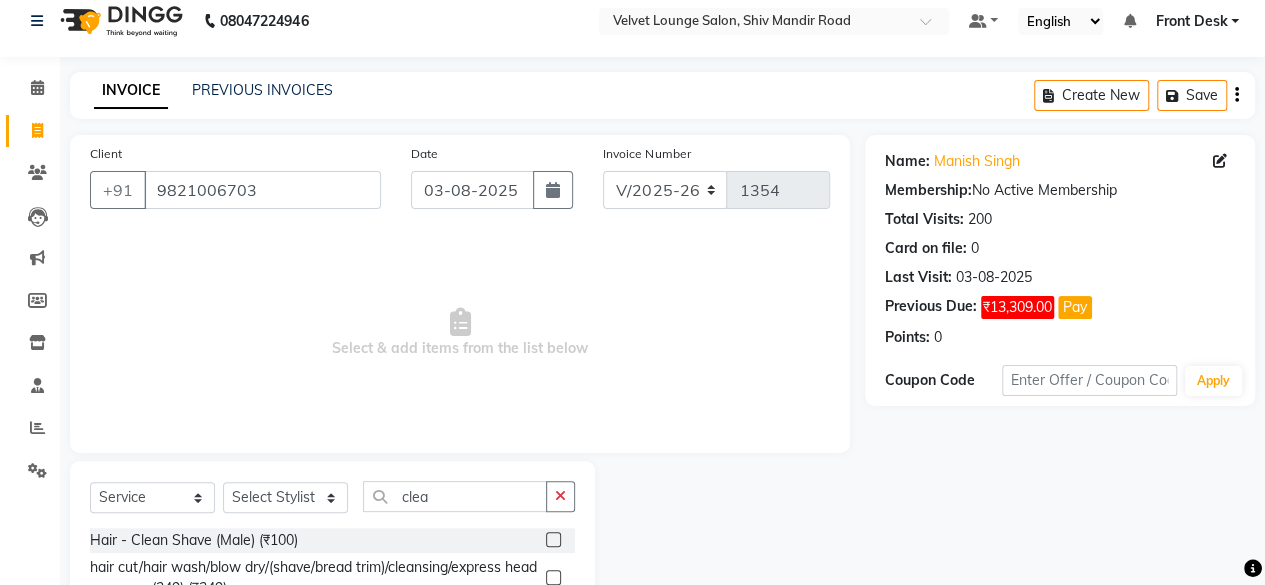 click 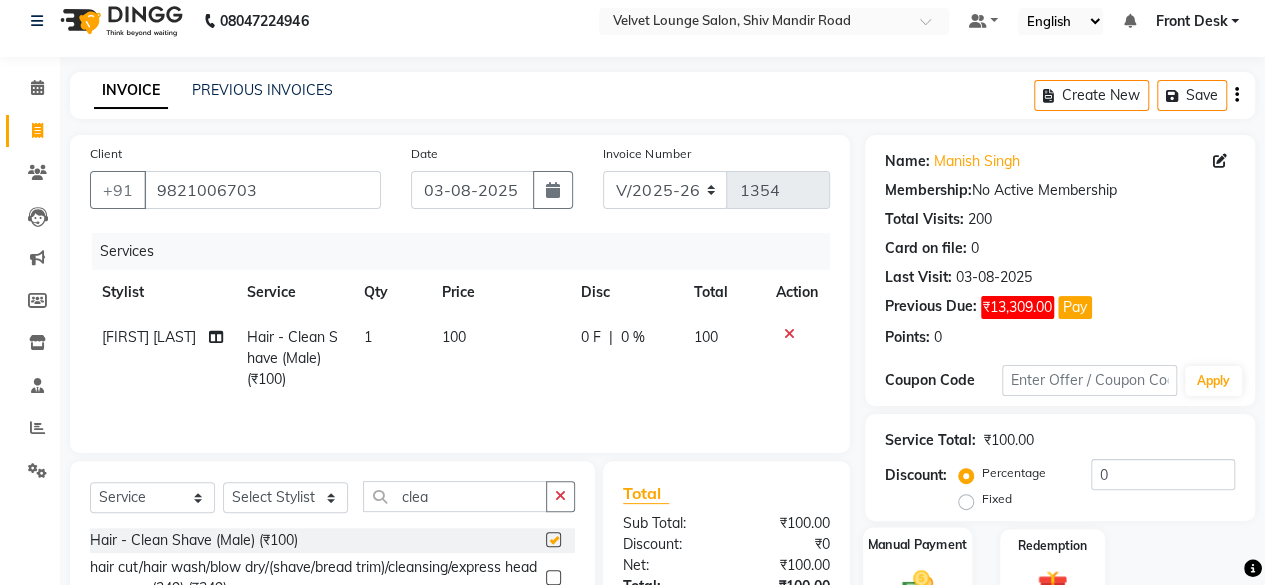 checkbox on "false" 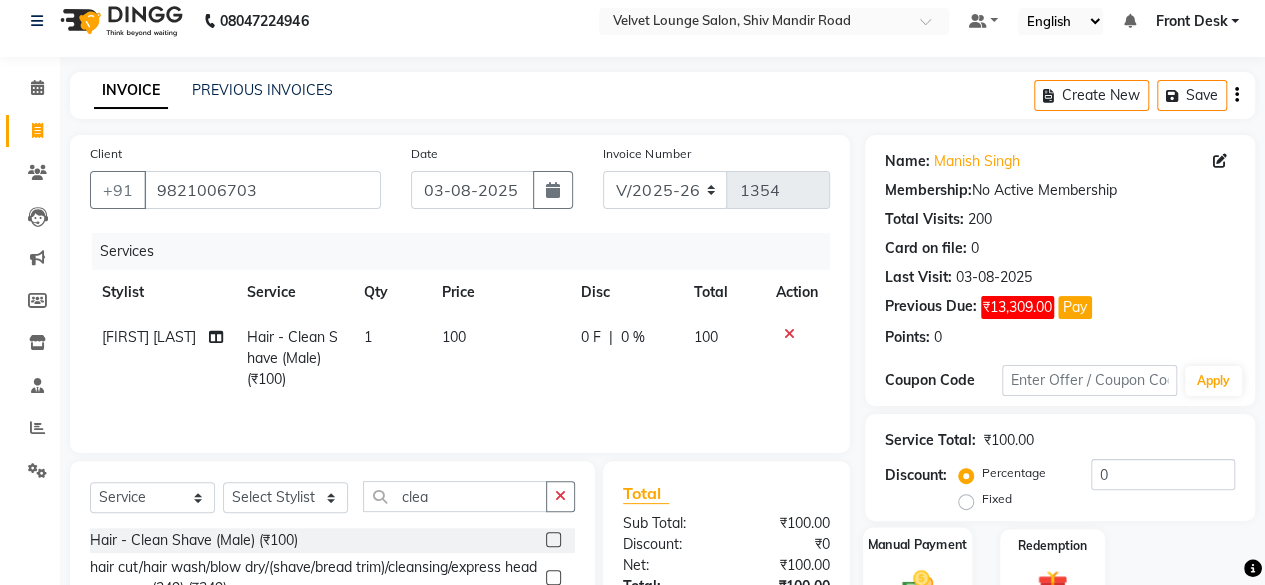 click 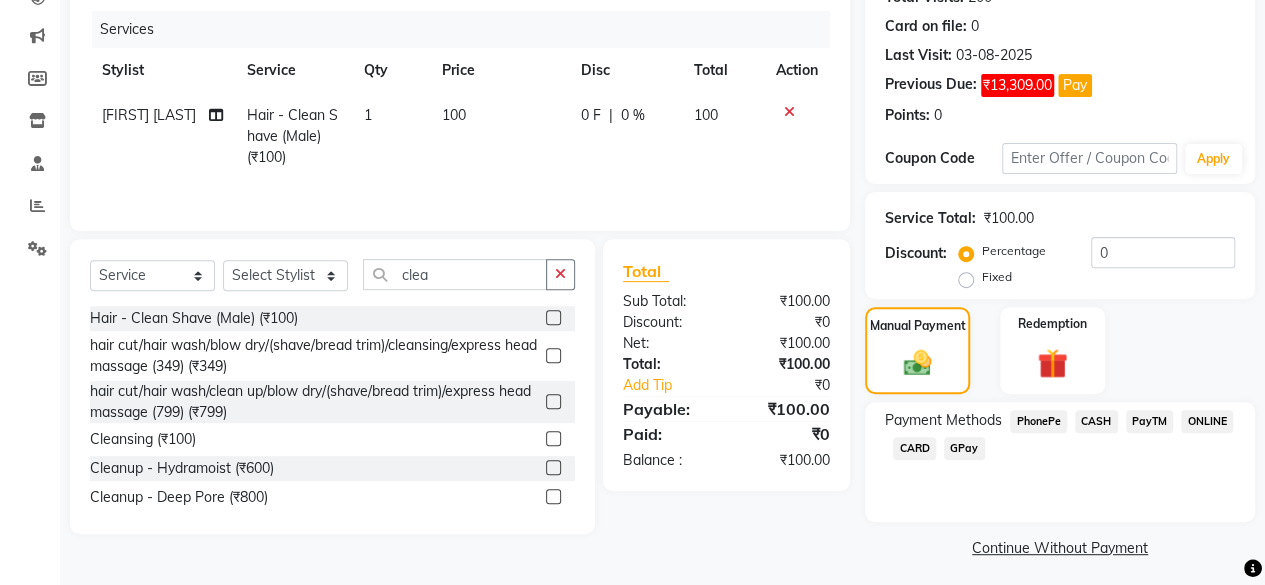 scroll, scrollTop: 244, scrollLeft: 0, axis: vertical 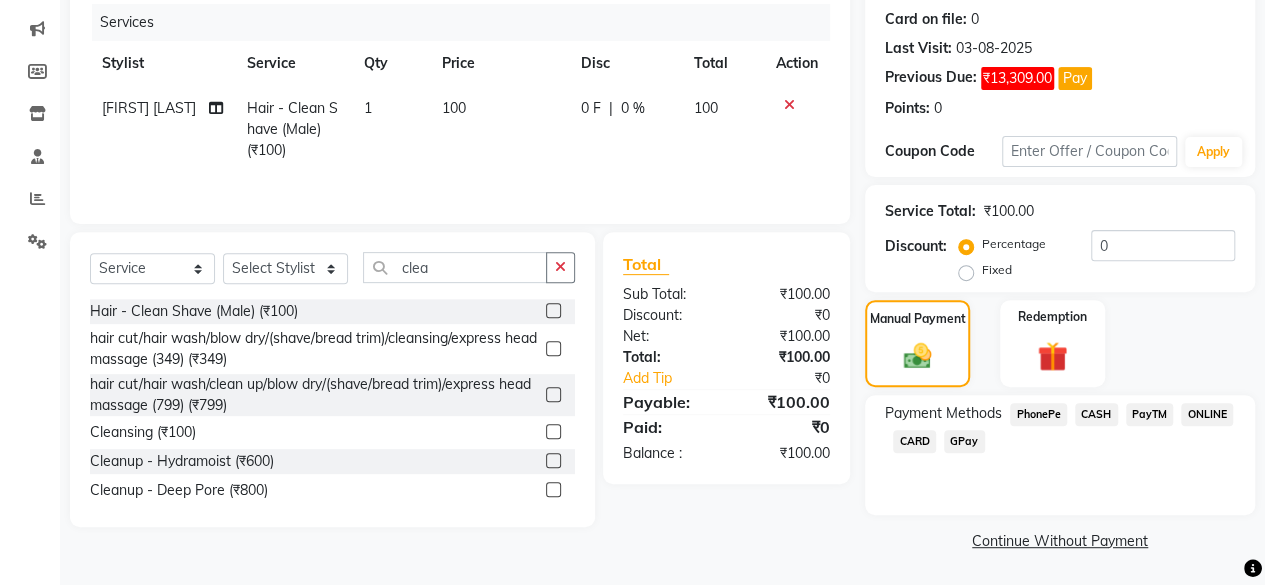 click on "PhonePe" 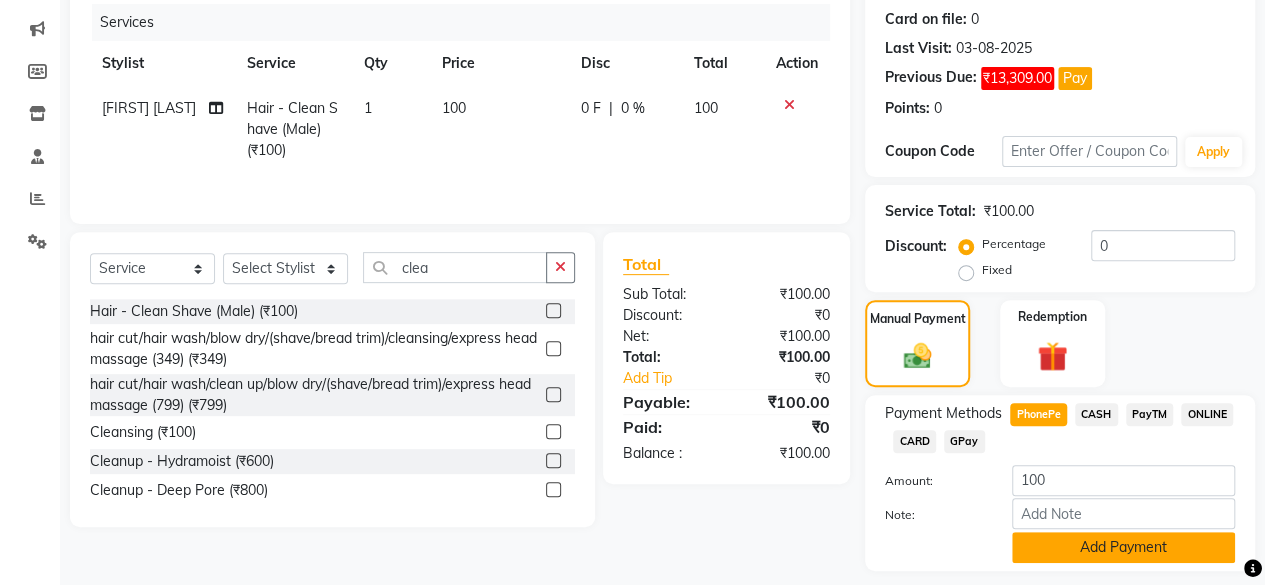 click on "Add Payment" 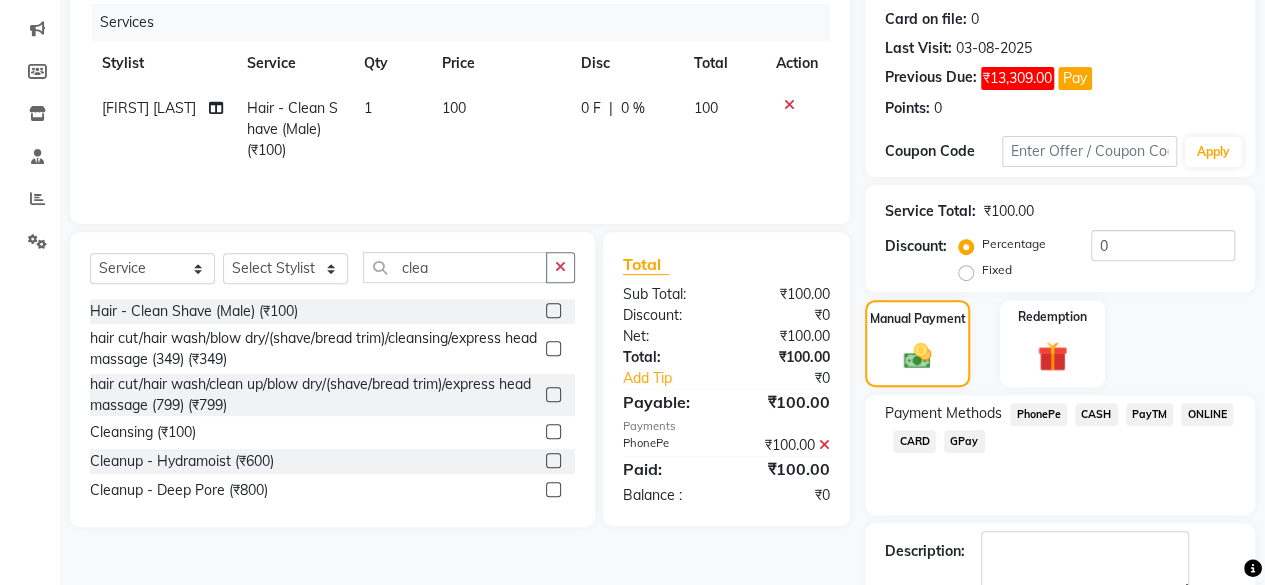 scroll, scrollTop: 356, scrollLeft: 0, axis: vertical 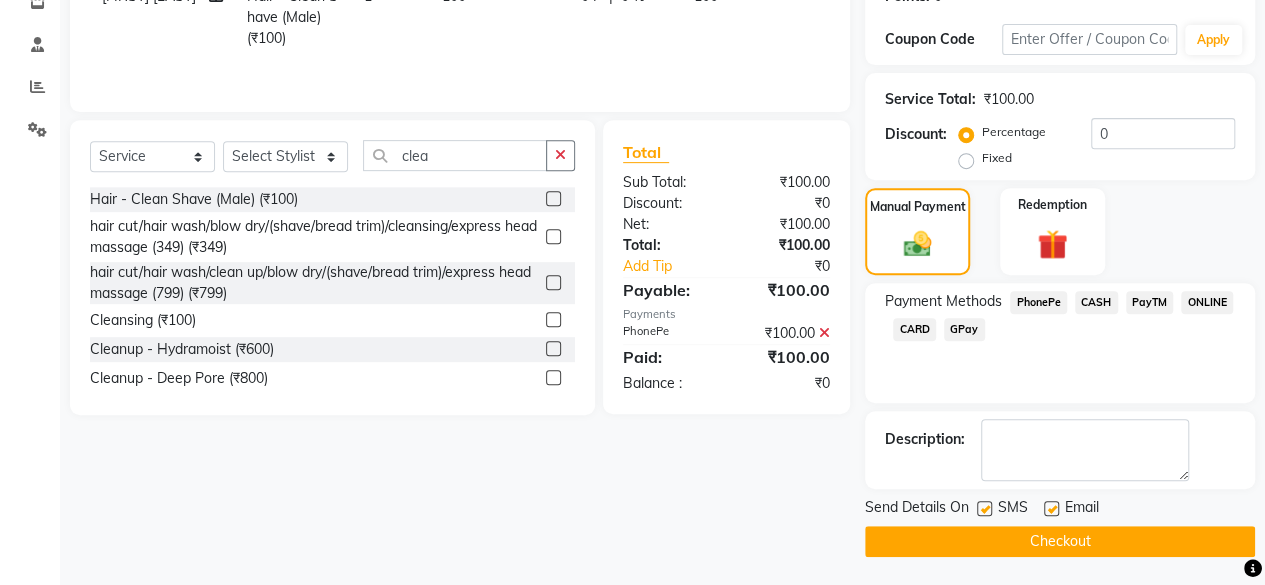 click on "Checkout" 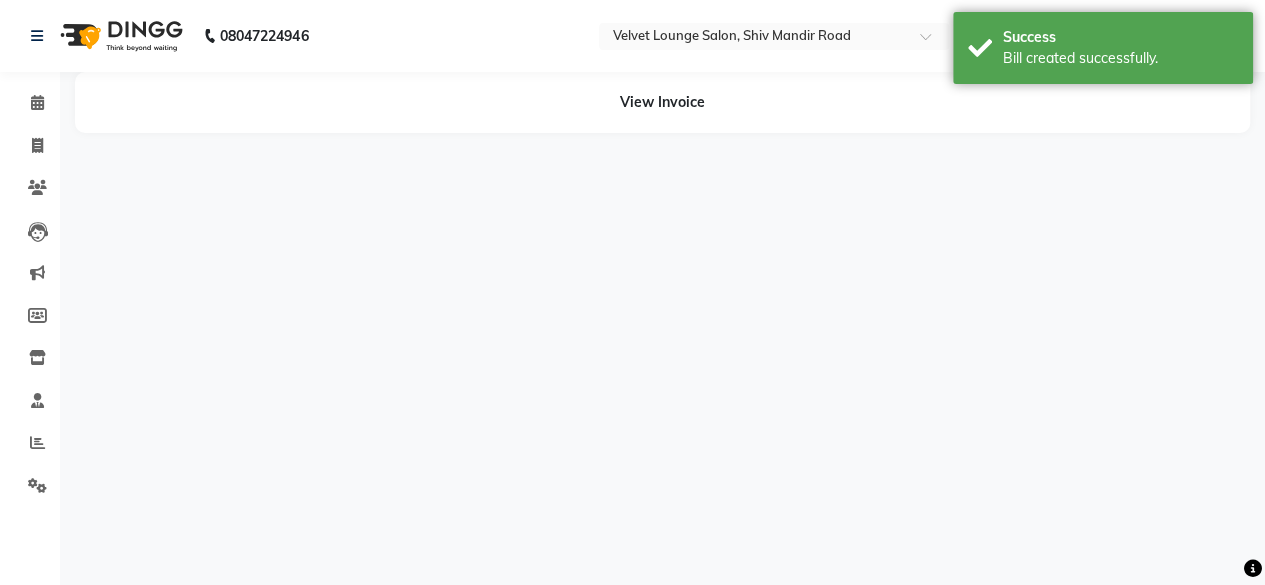 scroll, scrollTop: 0, scrollLeft: 0, axis: both 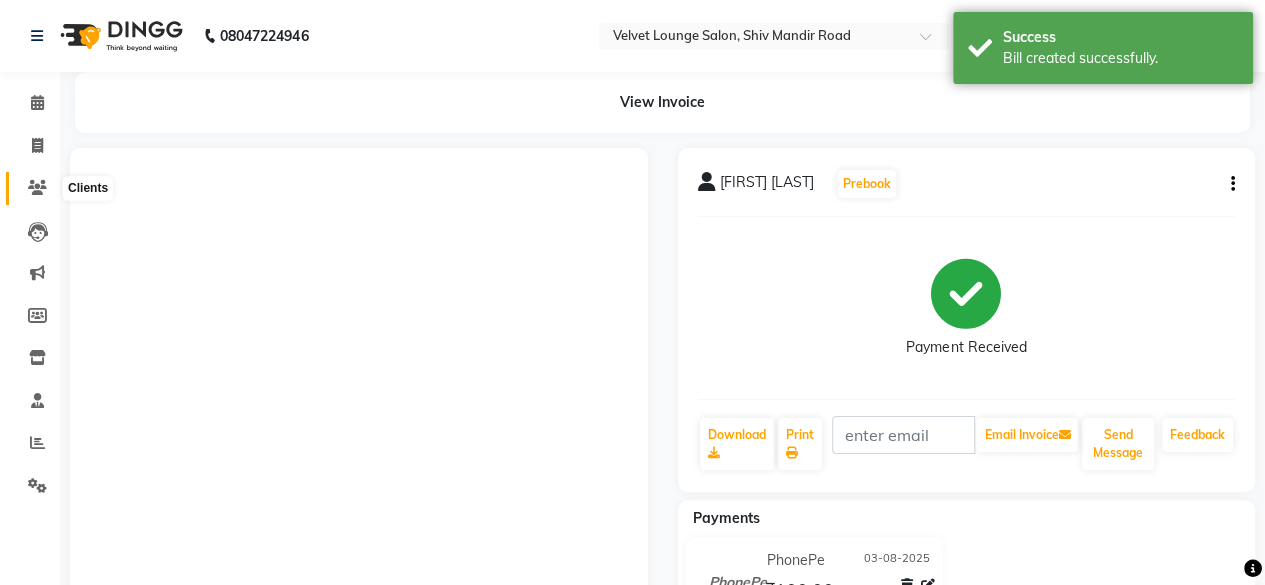 click 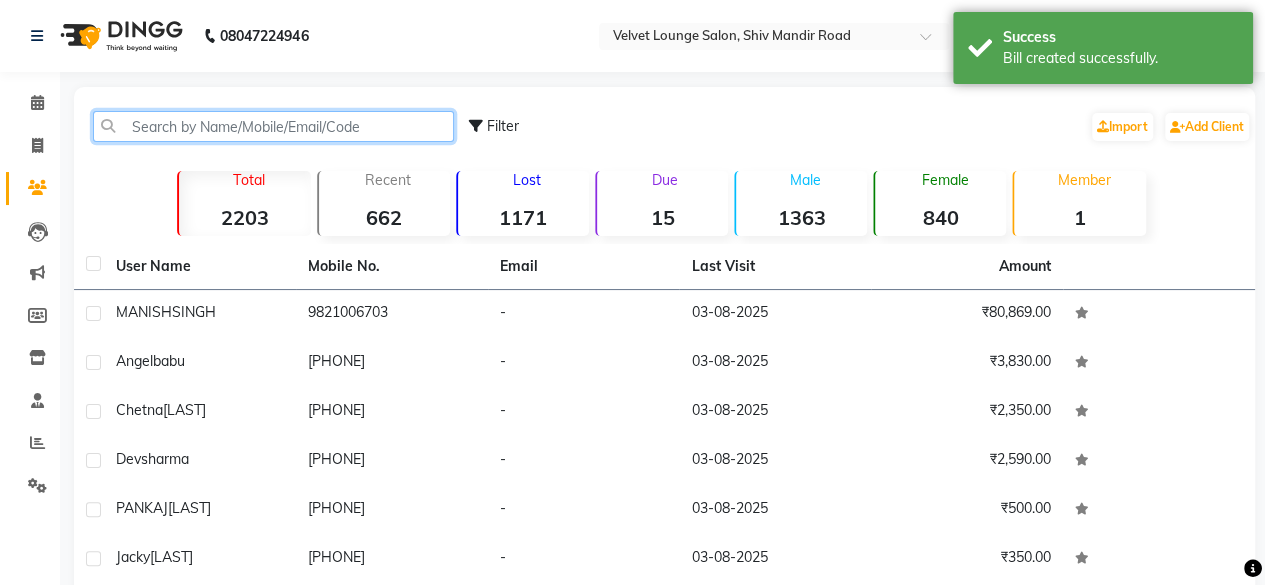 click 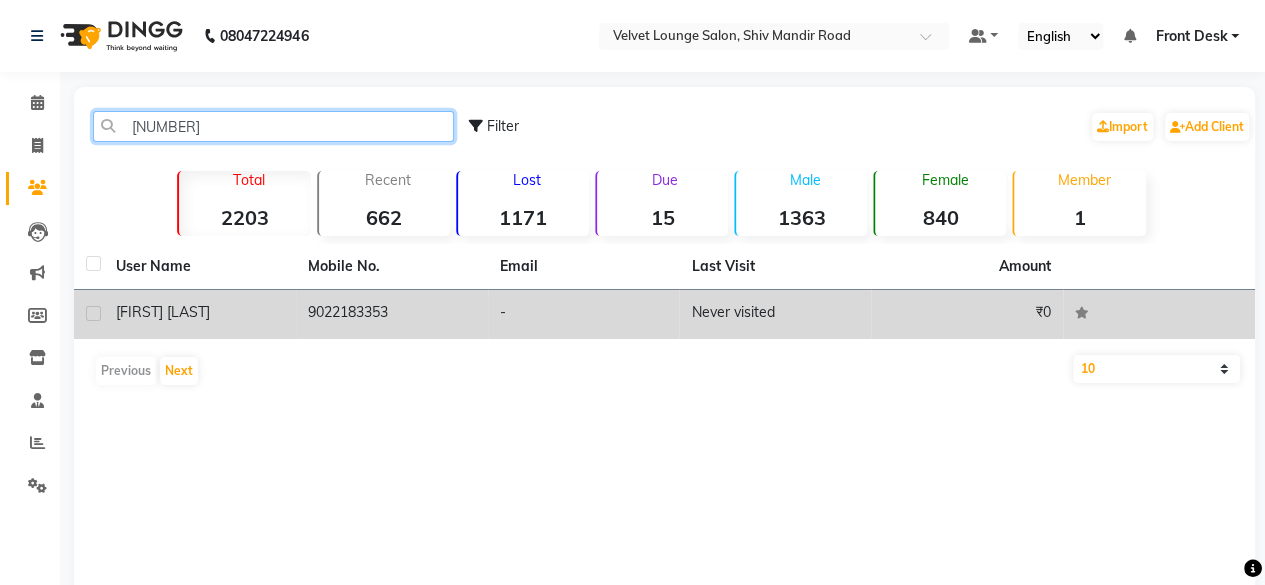type on "[NUMBER]" 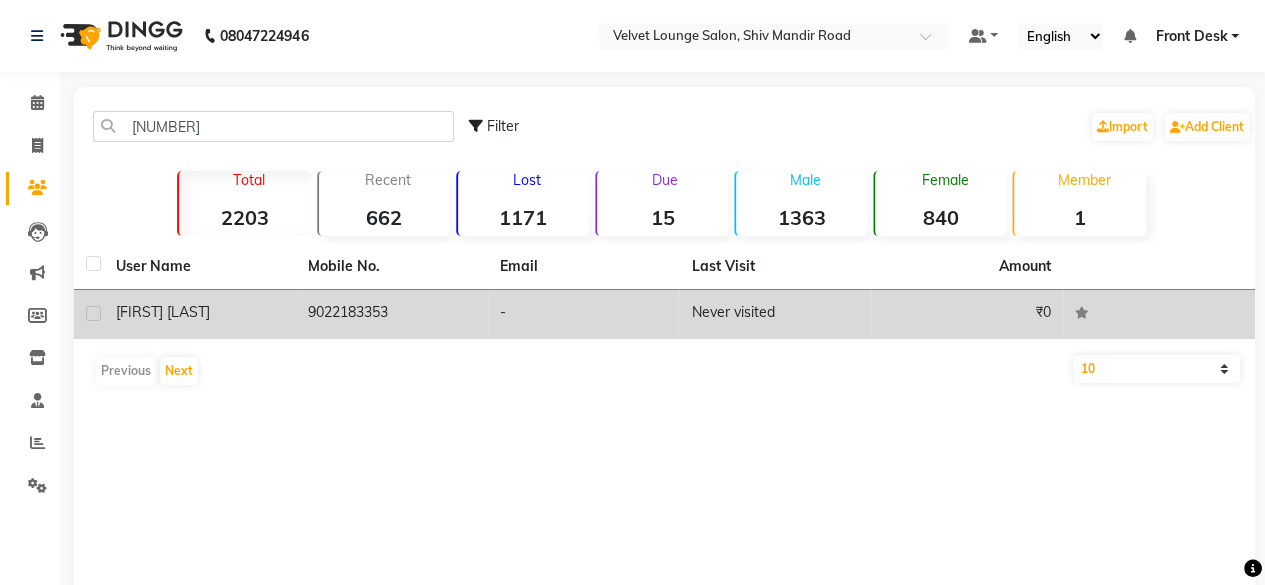 click on "-" 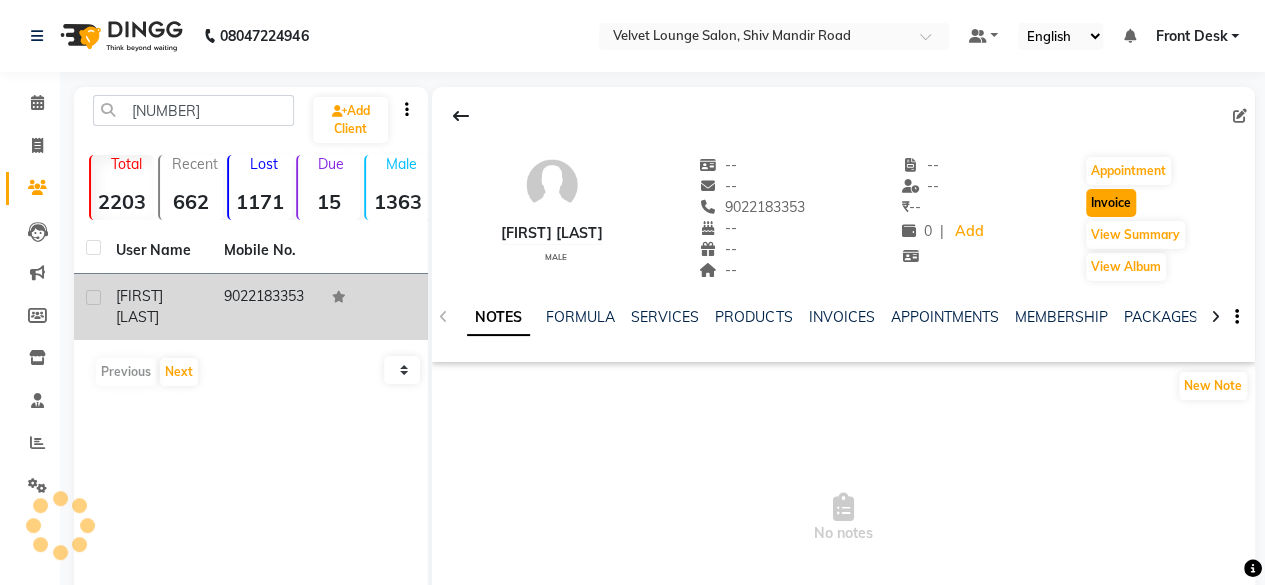 click on "Invoice" 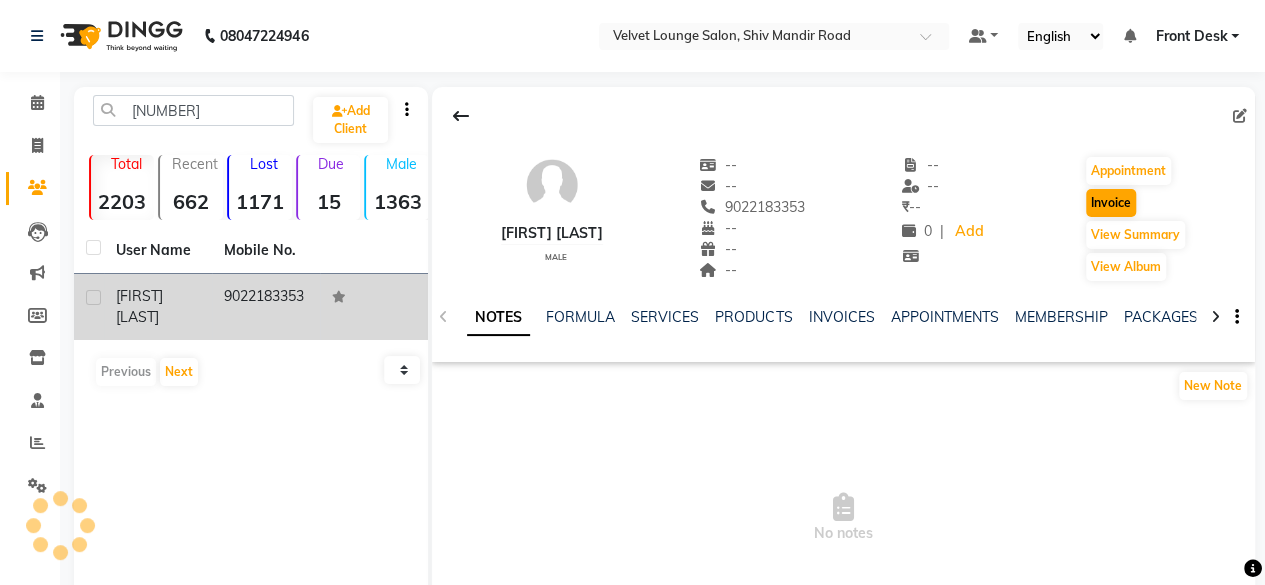select on "service" 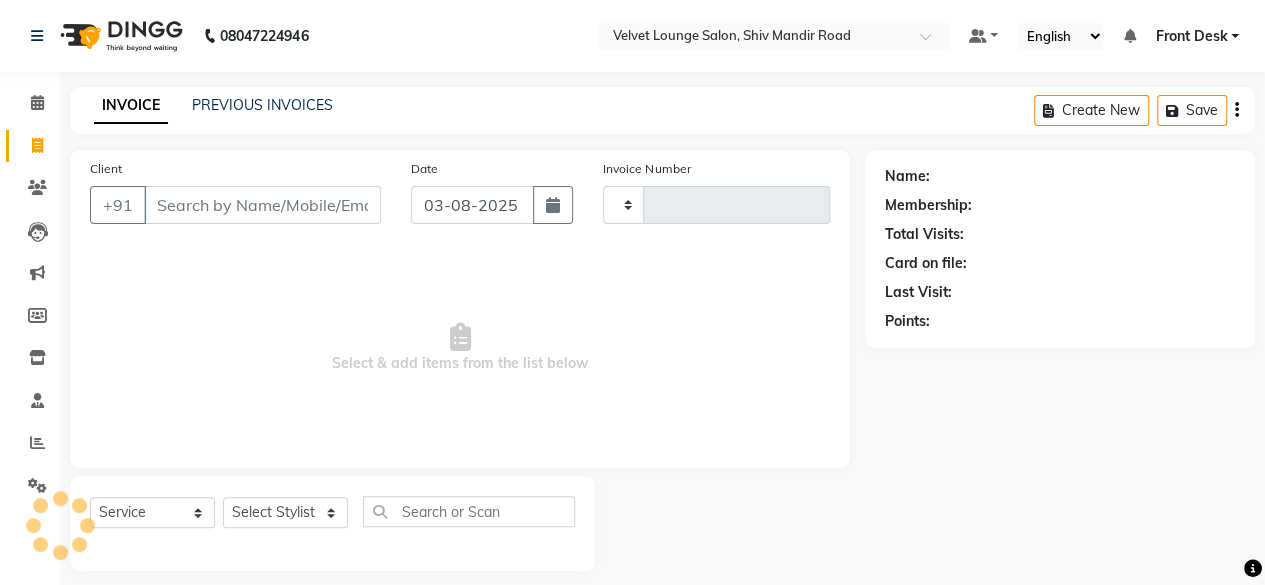 scroll, scrollTop: 15, scrollLeft: 0, axis: vertical 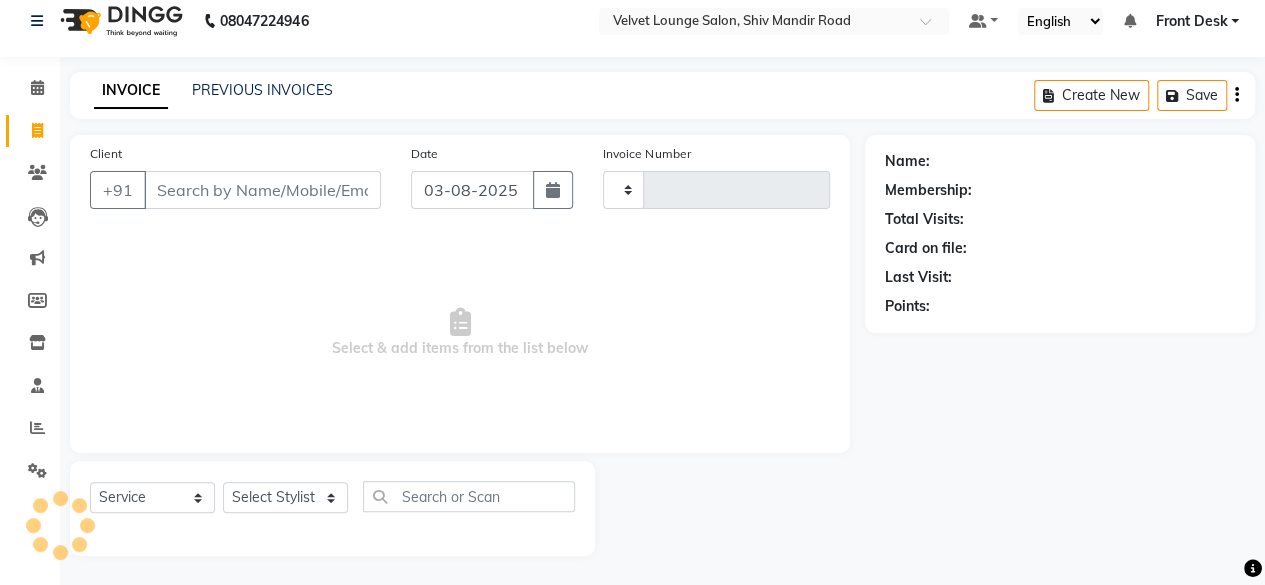 type on "1355" 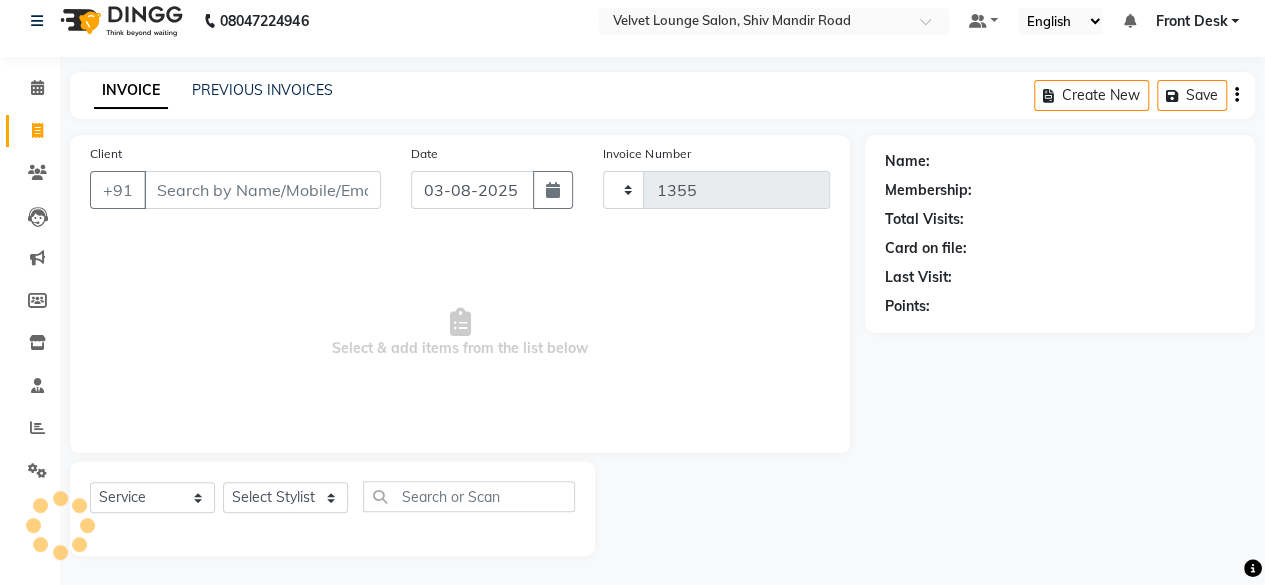 select on "5962" 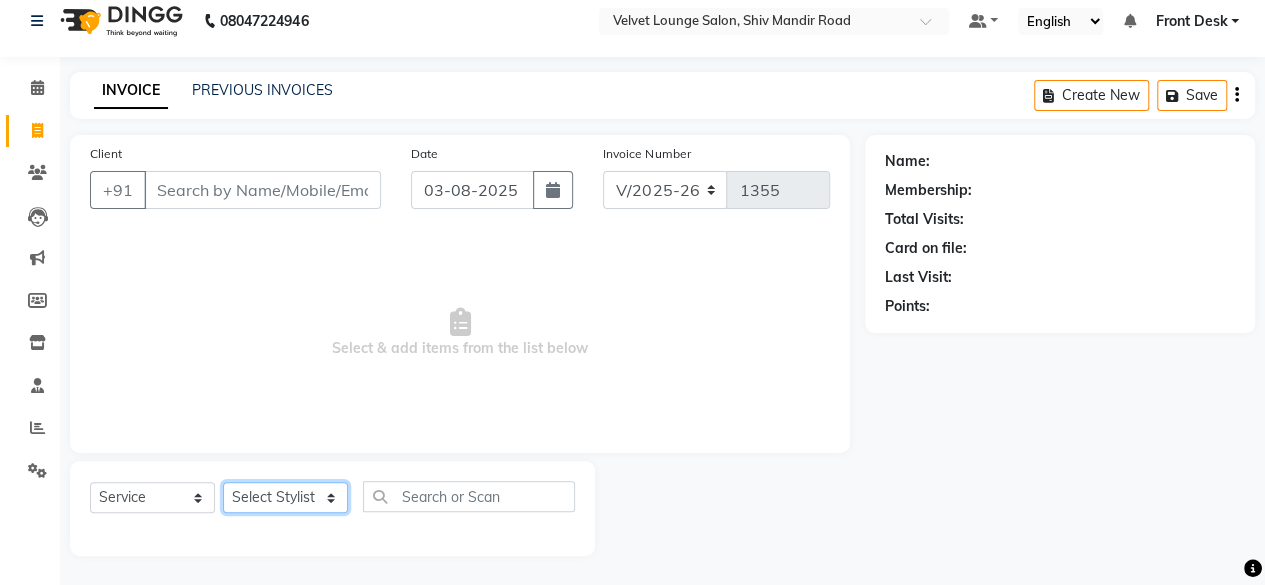 click on "Select Stylist" 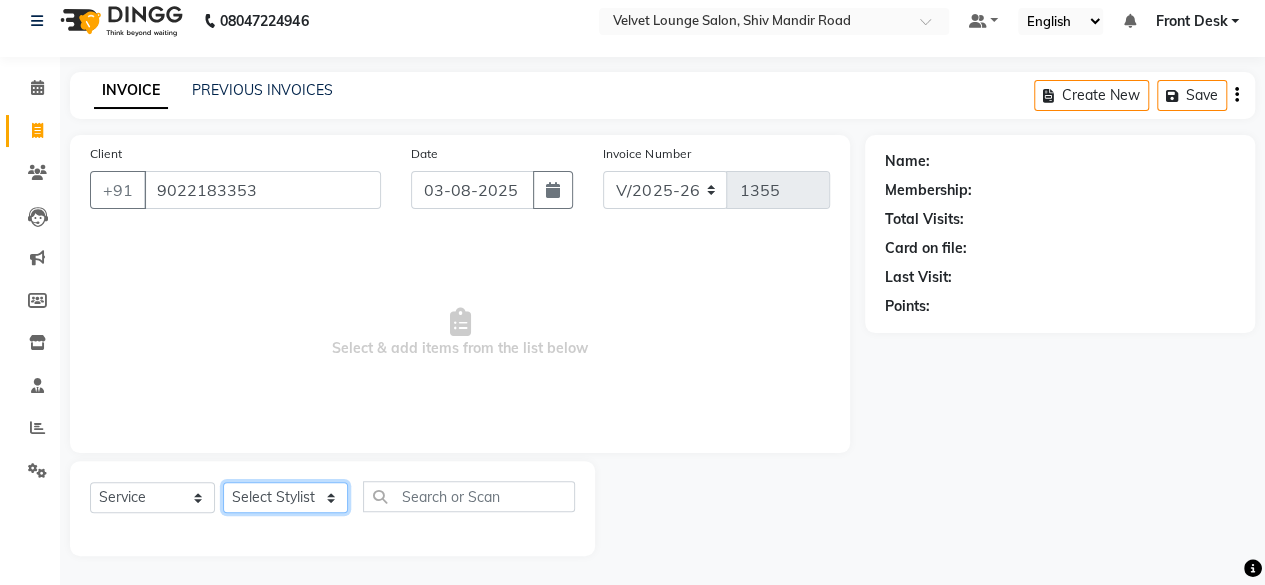 click on "Select Stylist [FIRST] [LAST] [FIRST] [FIRST] [FIRST] [FIRST] [FIRST] [FIRST] [FIRST] [FIRST] [FIRST] [FIRST] [FIRST] [FIRST] [FIRST] [FIRST] [FIRST] [FIRST]" 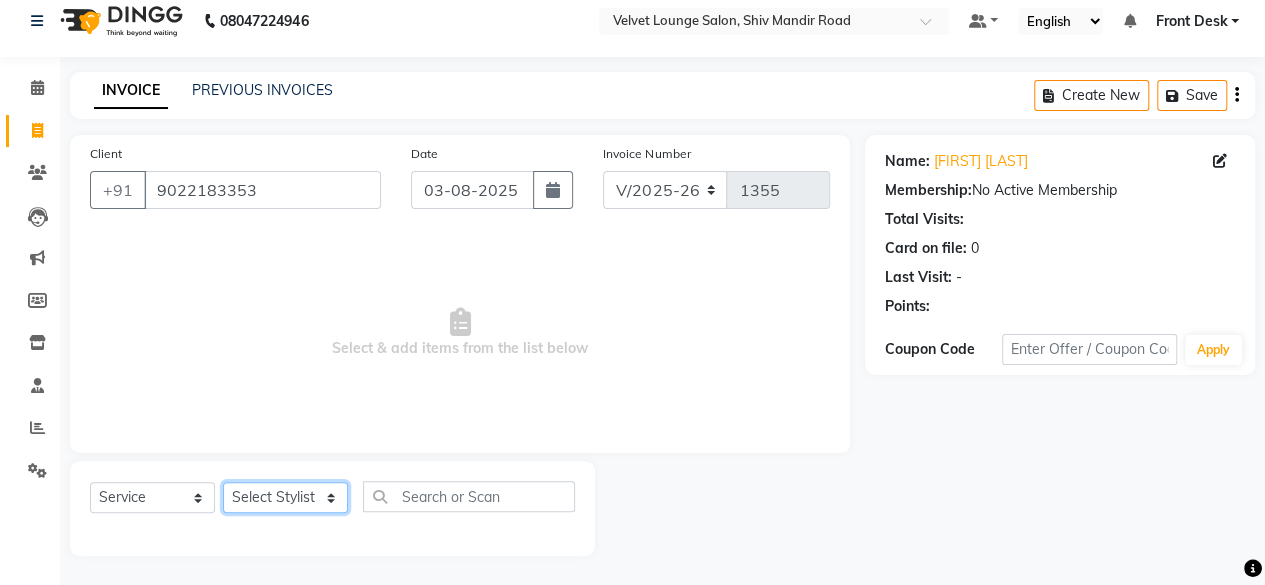 drag, startPoint x: 268, startPoint y: 495, endPoint x: 277, endPoint y: 214, distance: 281.1441 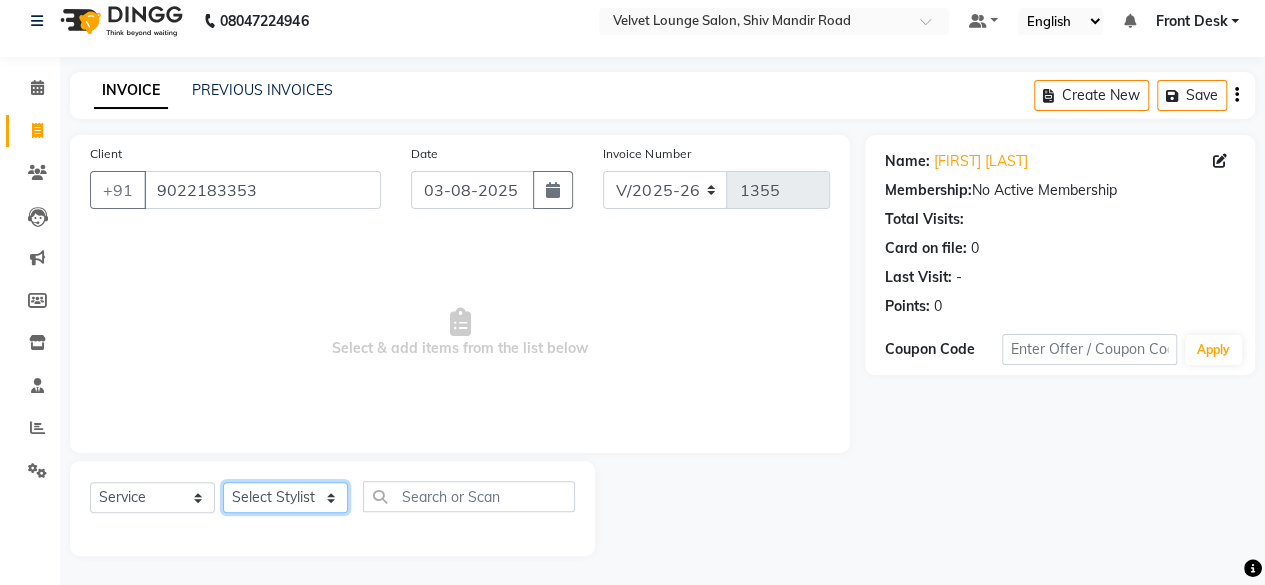select on "[NUMBER]" 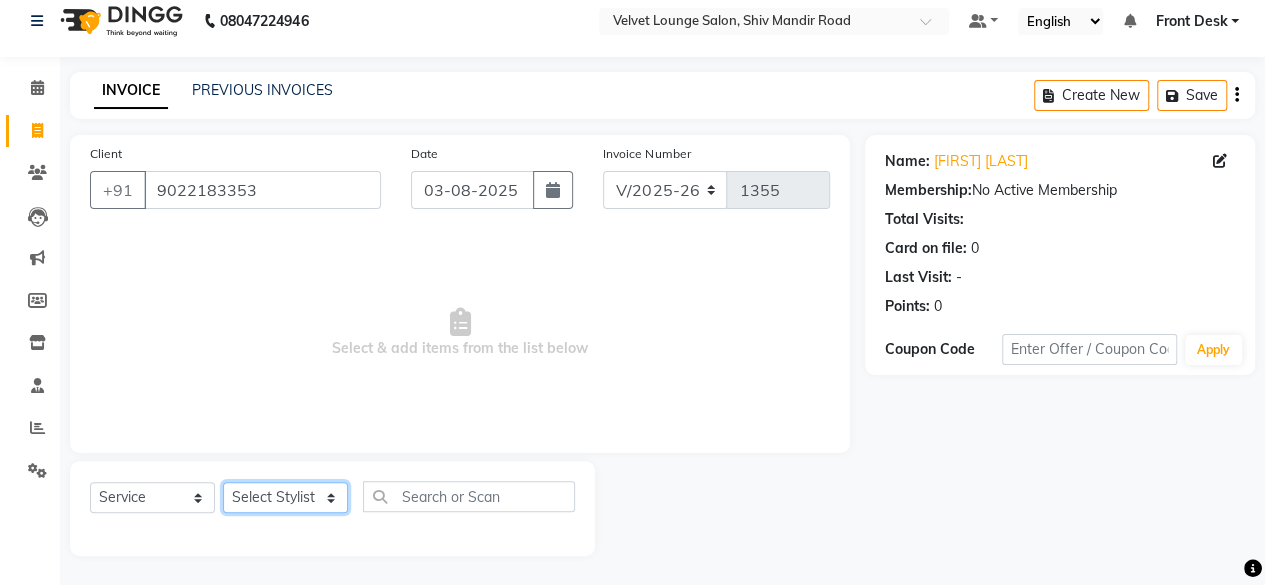 click on "Select Stylist [FIRST] [LAST] [FIRST] [FIRST] [FIRST] [FIRST] [FIRST] [FIRST] [FIRST] [FIRST] [FIRST] [FIRST] [FIRST] [FIRST] [FIRST] [FIRST] [FIRST] [FIRST]" 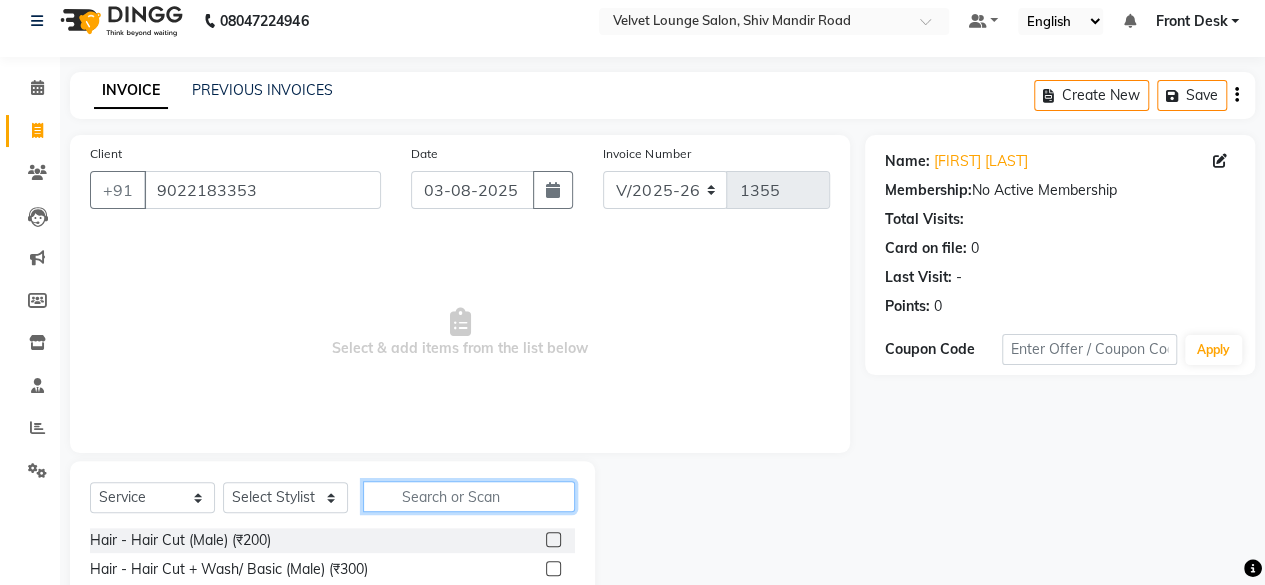 click 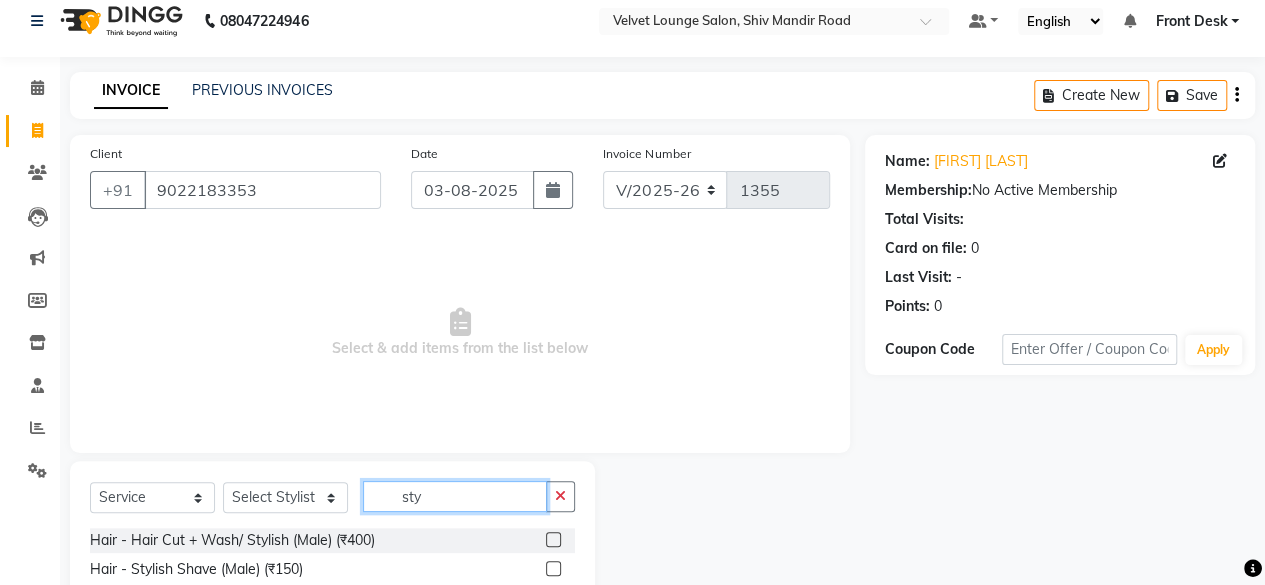 type on "sty" 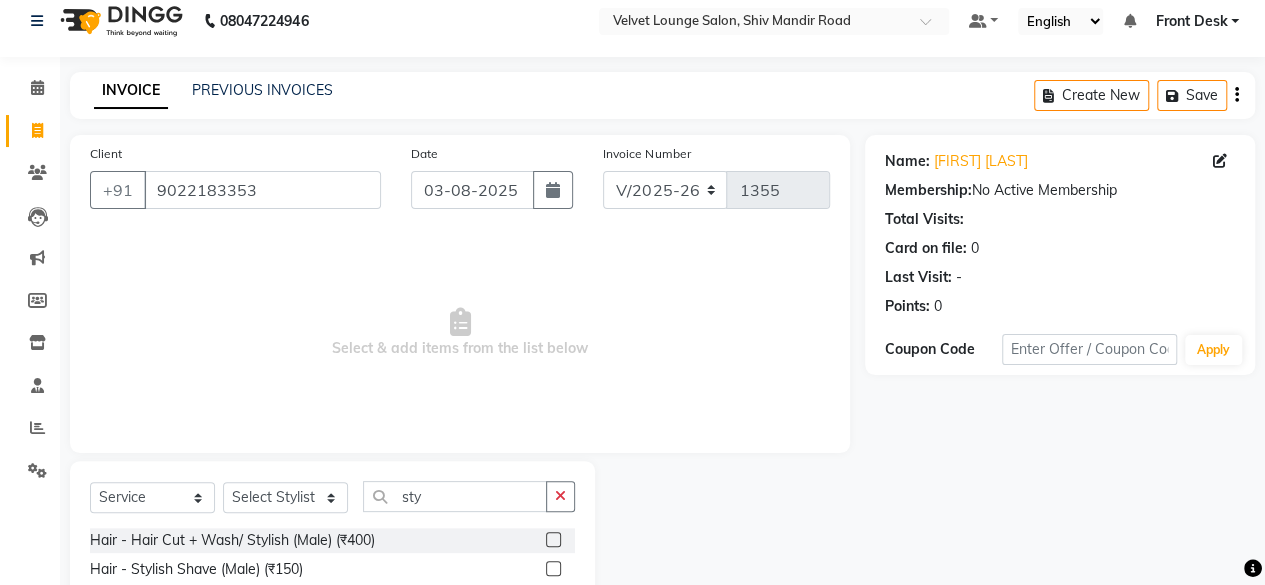 click 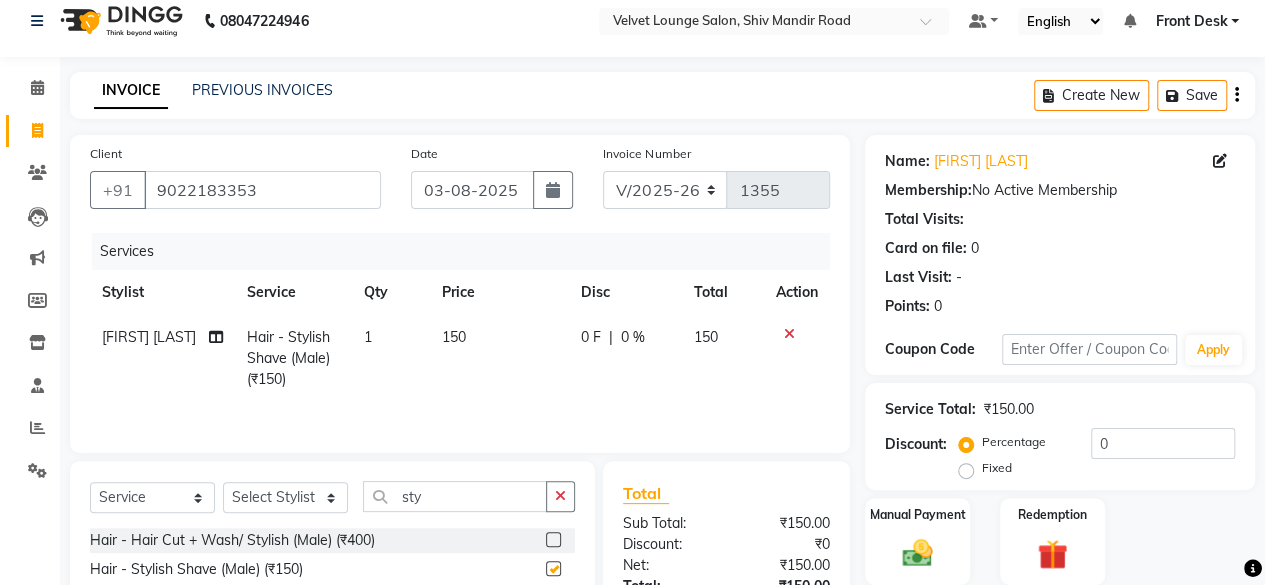 checkbox on "false" 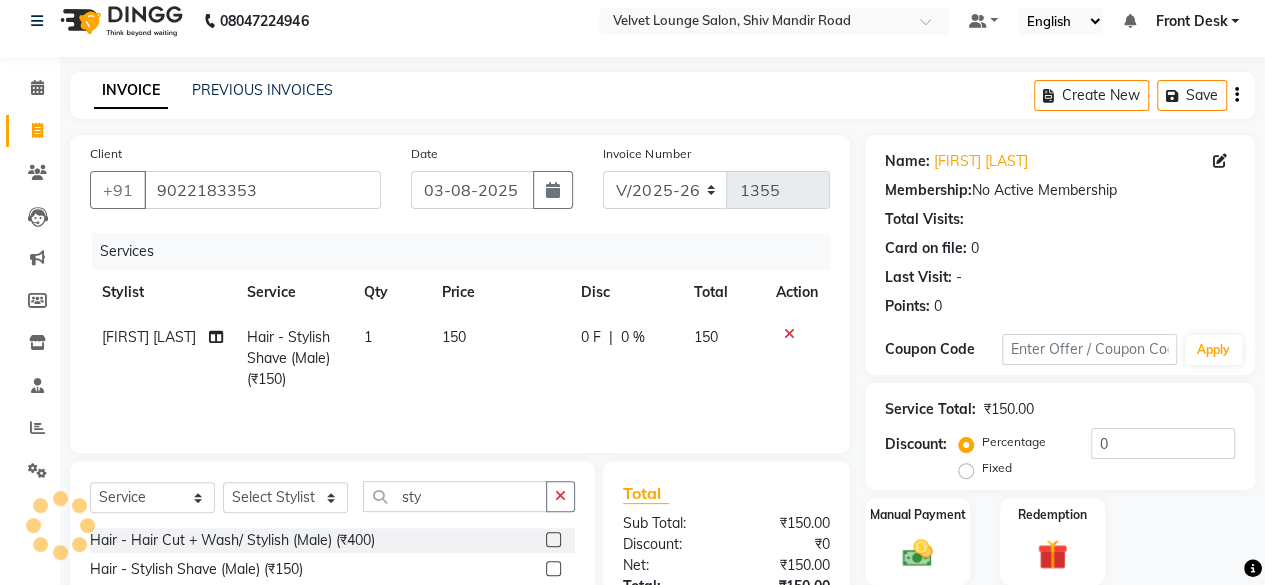 click on "150" 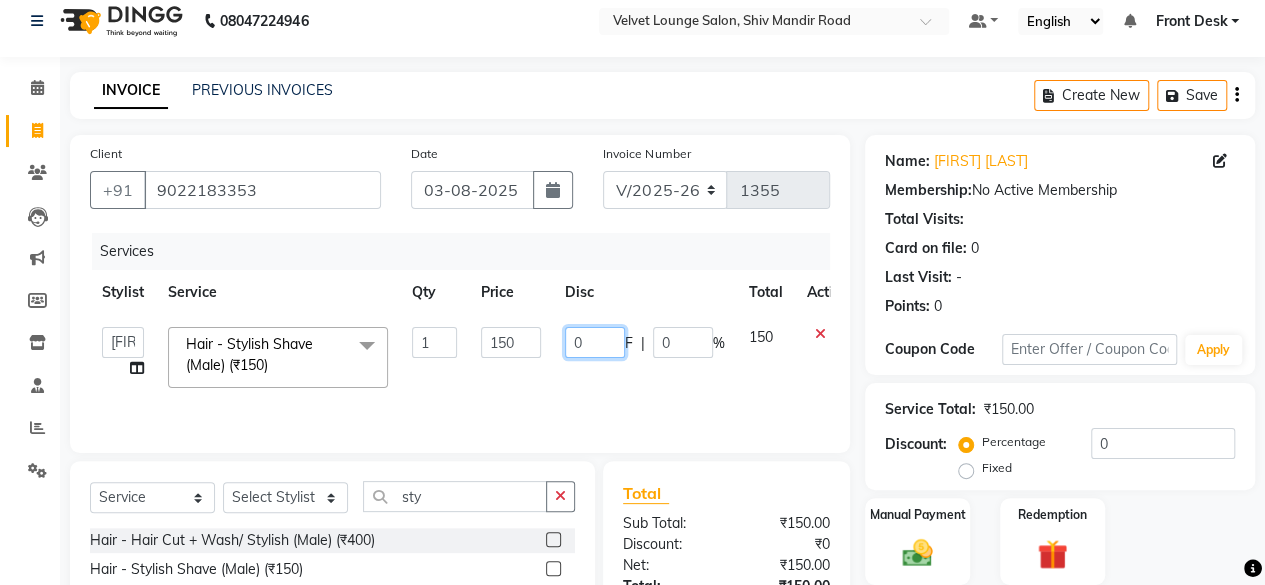 click on "0" 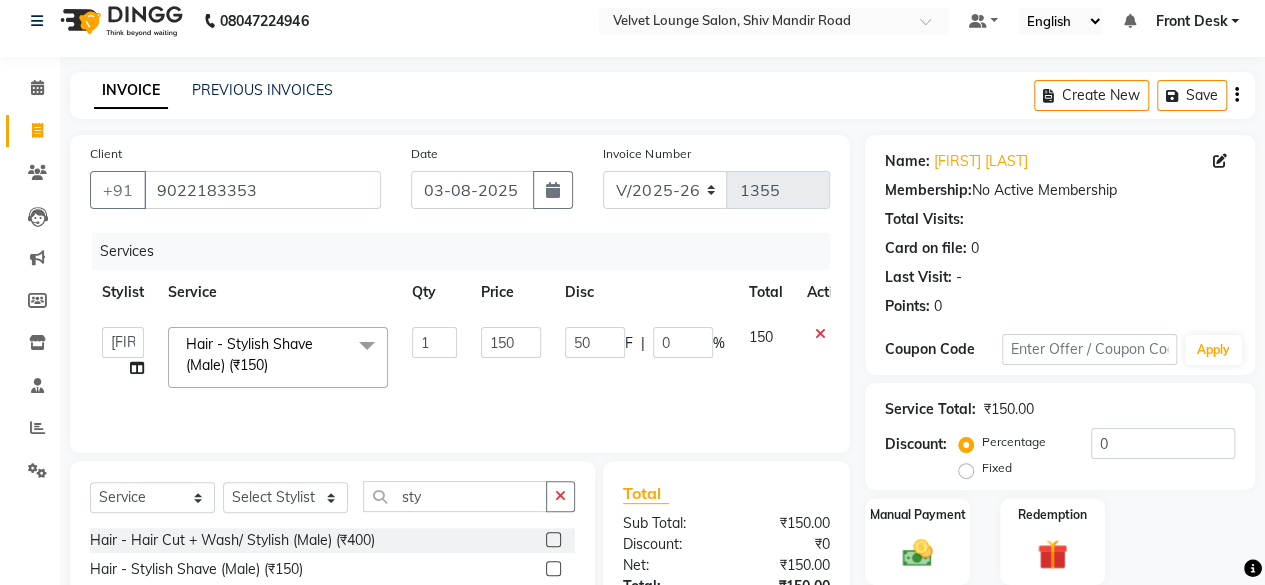 click on "Total Sub Total: ₹150.00 Discount: ₹0 Net: ₹150.00 Total: ₹150.00 Add Tip ₹0 Payable: ₹150.00 Paid: ₹0 Balance   : ₹150.00" 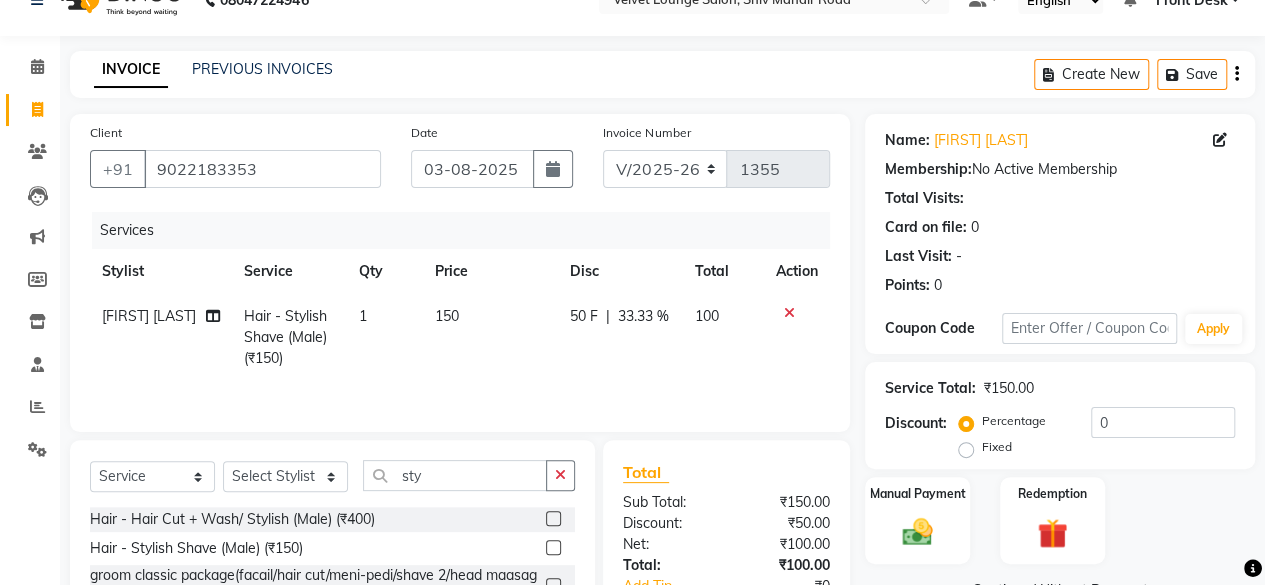 scroll, scrollTop: 55, scrollLeft: 0, axis: vertical 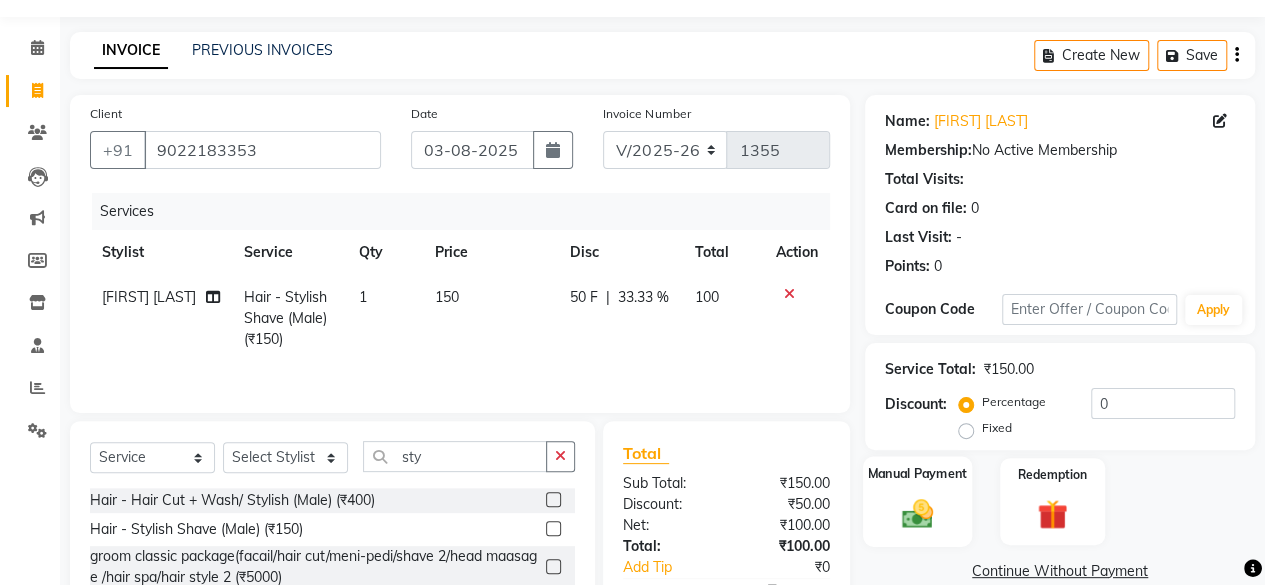 click on "Manual Payment" 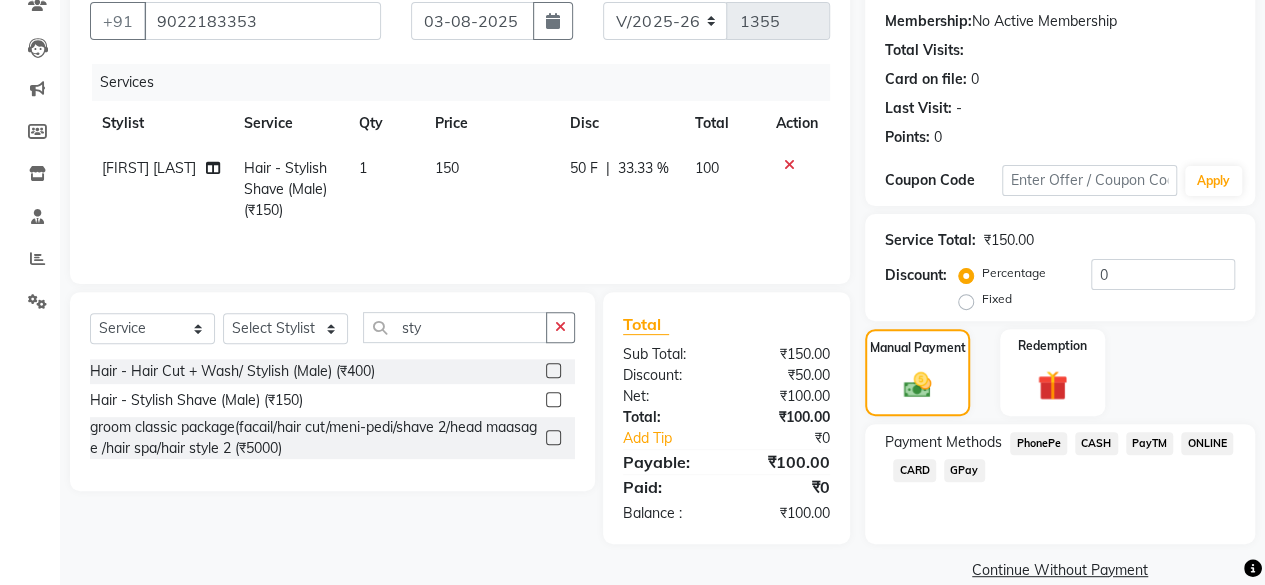 scroll, scrollTop: 213, scrollLeft: 0, axis: vertical 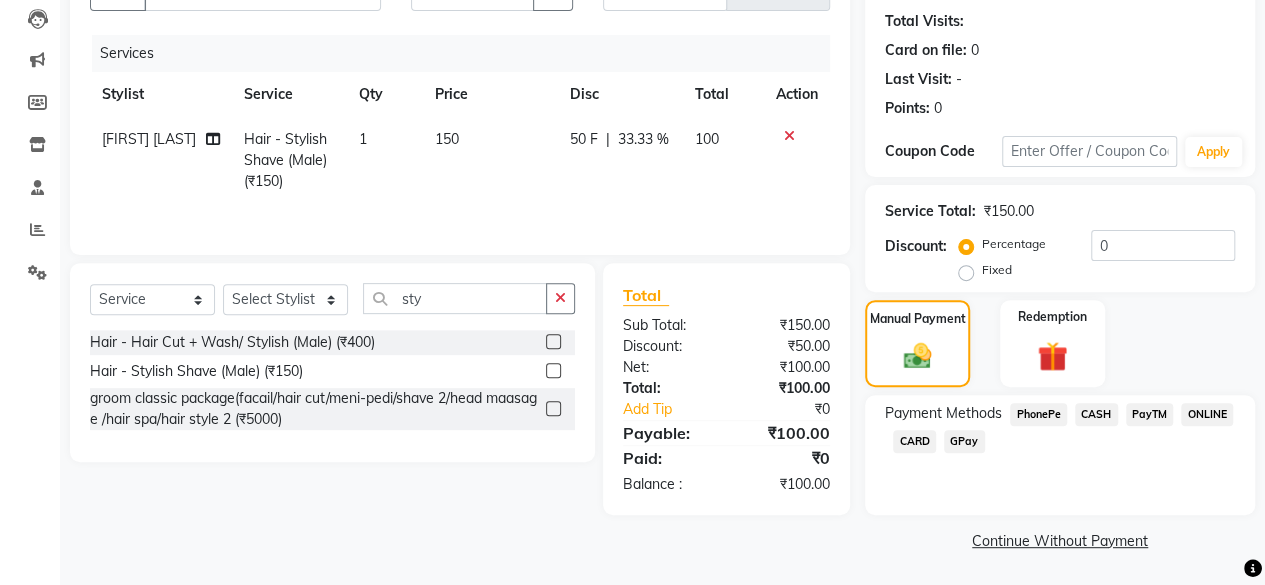click on "CASH" 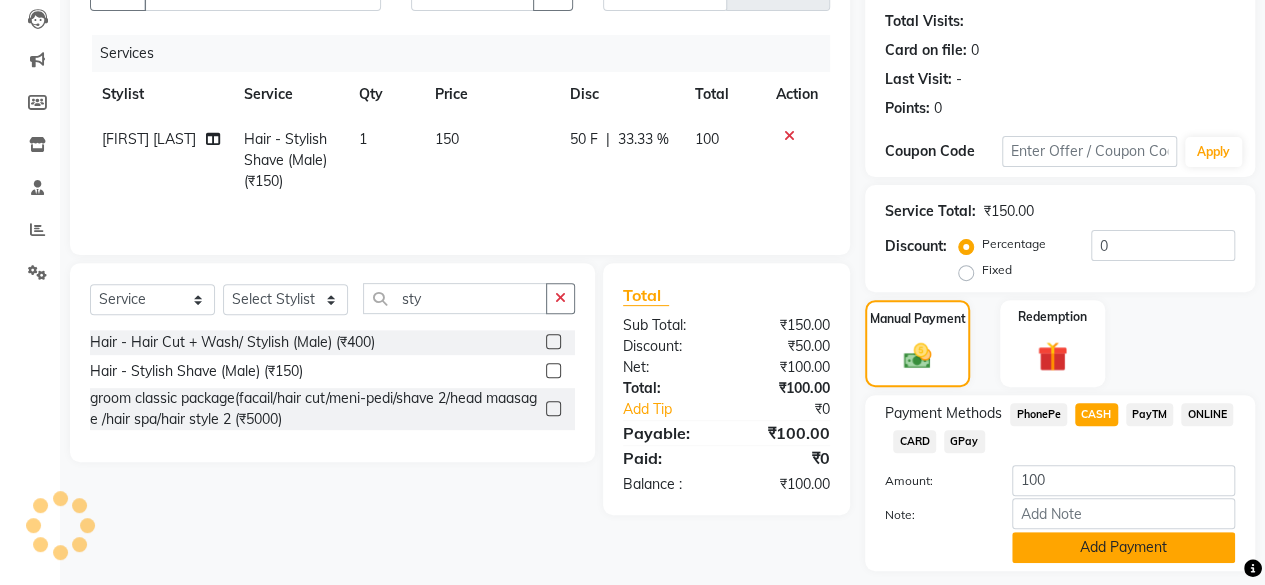 click on "Add Payment" 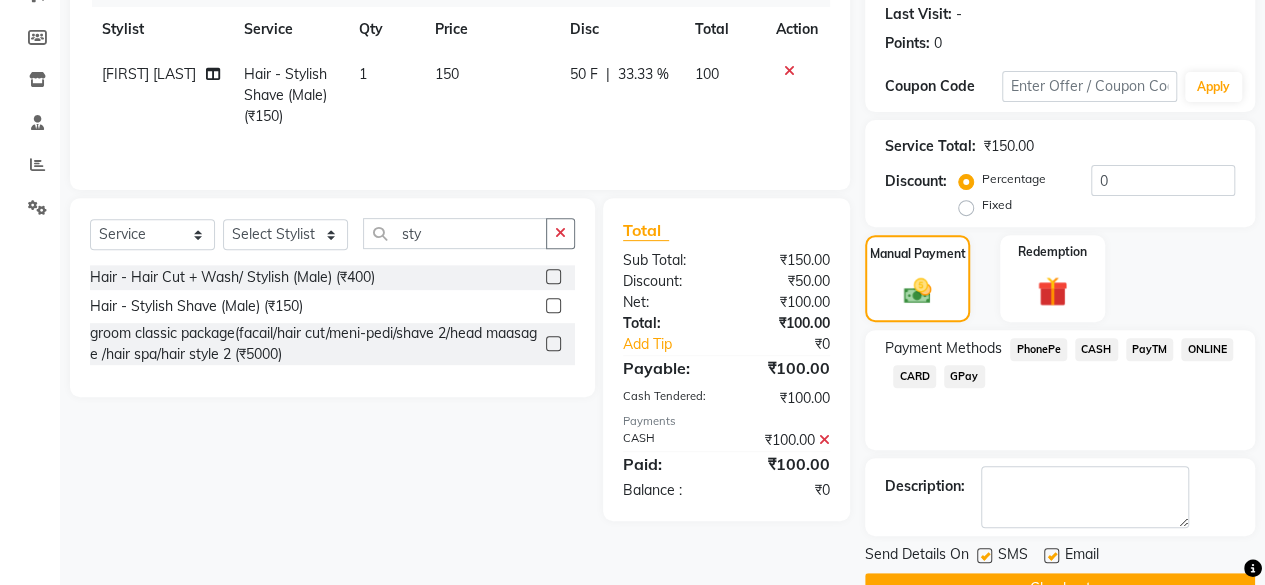 scroll, scrollTop: 324, scrollLeft: 0, axis: vertical 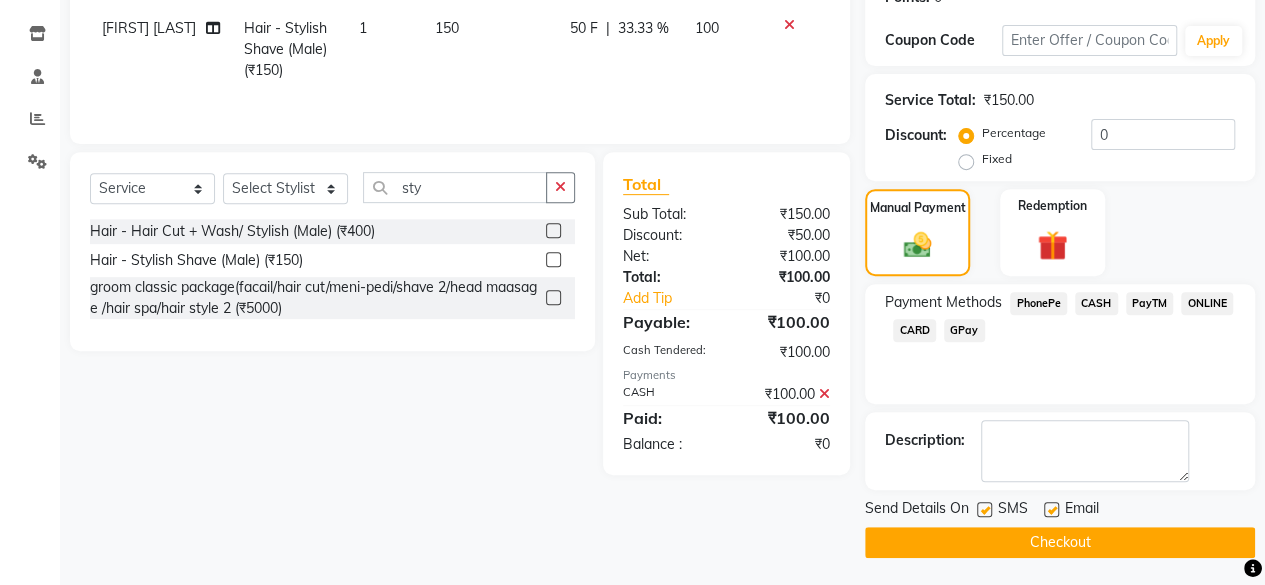 click on "Checkout" 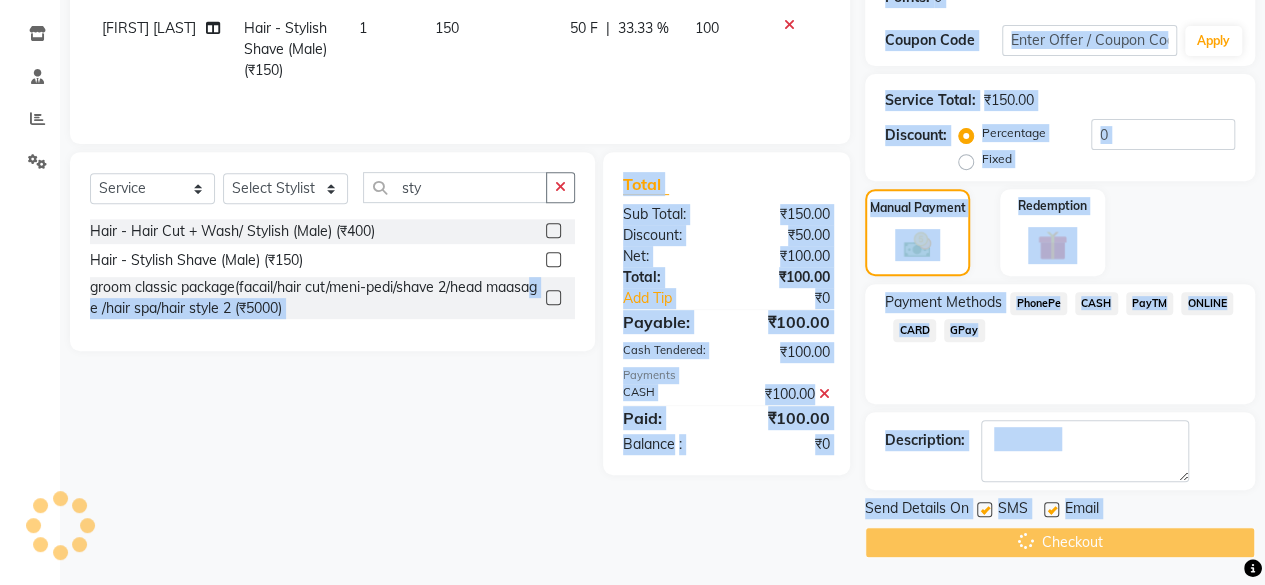 drag, startPoint x: 1171, startPoint y: 545, endPoint x: 77, endPoint y: 437, distance: 1099.318 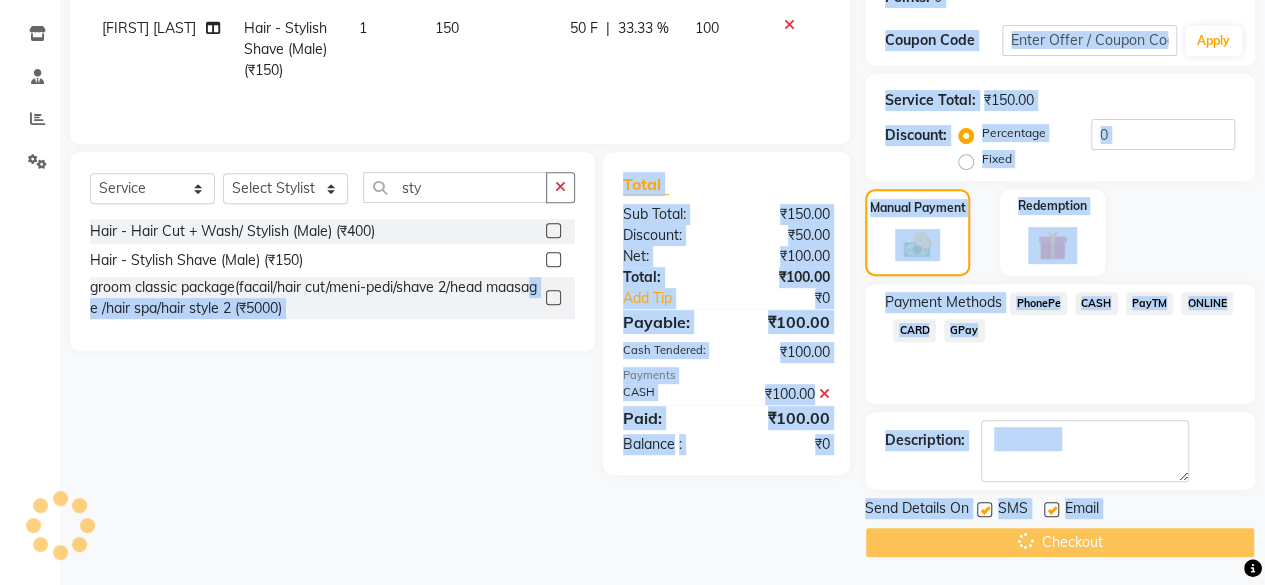 click on "Client +91 [PHONE] Date 03-08-2025 Invoice Number V/2025 V/2025-26 1355 Services Stylist Service Qty Price Disc Total Action [FIRST] [LAST] Hair - Stylish Shave (Male) (₹150) 1 150 50 F | 33.33 % 100 Select  Service  Product  Membership  Package Voucher Prepaid Gift Card  Select Stylist [FIRST] [LAST] [FIRST] [FIRST] [FIRST] [FIRST] [FIRST] [FIRST] [FIRST] [FIRST] [FIRST] [FIRST] [FIRST] [FIRST] [FIRST] [FIRST] [FIRST] sty Hair - Hair Cut + Wash/ Stylish (Male) (₹400)  Hair - Stylish Shave (Male) (₹150)  groom classic package(facail/hair cut/meni-pedi/shave 2/head maasage /hair spa/hair style 2 (₹5000)  Total Sub Total: ₹150.00 Discount: ₹50.00 Net: ₹100.00 Total: ₹100.00 Add Tip ₹0 Payable: ₹100.00 Cash Tendered: ₹100.00 Payments CASH ₹100.00  Paid: ₹100.00 Balance   : ₹0 Name: [FIRST] [LAST]  Membership:  No Active Membership  Total Visits:   Card on file:  0 Last Visit:   - Points:   0  Coupon Code Apply Service Total:  ₹150.00  Discount:  Percentage   Fixed  0 Manual Payment Redemption SMS" 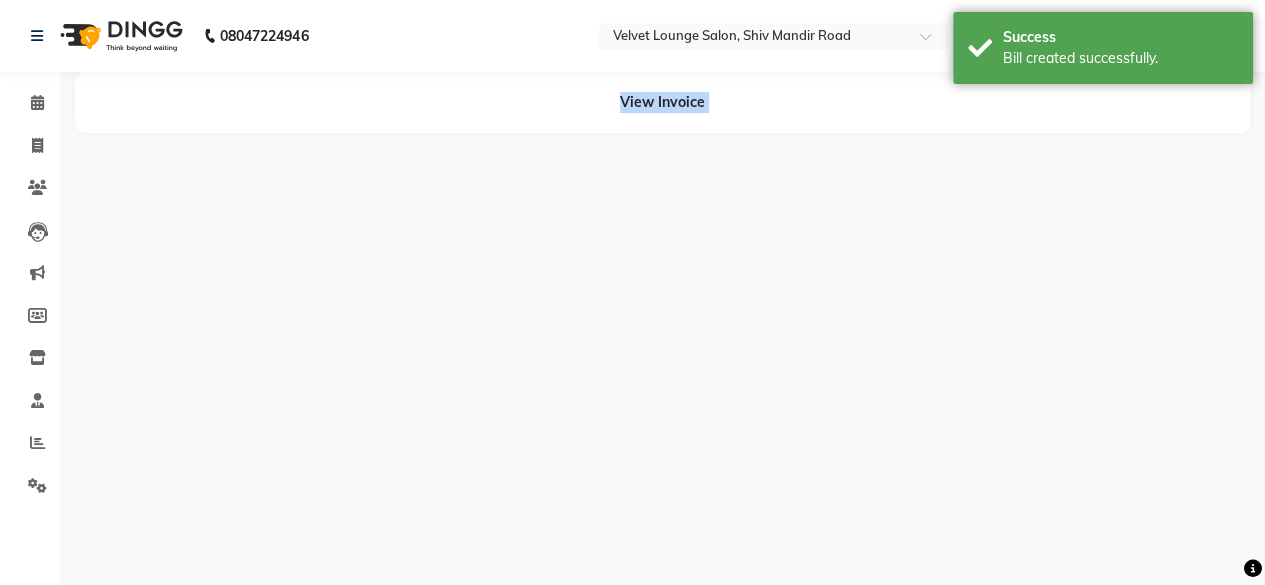 scroll, scrollTop: 0, scrollLeft: 0, axis: both 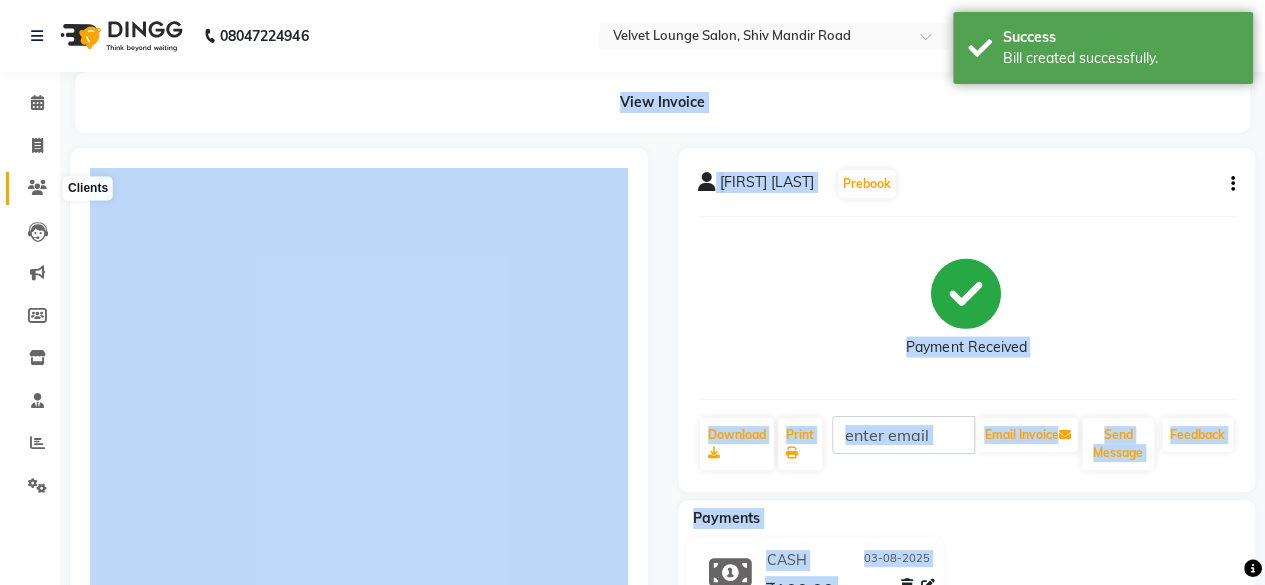 click 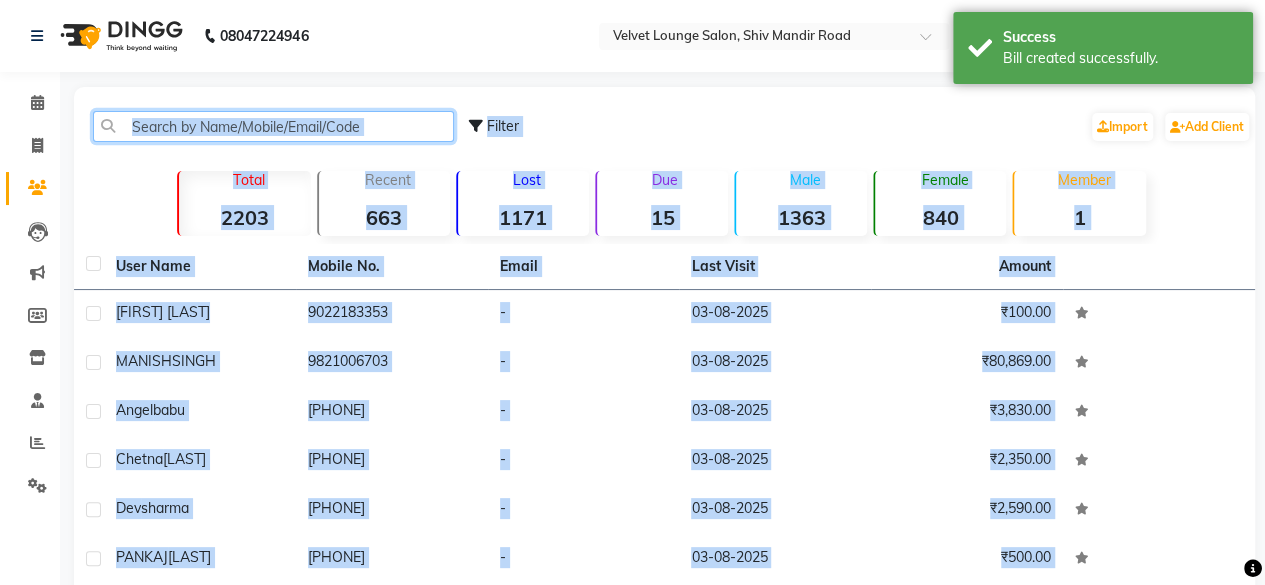 click 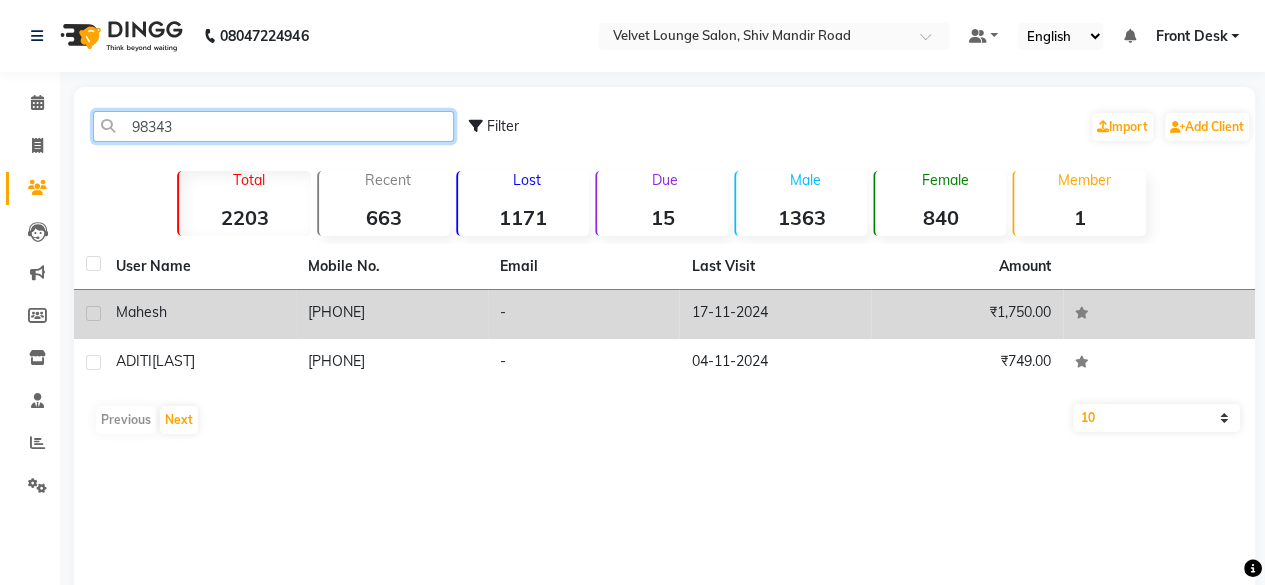 type on "98343" 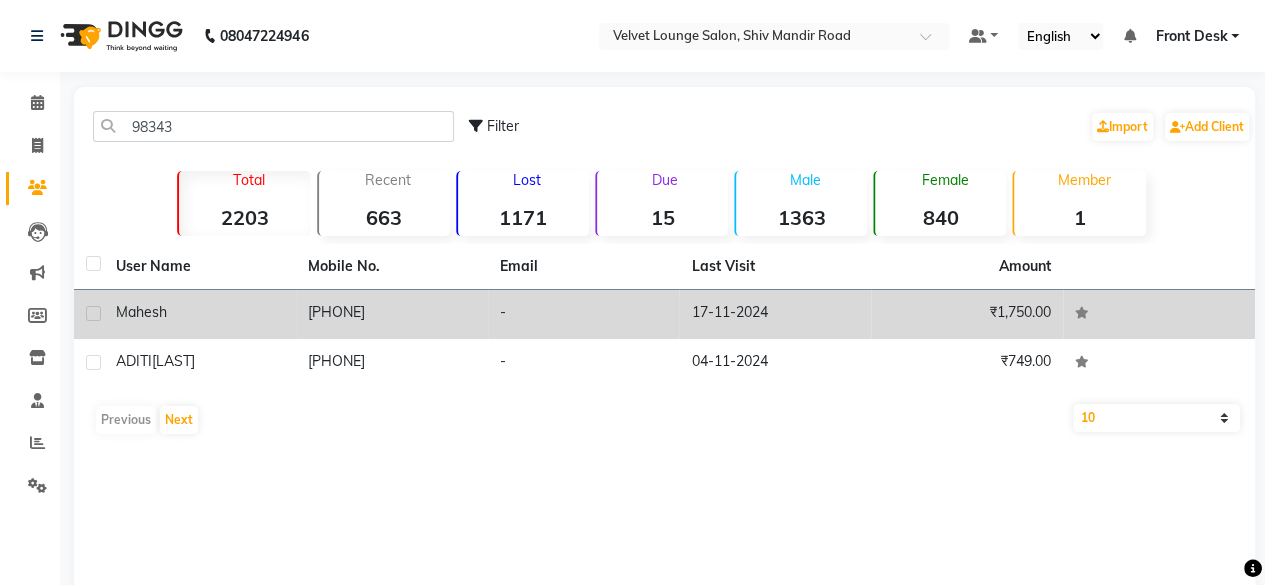 click on "17-11-2024" 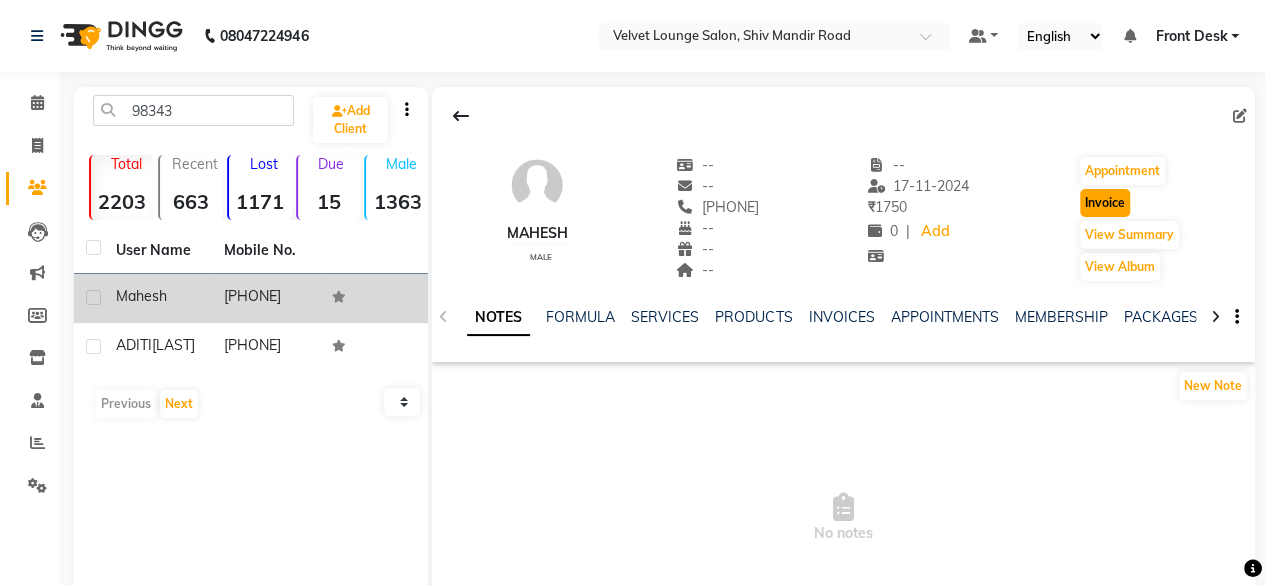 click on "Invoice" 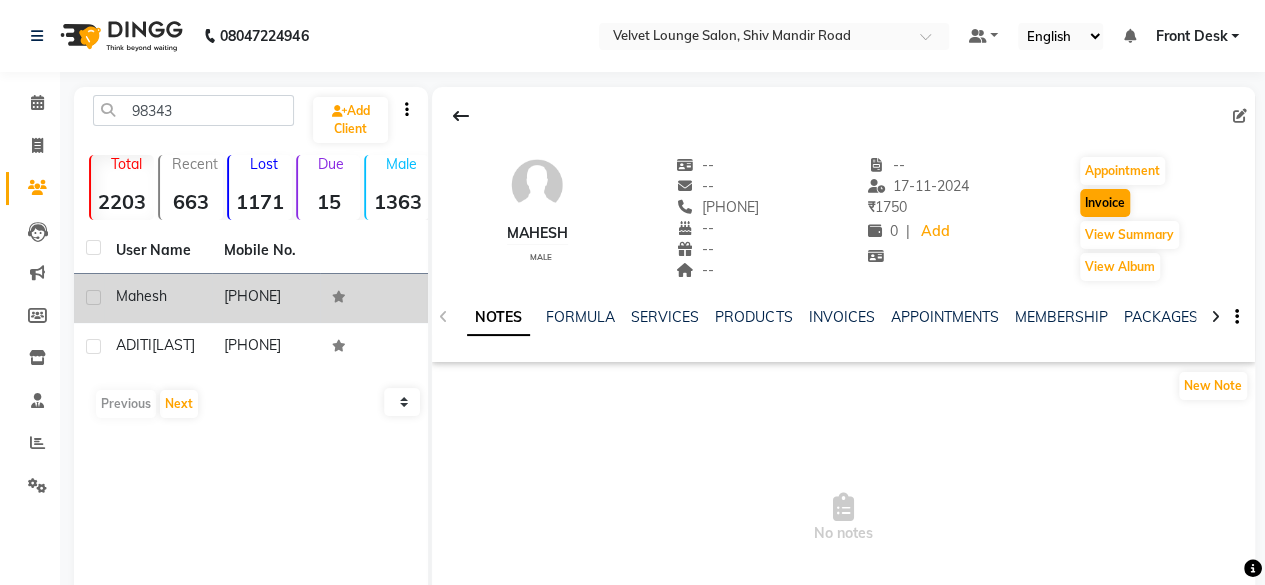 select on "service" 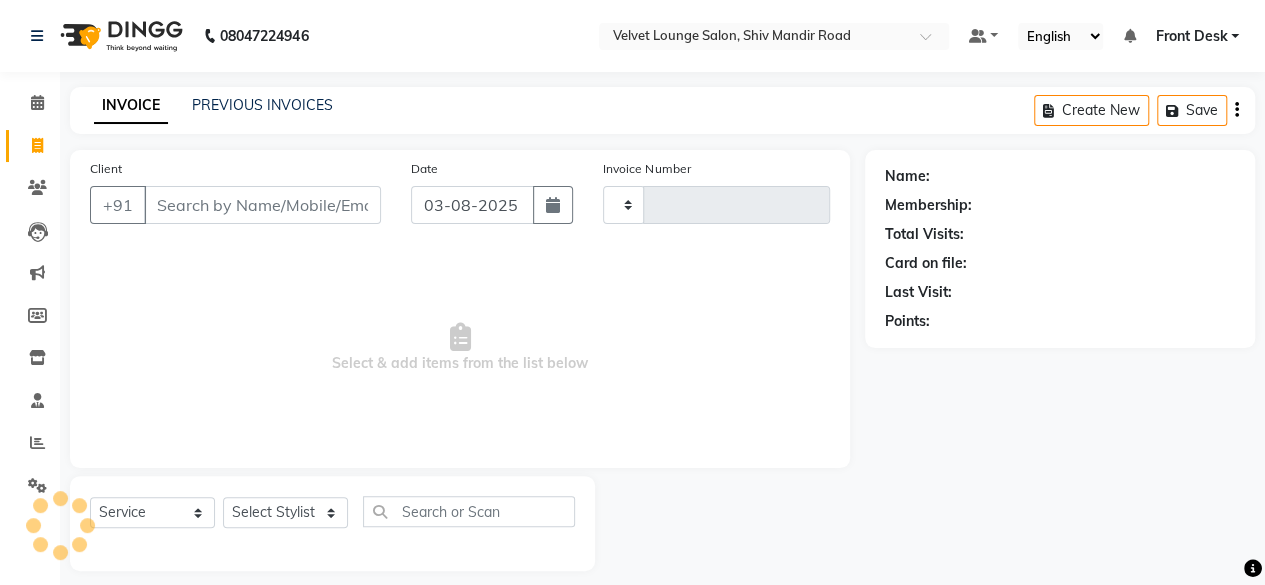 scroll, scrollTop: 15, scrollLeft: 0, axis: vertical 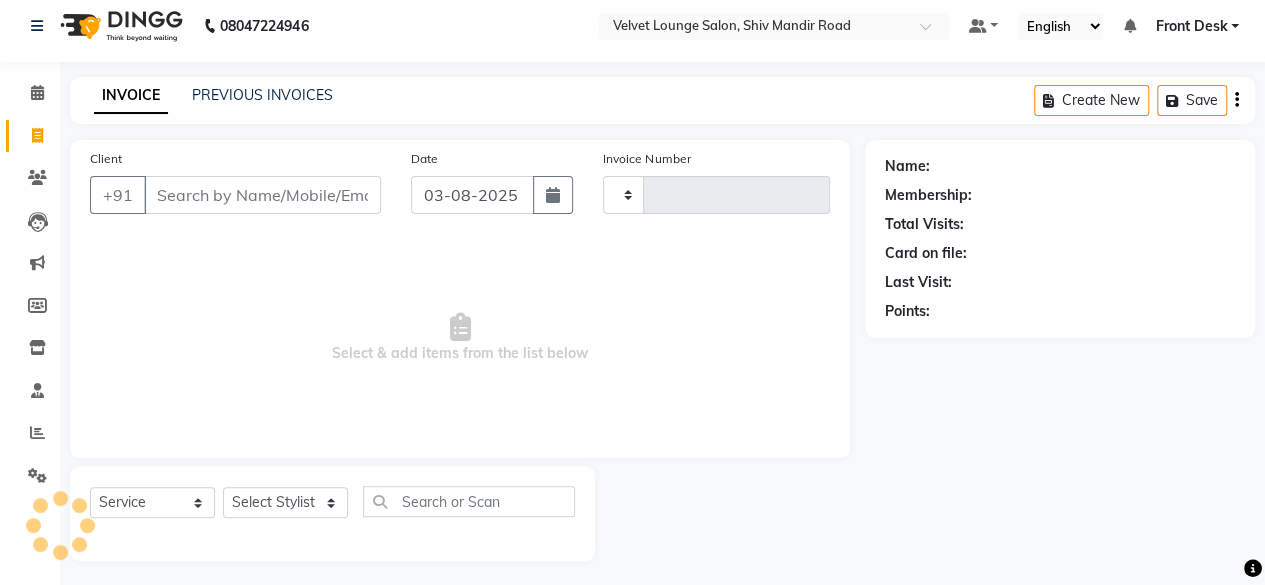 type on "1356" 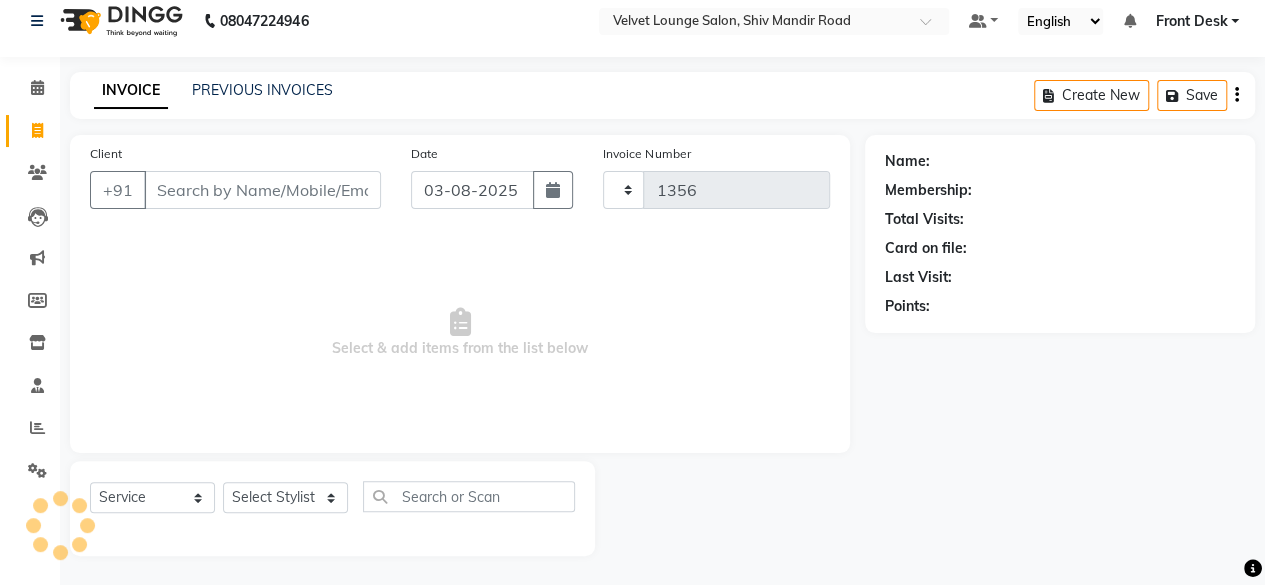 select on "5962" 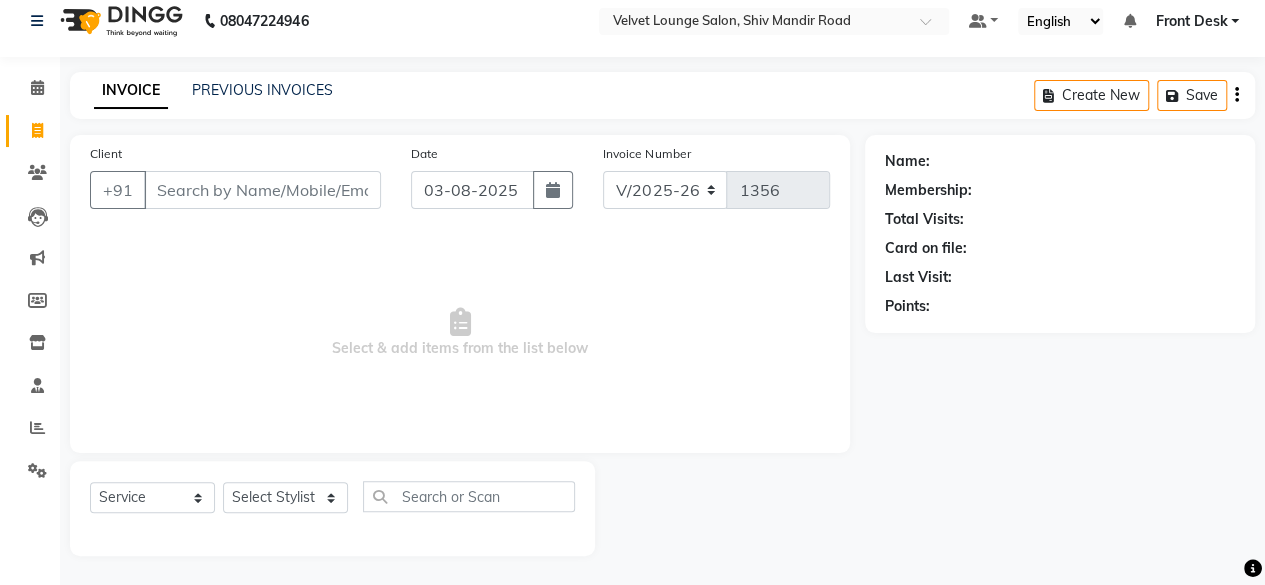 type on "[PHONE]" 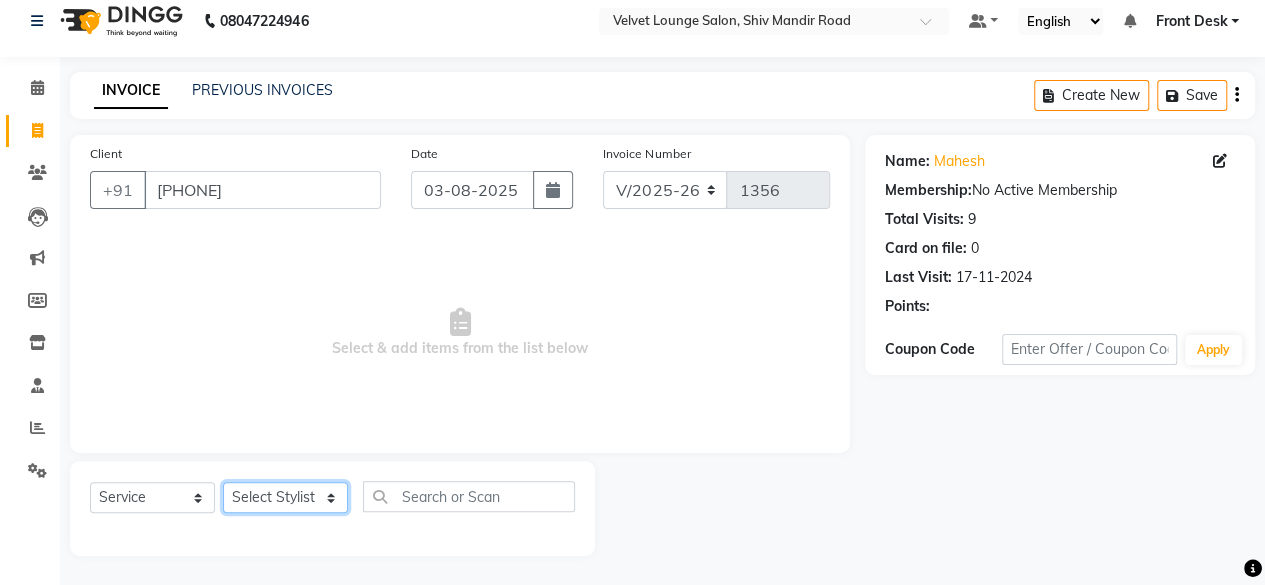 click on "Select Stylist [FIRST] [LAST] [FIRST] [FIRST] [FIRST] [FIRST] [FIRST] [FIRST] [FIRST] [FIRST] [FIRST] [FIRST] [FIRST] [FIRST] [FIRST] [FIRST] [FIRST] [FIRST]" 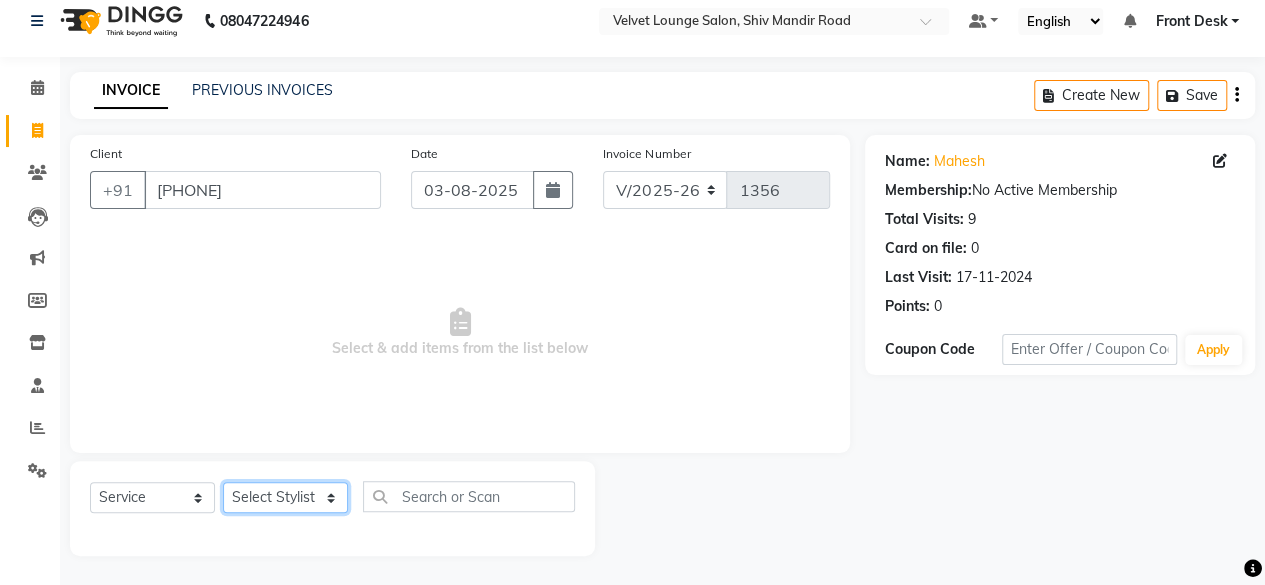 select on "42846" 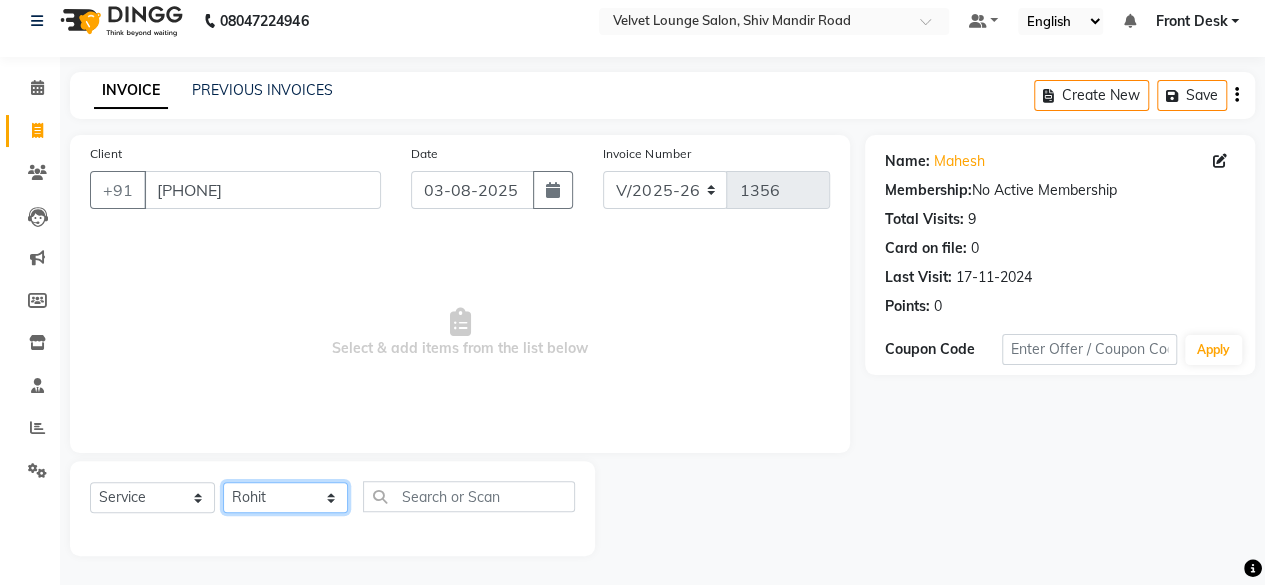 click on "Select Stylist [FIRST] [LAST] [FIRST] [FIRST] [FIRST] [FIRST] [FIRST] [FIRST] [FIRST] [FIRST] [FIRST] [FIRST] [FIRST] [FIRST] [FIRST] [FIRST] [FIRST] [FIRST]" 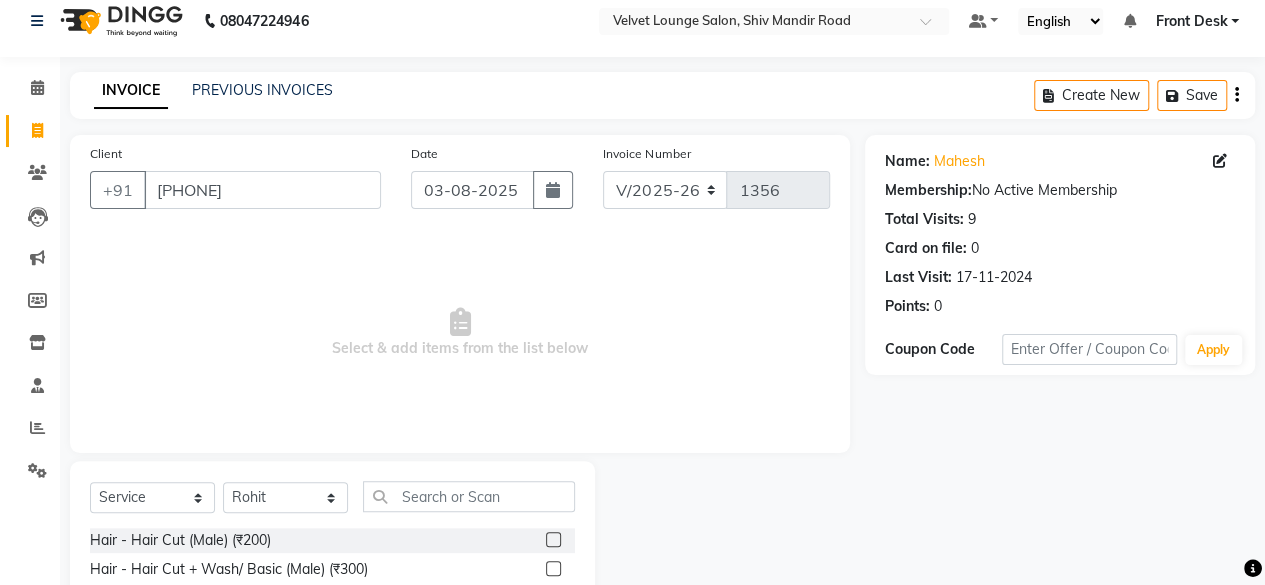 click 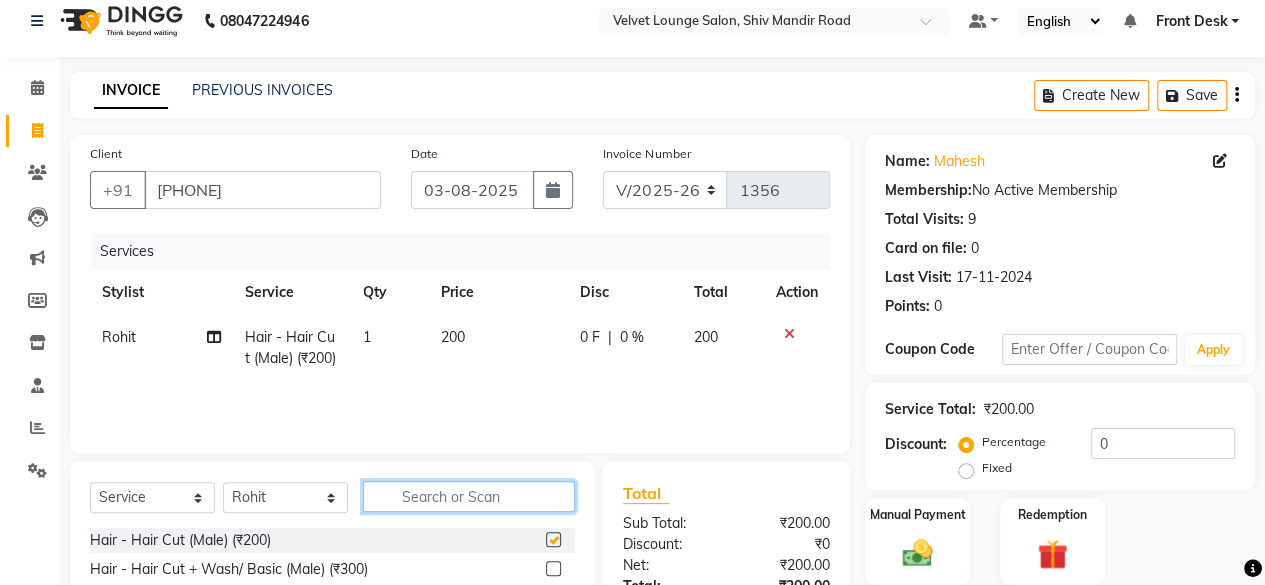 checkbox on "false" 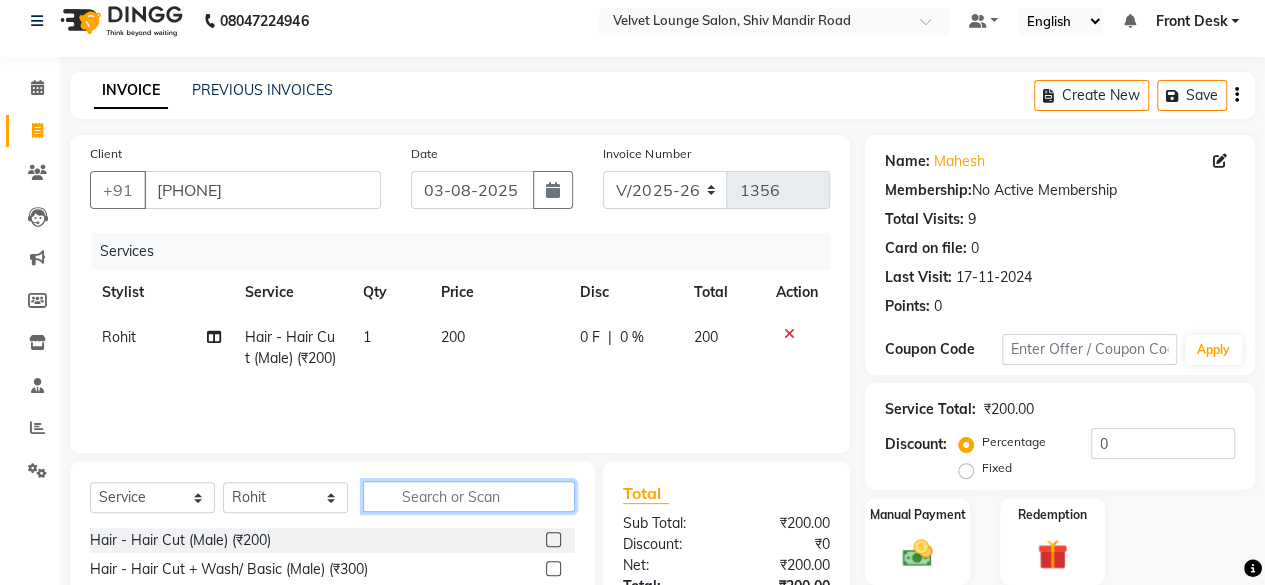 click 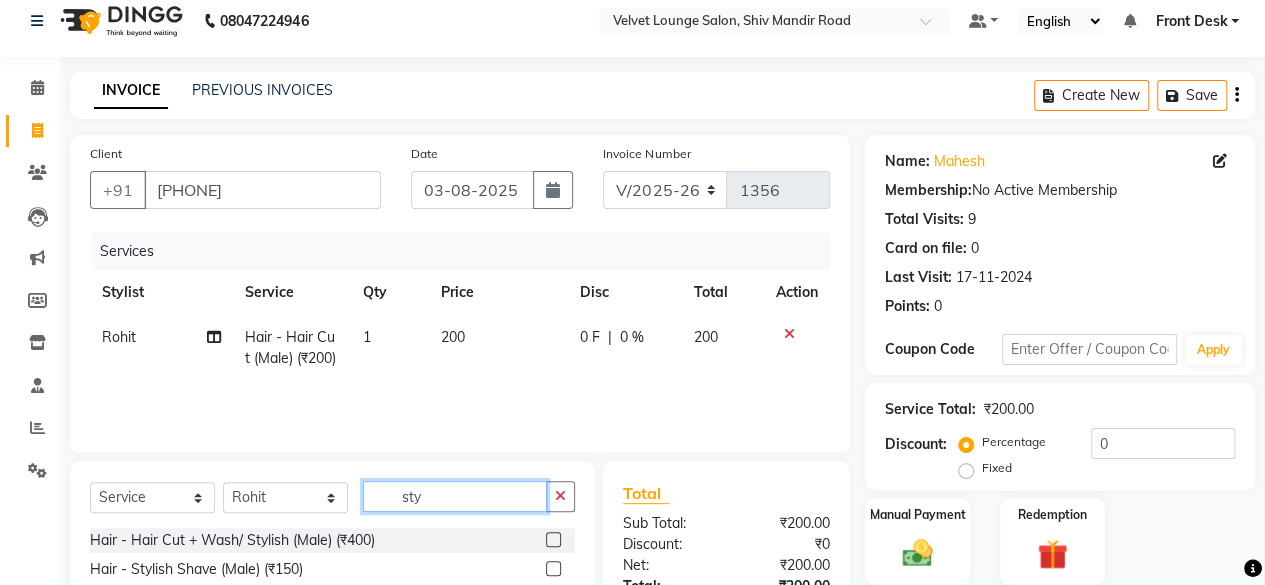 type on "sty" 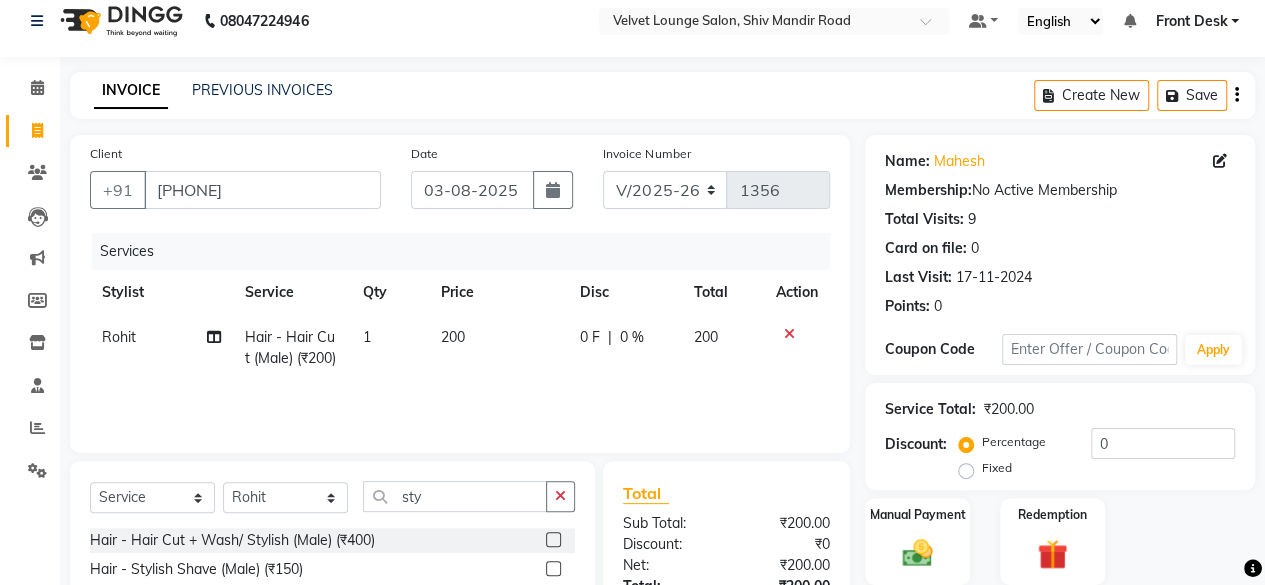 click 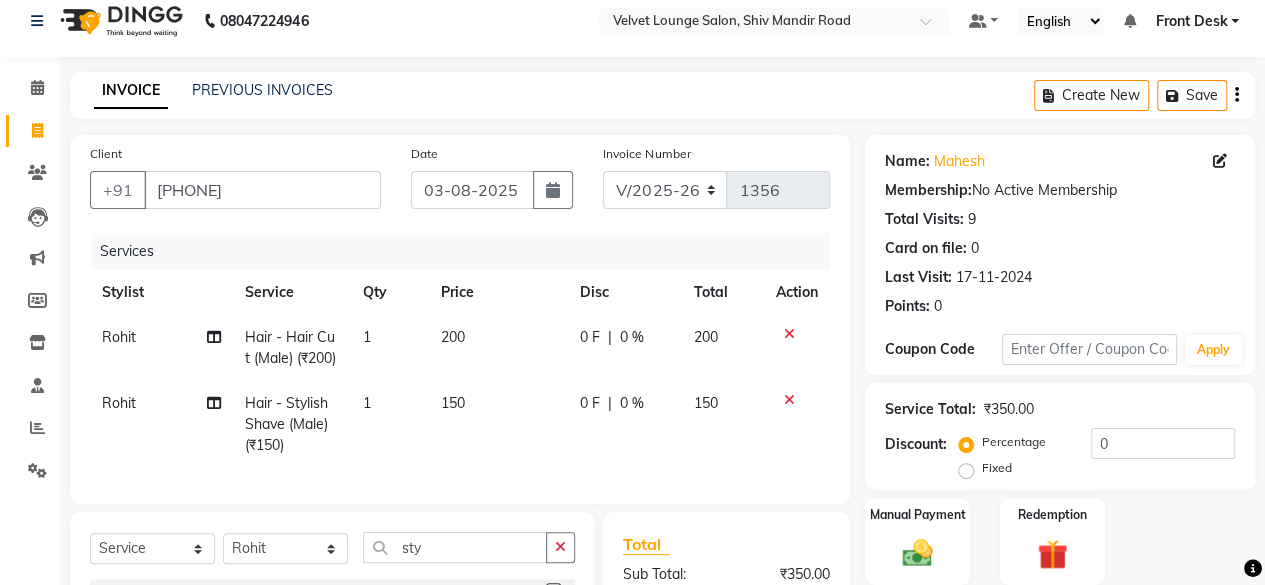 checkbox on "false" 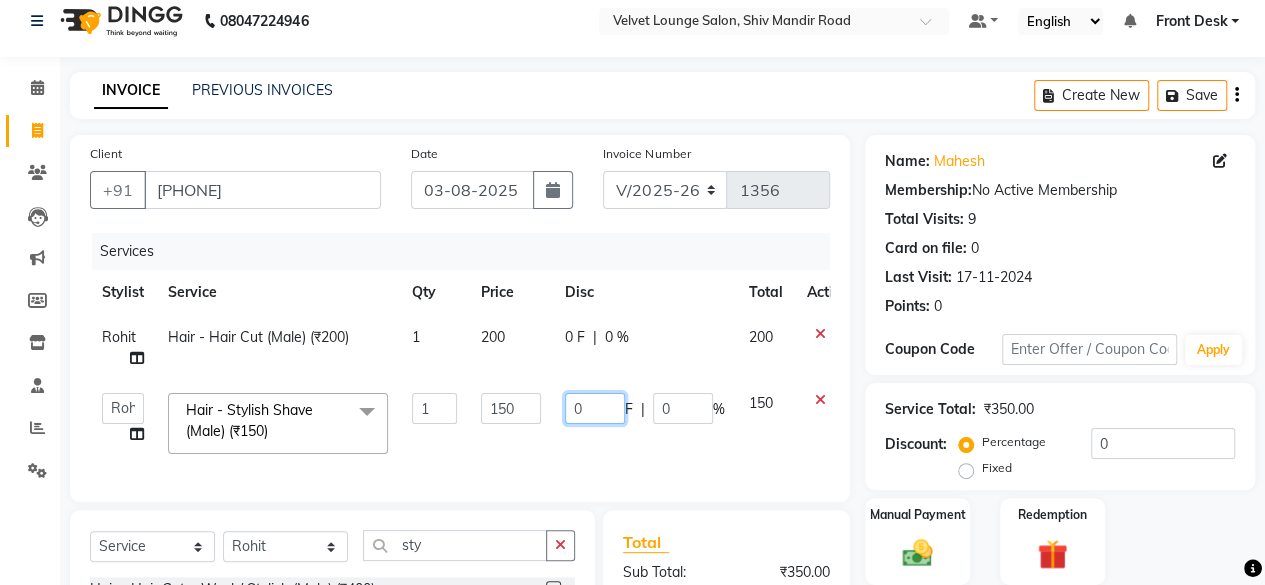 click on "0" 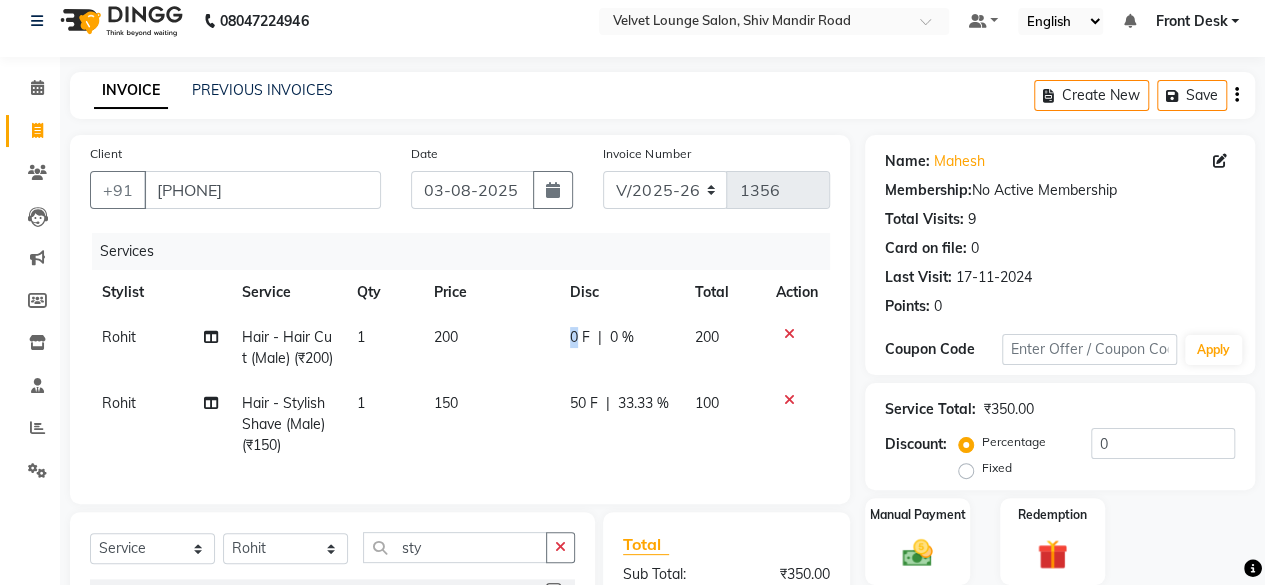 drag, startPoint x: 575, startPoint y: 370, endPoint x: 568, endPoint y: 343, distance: 27.89265 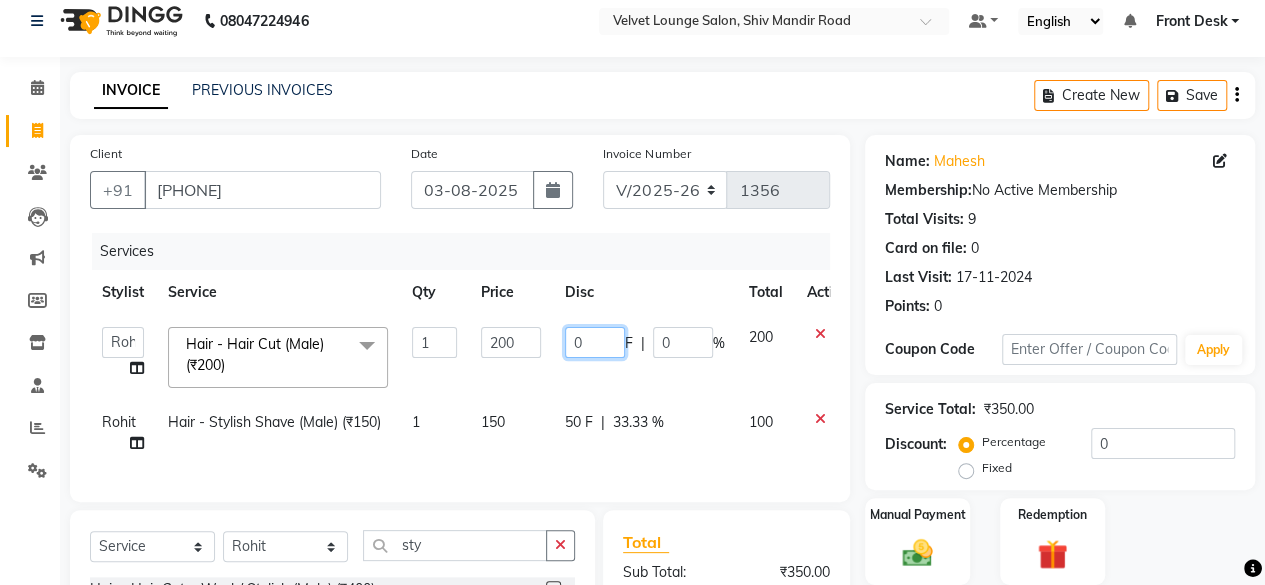click on "0" 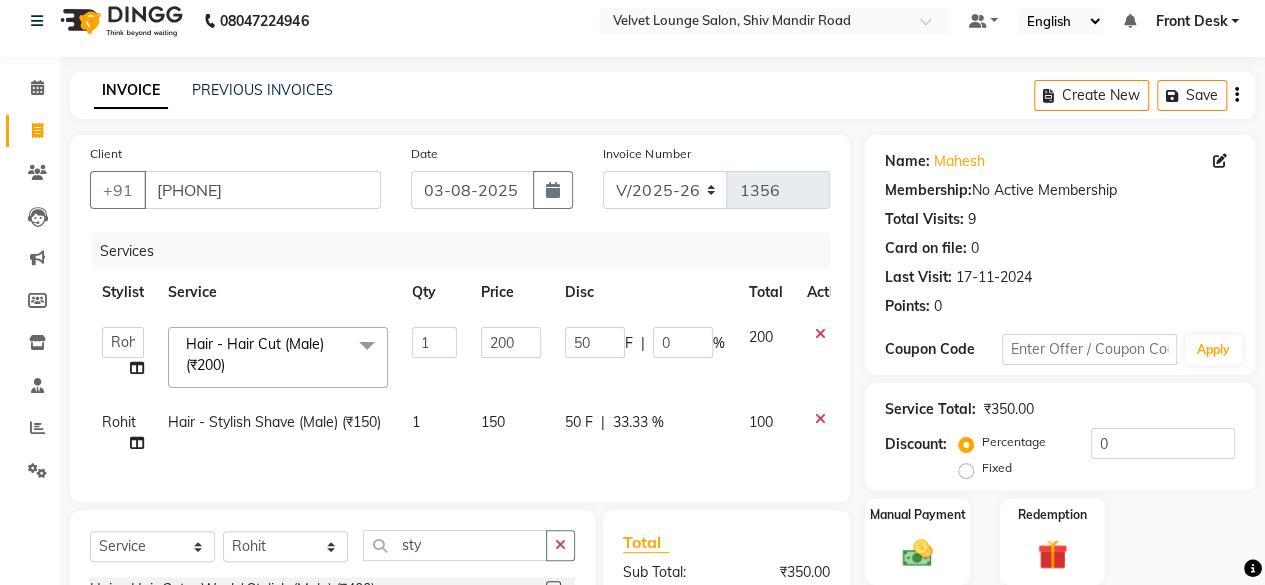 click on "Client +91 [PHONE] Date 03-08-2025 Invoice Number V/2025 V/2025-26 1354  Select & add items from the list below  Select  Service  Product  Membership  Package Voucher Prepaid Gift Card  Select Stylist [FIRST] [LAST] [FIRST] [FIRST] [FIRST] [FIRST] [FIRST] [FIRST] [FIRST] [FIRST] [FIRST] [FIRST] [FIRST] [FIRST] [FIRST] [FIRST] [FIRST] Hair - Hair Cut (Male) (₹200) x Hair - Hair Cut (Male) (₹200) Hair - Hair Cut + Wash/ Basic (Male) (₹300) Hair - Hair Cut + Wash/ Stylish (Male) (₹400) Hair - Hair Cut + Wash/ Creative (Male) (₹500) Hair - Hair Cut Kids (Male) (₹200) Hair - Beard Trim (Male) (₹100) Hair - Clean Shave (Male) (₹100) Hair - Stylish Shave (Male) (₹150) Hair - Head Massage (Male) (₹450) Hair - Head Massage + Wash (Male) (₹500) Hair - Hair Spa (L) (Male) (₹600) Hair - Hair Spa (M) (Male) (₹1000) Hair - Straightening (Male) (₹1000) Hair - Keratin (Male) (₹2000) Hair - Hair Cut / Fringe (Female) (₹150) Hair - Hair Cut / Basic (Female) (₹300) Hair - Hair Cut / Adv (Female) (₹450) Hair - Hair Iron (Female) (₹900) 1" 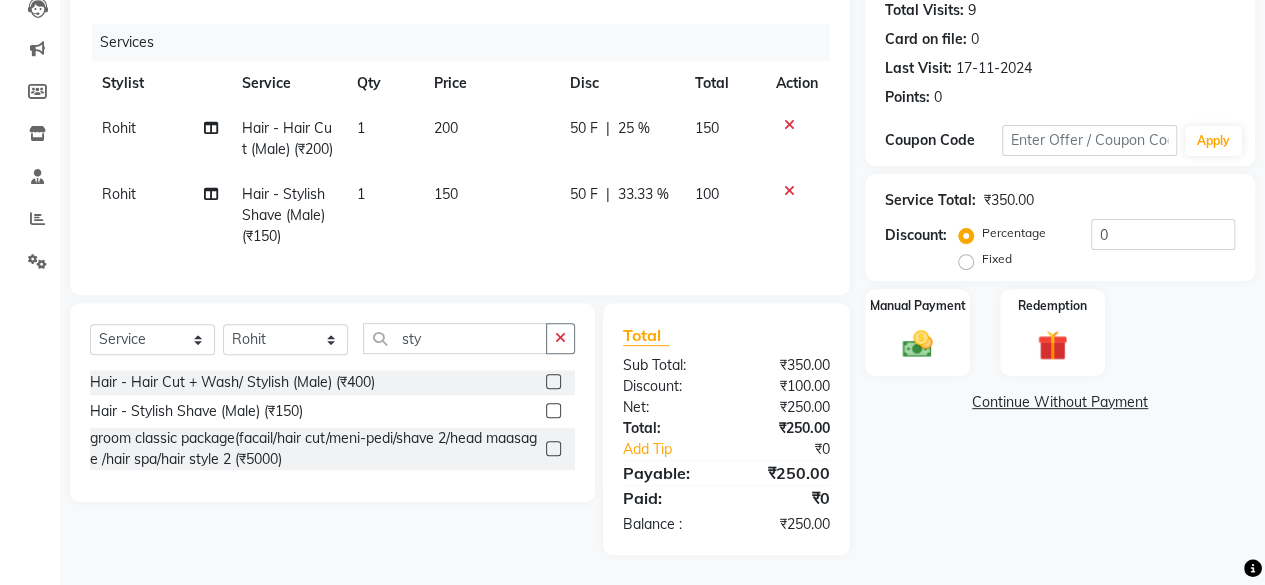 scroll, scrollTop: 258, scrollLeft: 0, axis: vertical 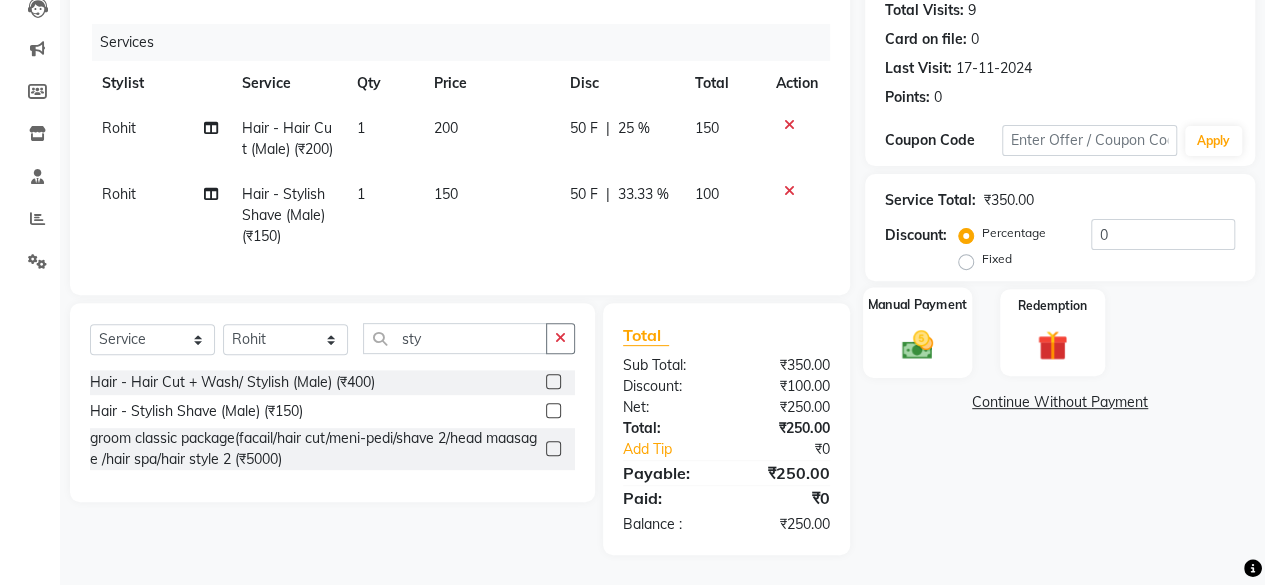 click 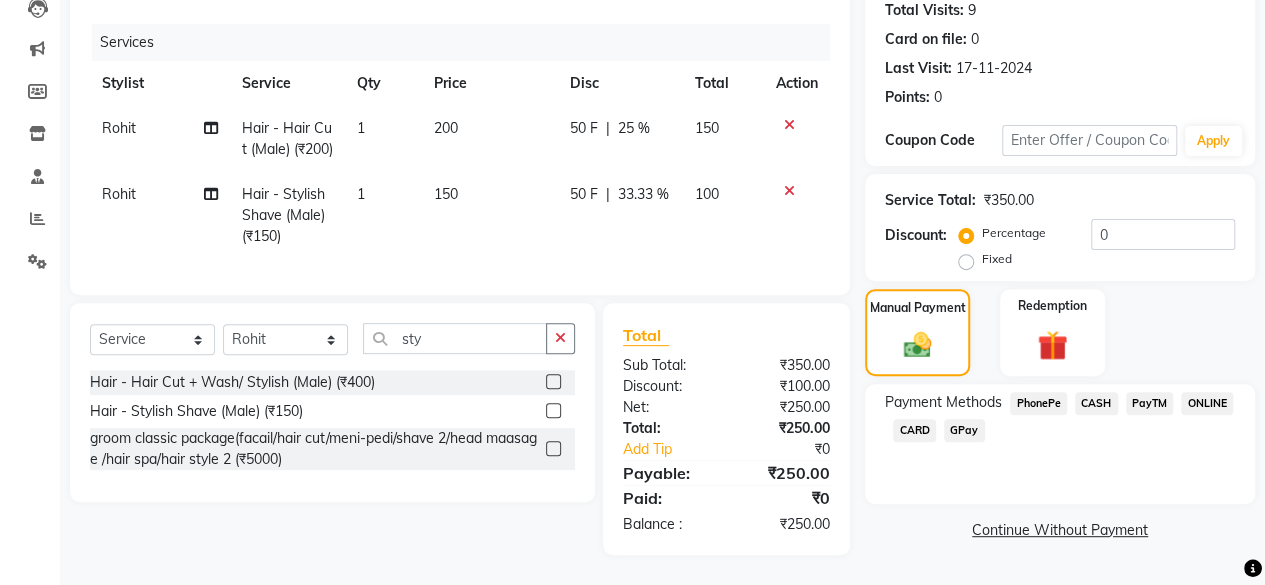 click on "PhonePe" 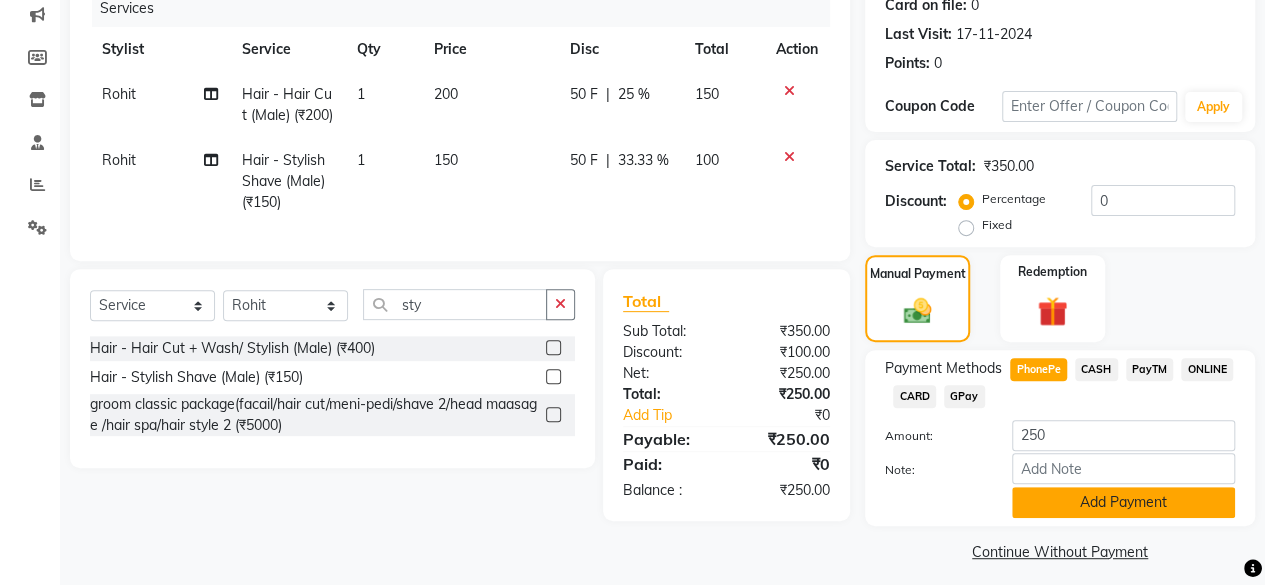 click on "Add Payment" 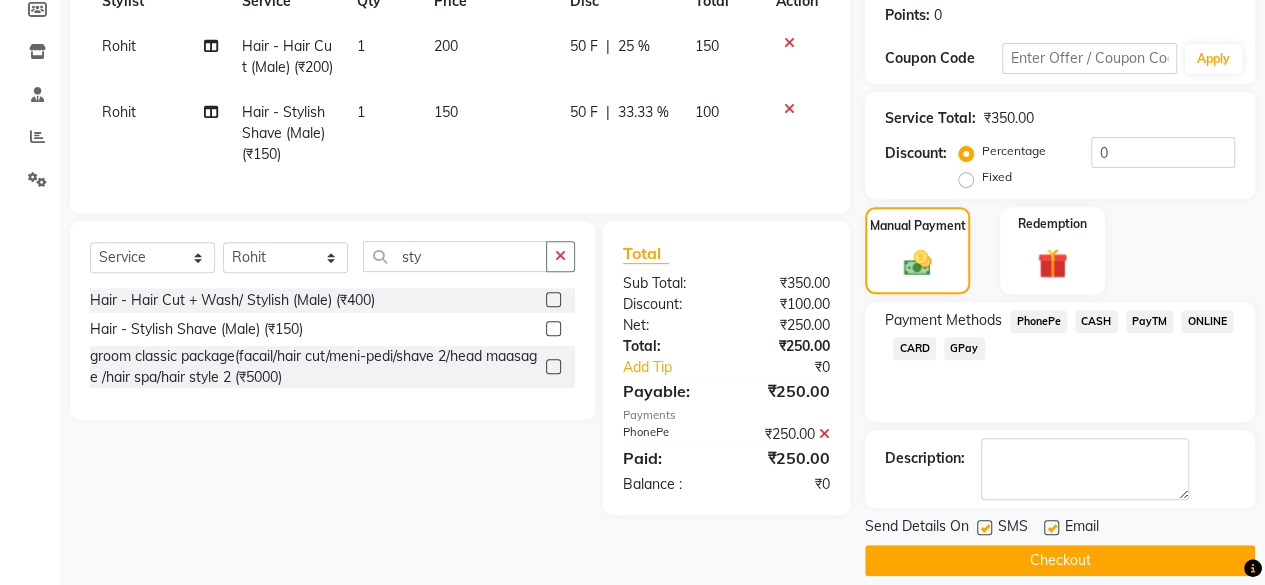 scroll, scrollTop: 324, scrollLeft: 0, axis: vertical 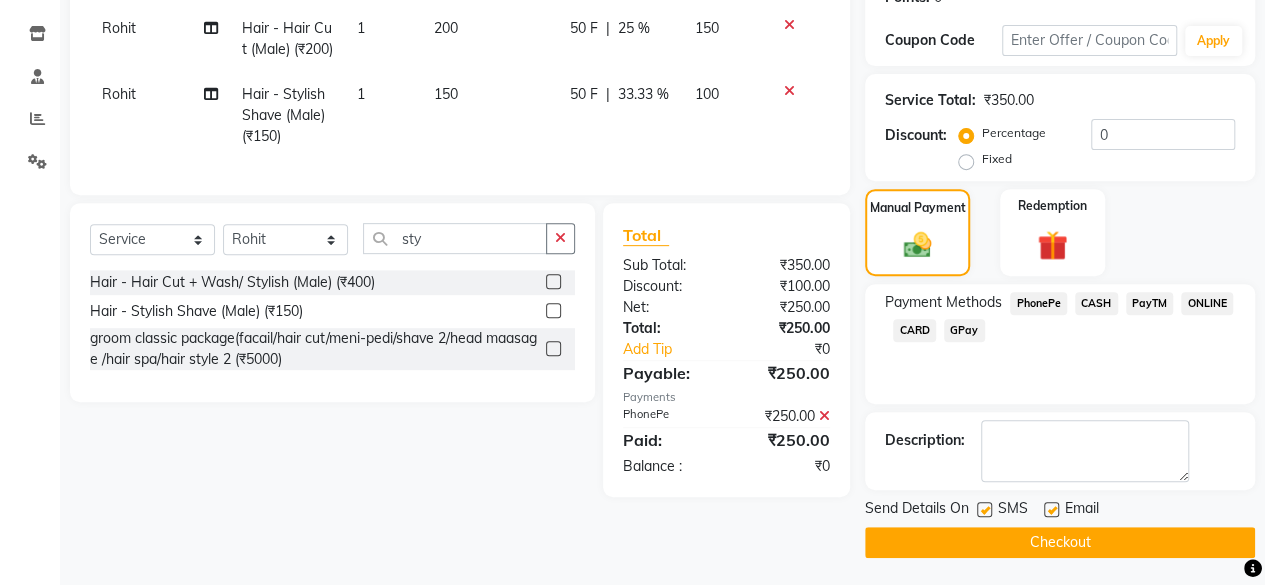 click on "Checkout" 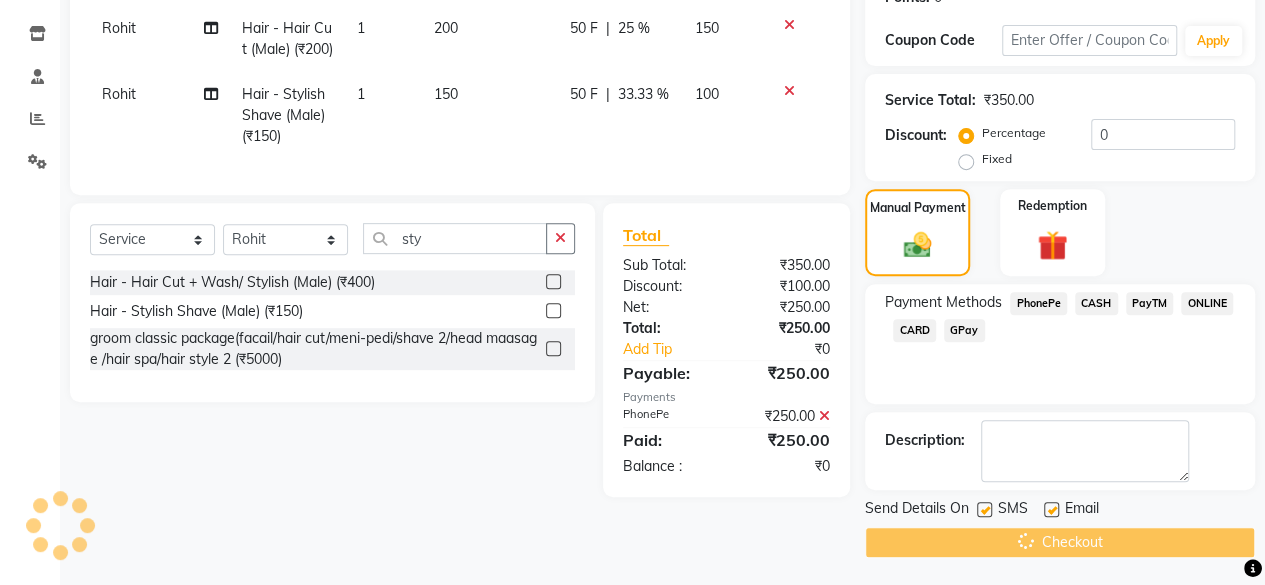 scroll, scrollTop: 0, scrollLeft: 0, axis: both 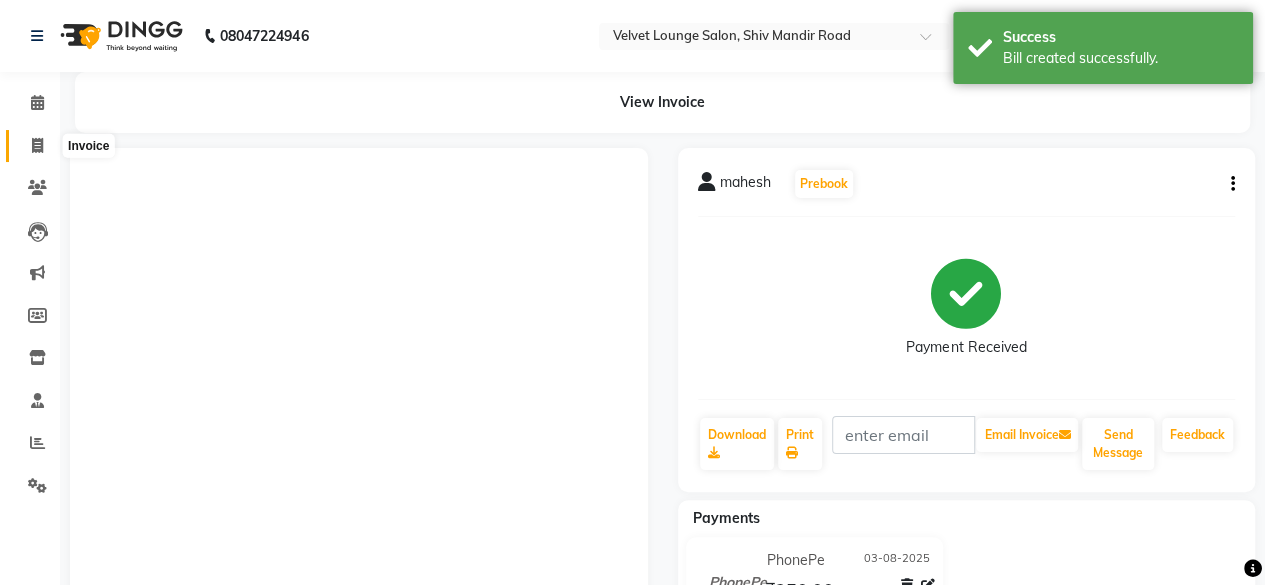 click 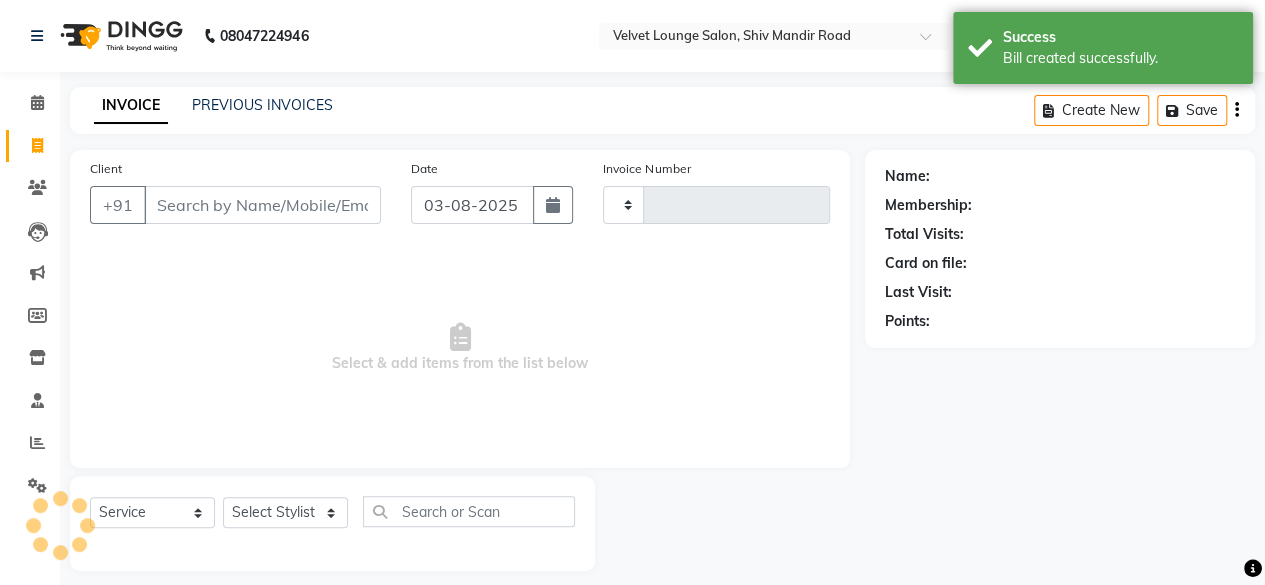 scroll, scrollTop: 15, scrollLeft: 0, axis: vertical 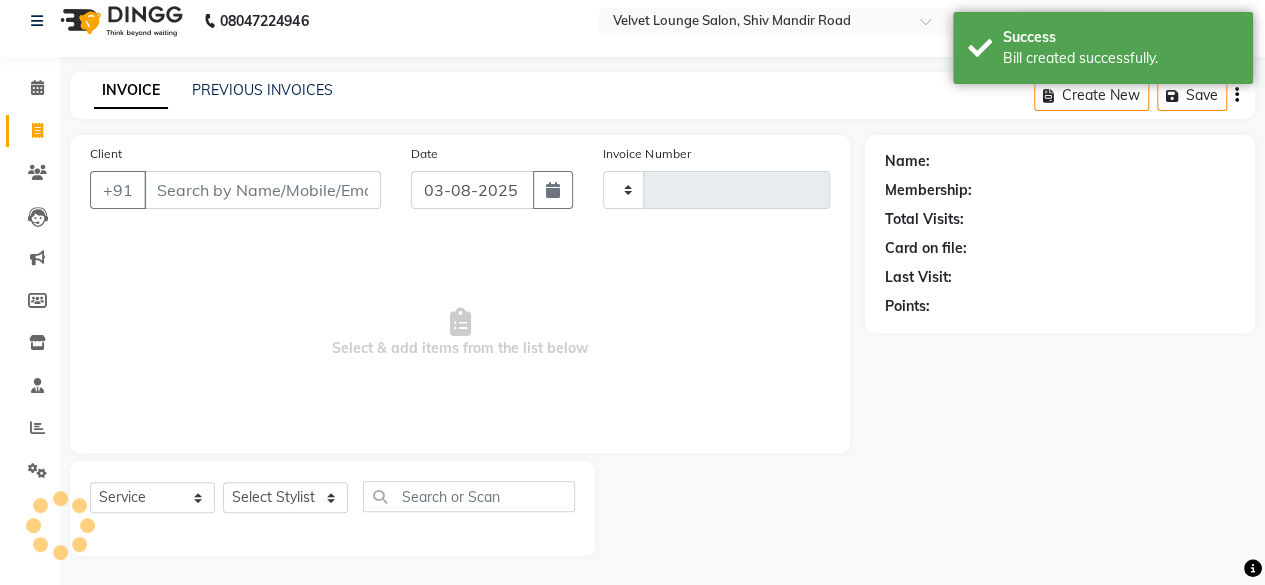 type on "1357" 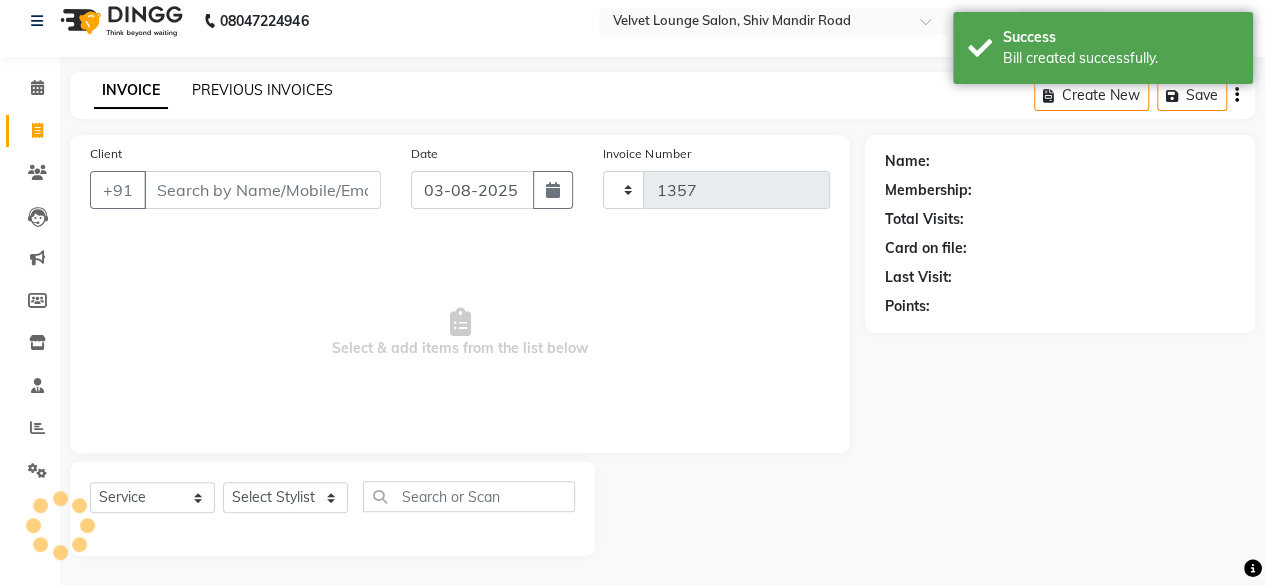select on "5962" 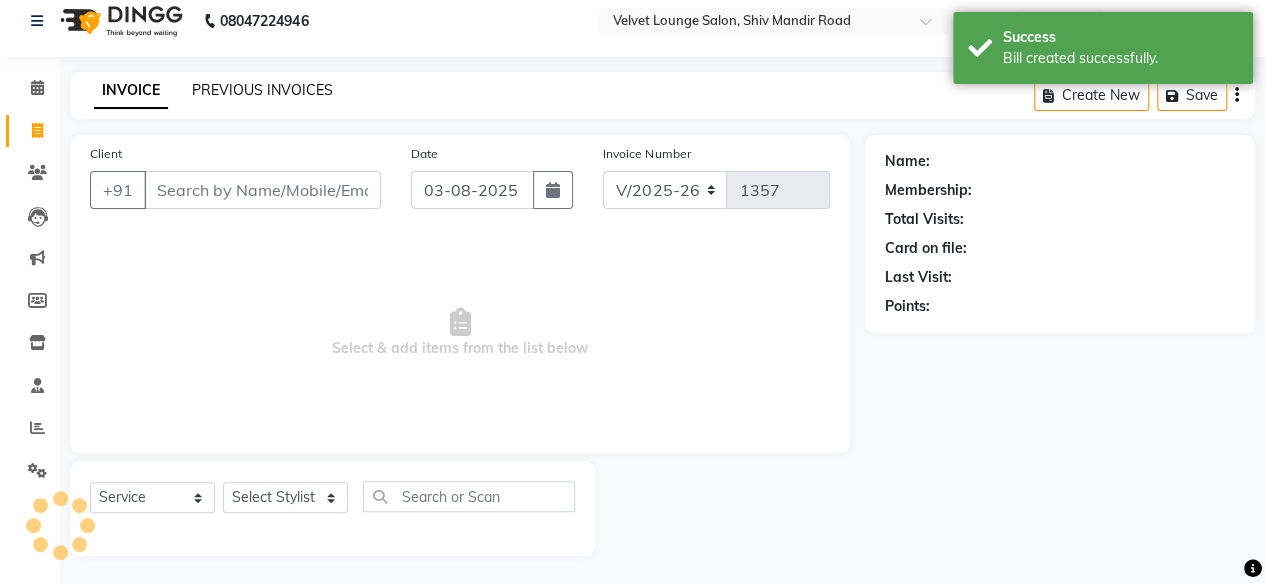 click on "PREVIOUS INVOICES" 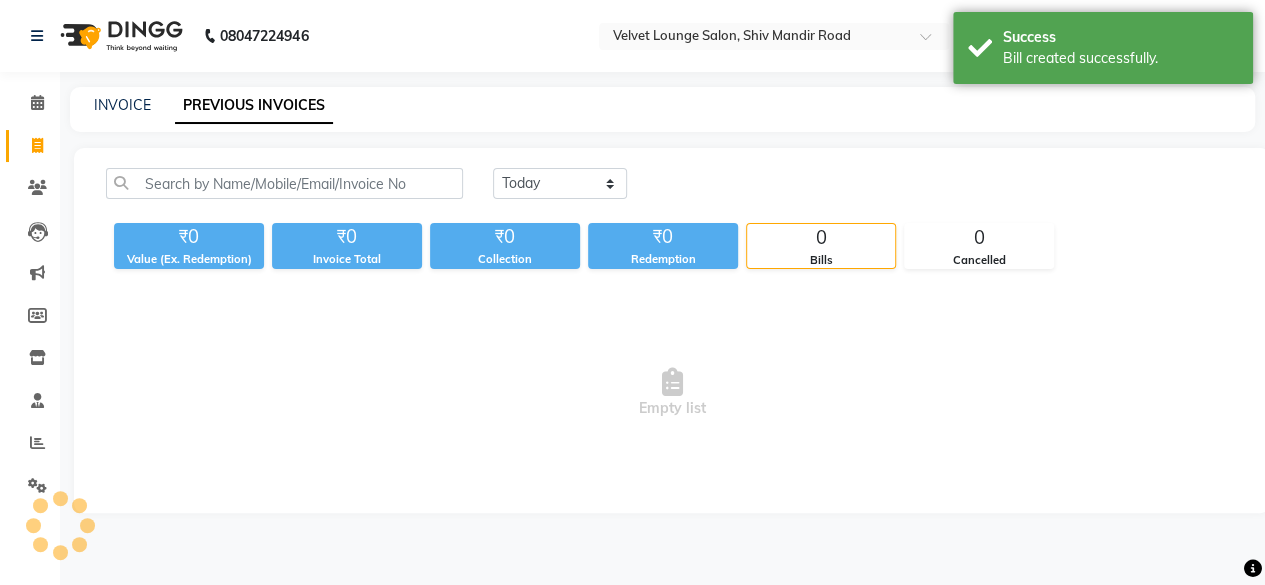scroll, scrollTop: 0, scrollLeft: 0, axis: both 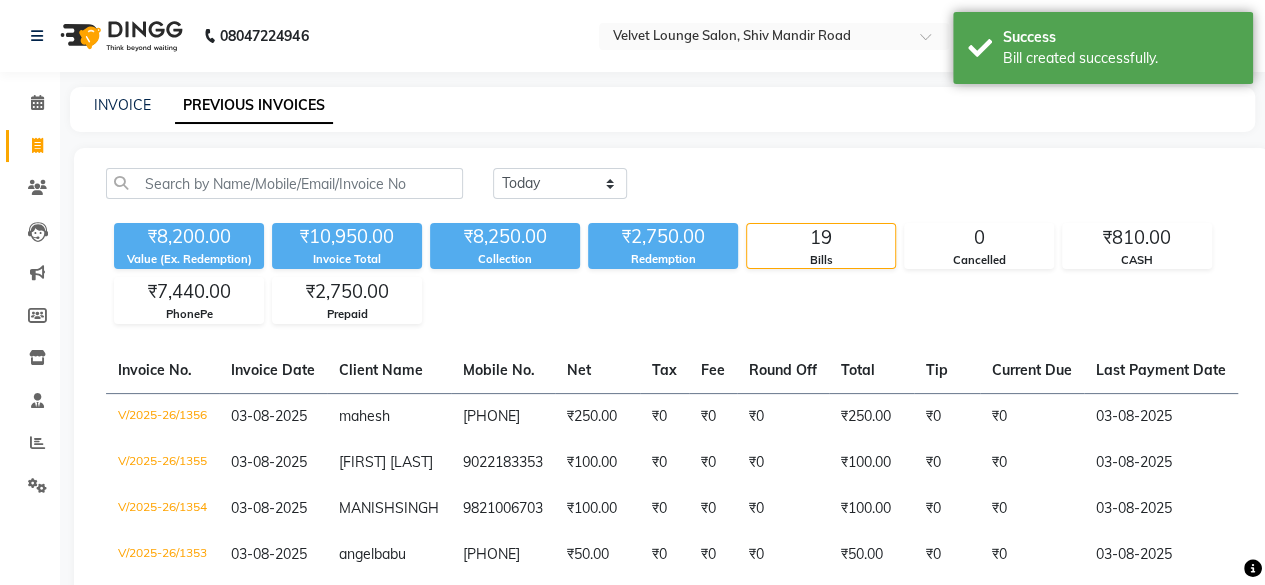 click on "Today Yesterday Custom Range ₹8,200.00 Value (Ex. Redemption) ₹10,950.00 Invoice Total  ₹8,250.00 Collection ₹2,750.00 Redemption 19 Bills 0 Cancelled ₹810.00 CASH ₹7,440.00 PhonePe ₹2,750.00 Prepaid  Invoice No.   Invoice Date   Client Name   Mobile No.   Net   Tax   Fee   Round Off   Total   Tip   Current Due   Last Payment Date   Payment Amount   Payment Methods   Cancel Reason   Status   V/2025-26/1356  03-08-2025 [FIRST]   [PHONE] ₹250.00 ₹0  ₹0  ₹0 ₹250.00 ₹0 ₹0 03-08-2025 ₹250.00  PhonePe - PAID  V/2025-26/1355  03-08-2025 [FIRST] [LAST]   [PHONE] ₹100.00 ₹0  ₹0  ₹0 ₹100.00 ₹0 ₹0 03-08-2025 ₹100.00  CASH - PAID  V/2025-26/1354  03-08-2025 [FIRST]  [LAST] [PHONE] ₹100.00 ₹0  ₹0  ₹0 ₹100.00 ₹0 ₹0 03-08-2025 ₹100.00  PhonePe - PAID  V/2025-26/1353  03-08-2025 [FIRST]  [LAST] [PHONE] ₹50.00 ₹0  ₹0  ₹0 ₹50.00 ₹0 ₹0 03-08-2025 ₹50.00  PhonePe - PAID  V/2025-26/1352  03-08-2025 [FIRST]  [LAST] [PHONE] ₹250.00 ₹0  ₹0  ₹0" 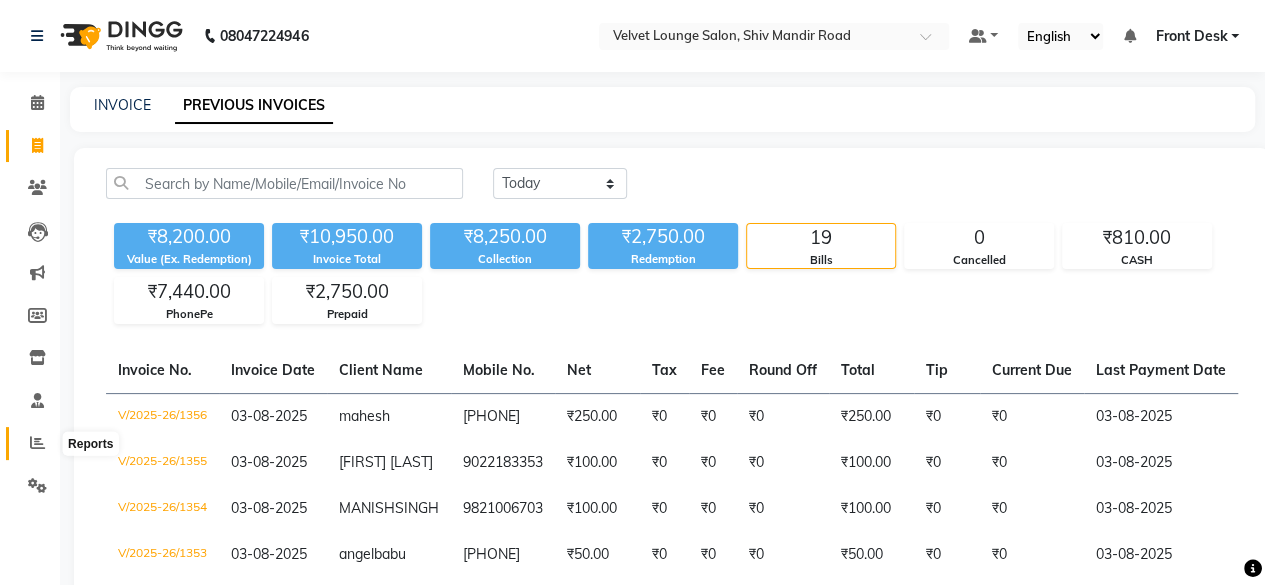 click 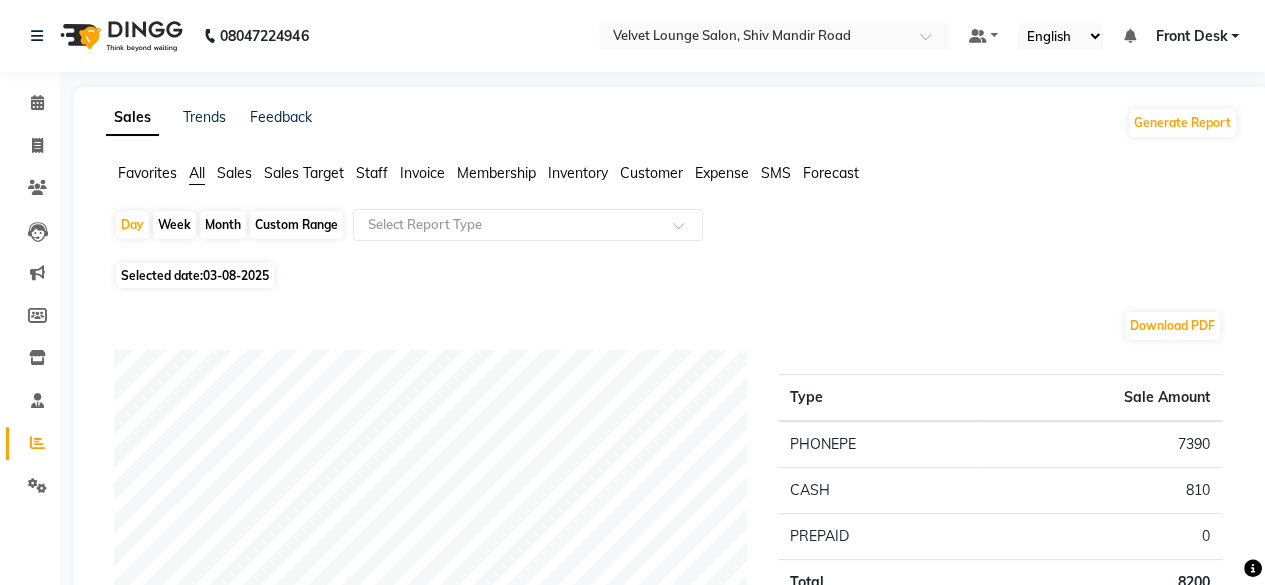 click on "Month" 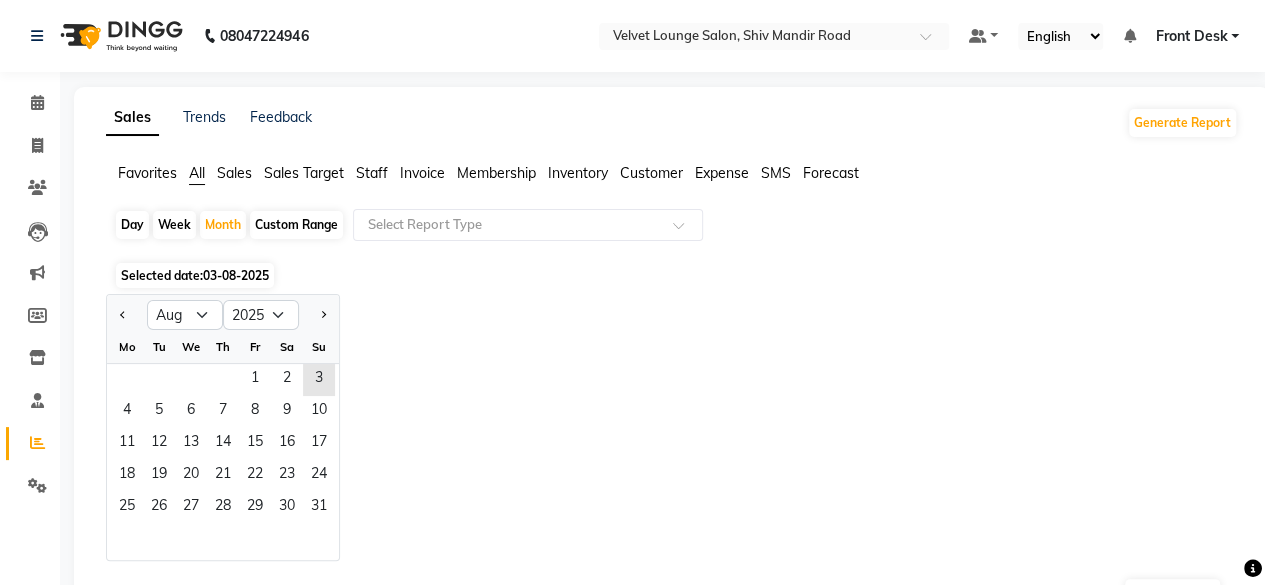 click on "Day" 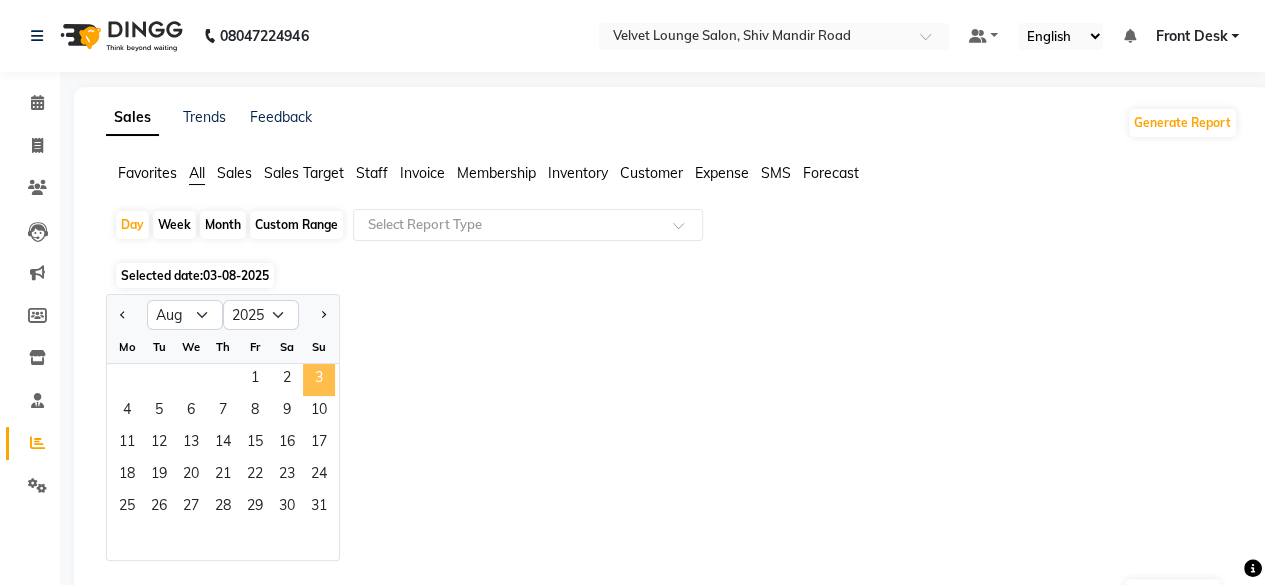 click on "3" 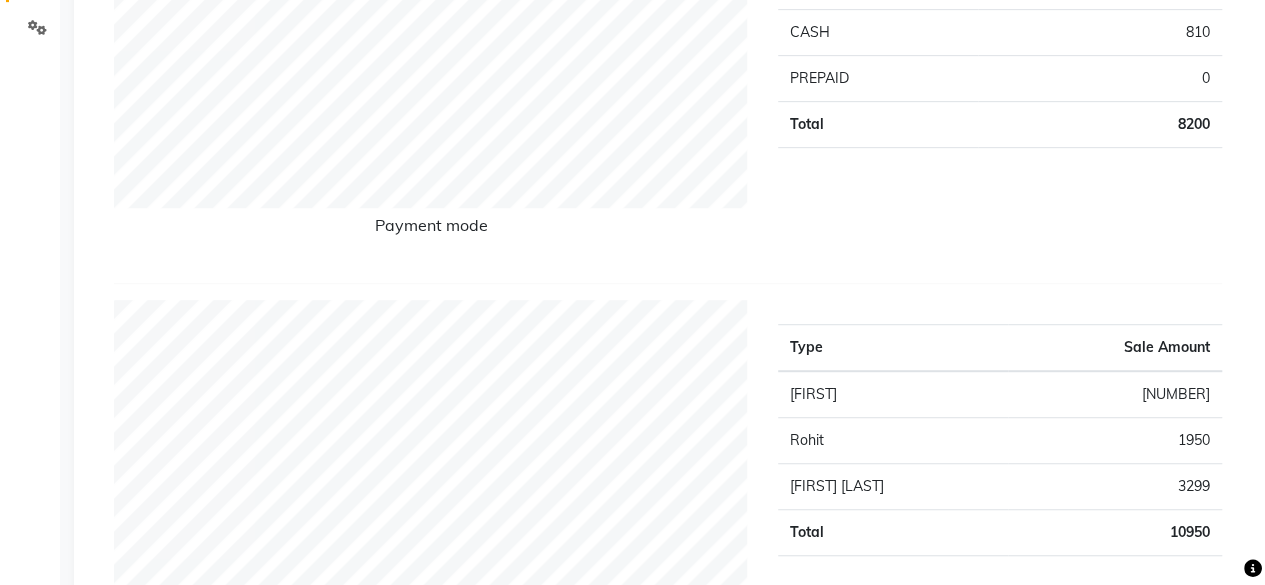 scroll, scrollTop: 440, scrollLeft: 0, axis: vertical 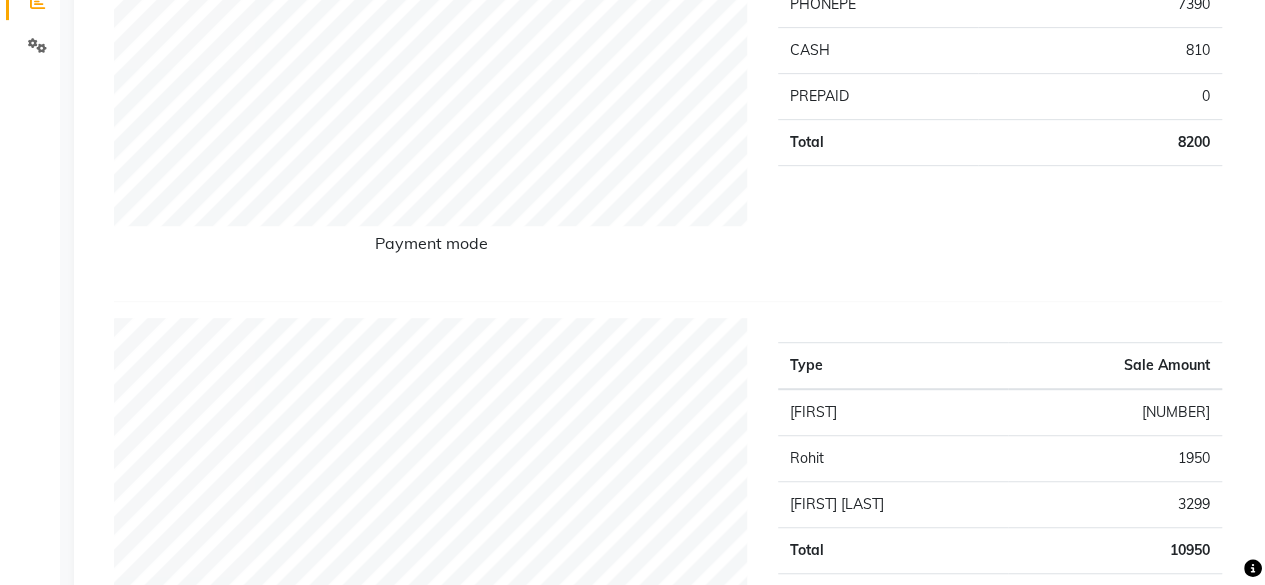 click on "Sales Trends Feedback Generate Report Favorites All Sales Sales Target Staff Invoice Membership Inventory Customer Expense SMS Forecast  Day   Week   Month   Custom Range  Select Report Type Selected date:  03-08-2025  Download PDF Payment mode Type Sale Amount PHONEPE 7390 CASH 810 PREPAID 0 Total 8200 Staff summary Type Sale Amount [FIRST] 5701 [FIRST] 1950 [FIRST] [LAST] 3299 Total 10950 Sales summary Type Sale Amount Gift card 0 Packages 0 Prepaid 0 Vouchers 0 Memberships 0 Services 9019 Products 1931 Tips 50 Fee 0 Total 11000 Service by category Type Sale Amount Hair 2949 Premium Facial 1500 Kera Spa & Morocco Spa 1500 Hair Ritual 1000 Color 1000 D-Tan 800 Threading 270 Total 9019 Service sales Type Sale Amount Premium Facial - Brightening & Lighting 1500 Kera Spa & Morocco Spa - K Hair Spa (Us) 1500 Hair - Hair Cut (Male) 1199 Color - Global - Majirel (Male) 1000 Hair Ritual - Hair Spa (L) (Bs) 1000 D-Tan - O3 NECK N FACE 800 Hair - Stylish Shave (Male) 700 Hair - Hair Cut / Adv (Female) 650 300 190 Others 180" 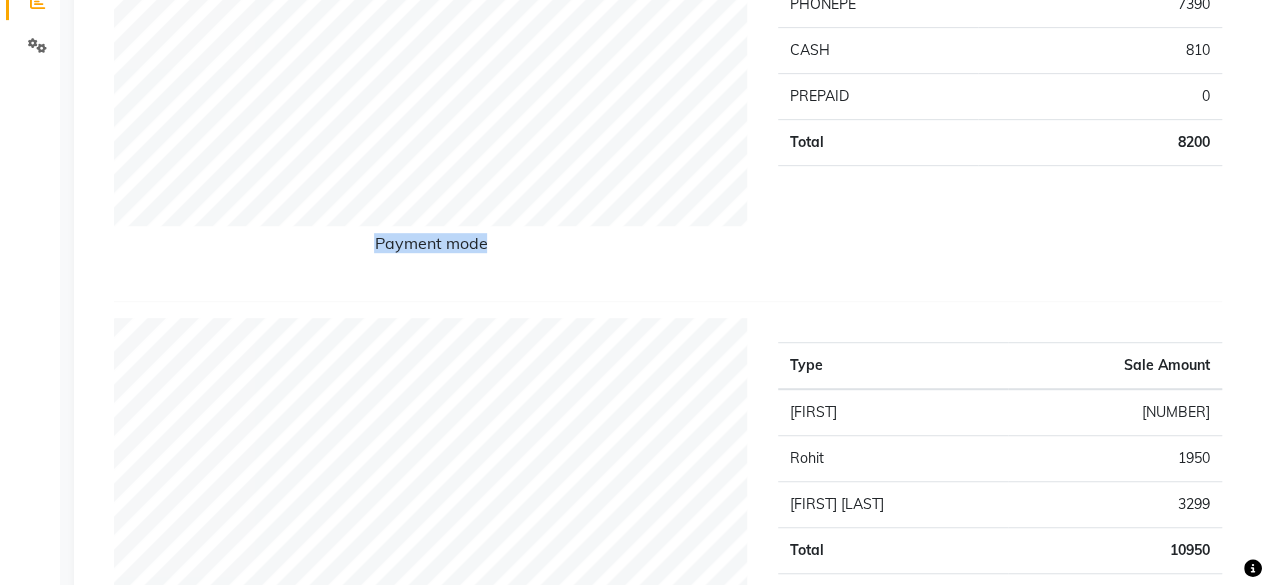 click on "Sales Trends Feedback Generate Report Favorites All Sales Sales Target Staff Invoice Membership Inventory Customer Expense SMS Forecast  Day   Week   Month   Custom Range  Select Report Type Selected date:  03-08-2025  Download PDF Payment mode Type Sale Amount PHONEPE 7390 CASH 810 PREPAID 0 Total 8200 Staff summary Type Sale Amount [FIRST] 5701 [FIRST] 1950 [FIRST] [LAST] 3299 Total 10950 Sales summary Type Sale Amount Gift card 0 Packages 0 Prepaid 0 Vouchers 0 Memberships 0 Services 9019 Products 1931 Tips 50 Fee 0 Total 11000 Service by category Type Sale Amount Hair 2949 Premium Facial 1500 Kera Spa & Morocco Spa 1500 Hair Ritual 1000 Color 1000 D-Tan 800 Threading 270 Total 9019 Service sales Type Sale Amount Premium Facial - Brightening & Lighting 1500 Kera Spa & Morocco Spa - K Hair Spa (Us) 1500 Hair - Hair Cut (Male) 1199 Color - Global - Majirel (Male) 1000 Hair Ritual - Hair Spa (L) (Bs) 1000 D-Tan - O3 NECK N FACE 800 Hair - Stylish Shave (Male) 700 Hair - Hair Cut / Adv (Female) 650 300 190 Others 180" 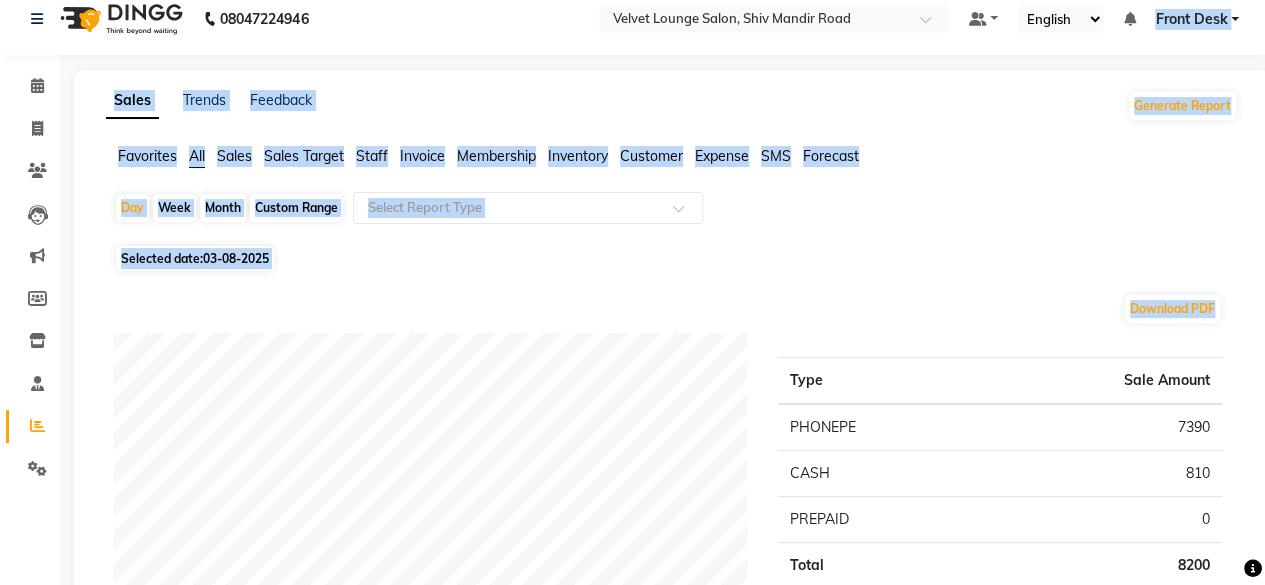 scroll, scrollTop: 0, scrollLeft: 0, axis: both 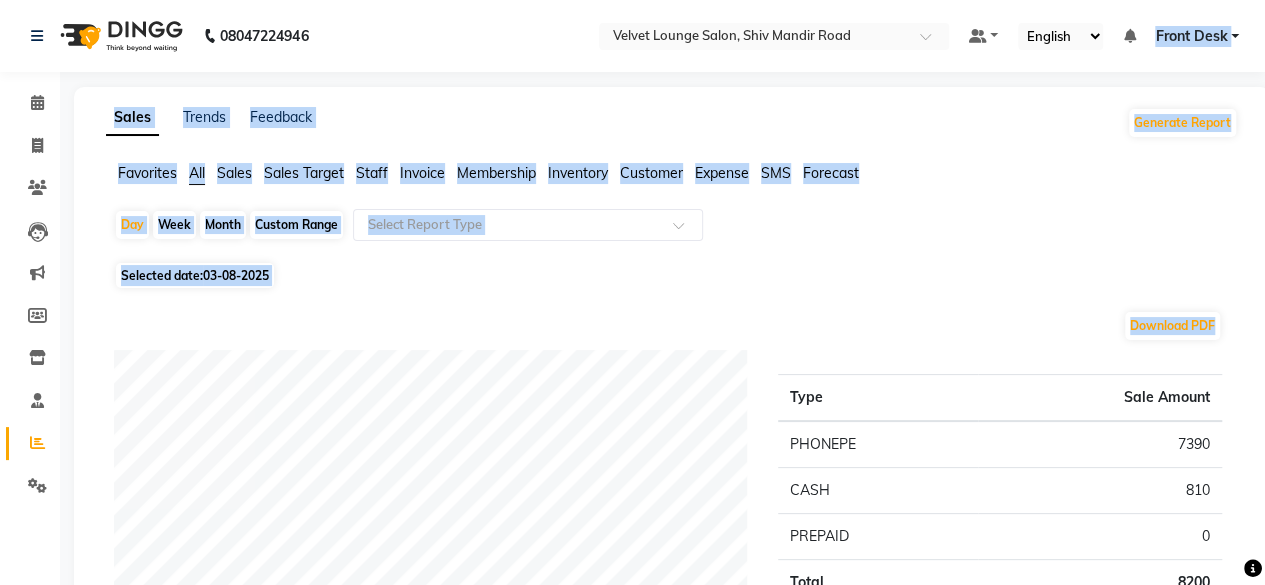 click on "08047224946 Select Location × Velvet Lounge Salon, Shiv Mandir Road Default Panel My Panel English ENGLISH Español العربية मराठी हिंदी ગુજરાતી தமிழ் 中文 Notifications nothing to show Front Desk Manage Profile Change Password Sign out  Version:3.15.11  ☀ Velvet Lounge Salon, Shiv Mandir Road  Calendar  Invoice  Clients  Leads   Marketing  Members  Inventory  Staff  Reports  Settings Completed InProgress Upcoming Dropped Tentative Check-In Confirm Bookings Generate Report Segments Page Builder Sales Trends Feedback Generate Report Favorites All Sales Sales Target Staff Invoice Membership Inventory Customer Expense SMS Forecast  Day   Week   Month   Custom Range  Select Report Type Selected date:  03-08-2025  Download PDF Payment mode Type Sale Amount PHONEPE 7390 CASH 810 PREPAID 0 Total 8200 Staff summary Type Sale Amount [FIRST] 5701 [FIRST] 1950 [FIRST] [LAST] 3299 Total 10950 Sales summary Type Sale Amount Gift card 0 Packages 0 Prepaid 0 Vouchers 0 0 9019 50" 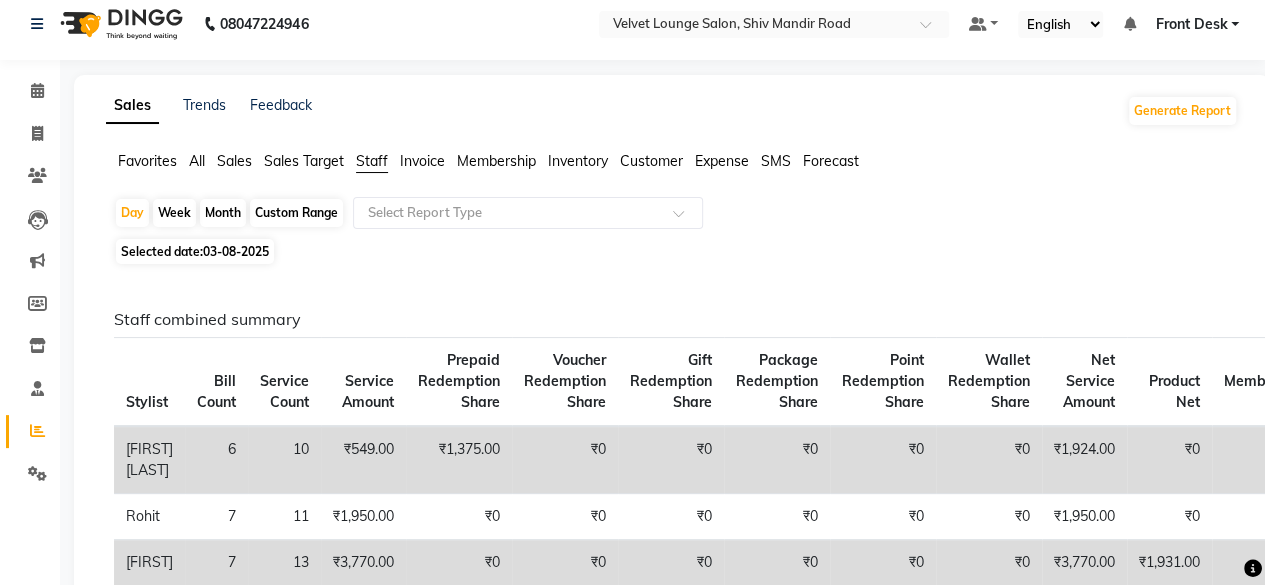 scroll, scrollTop: 0, scrollLeft: 0, axis: both 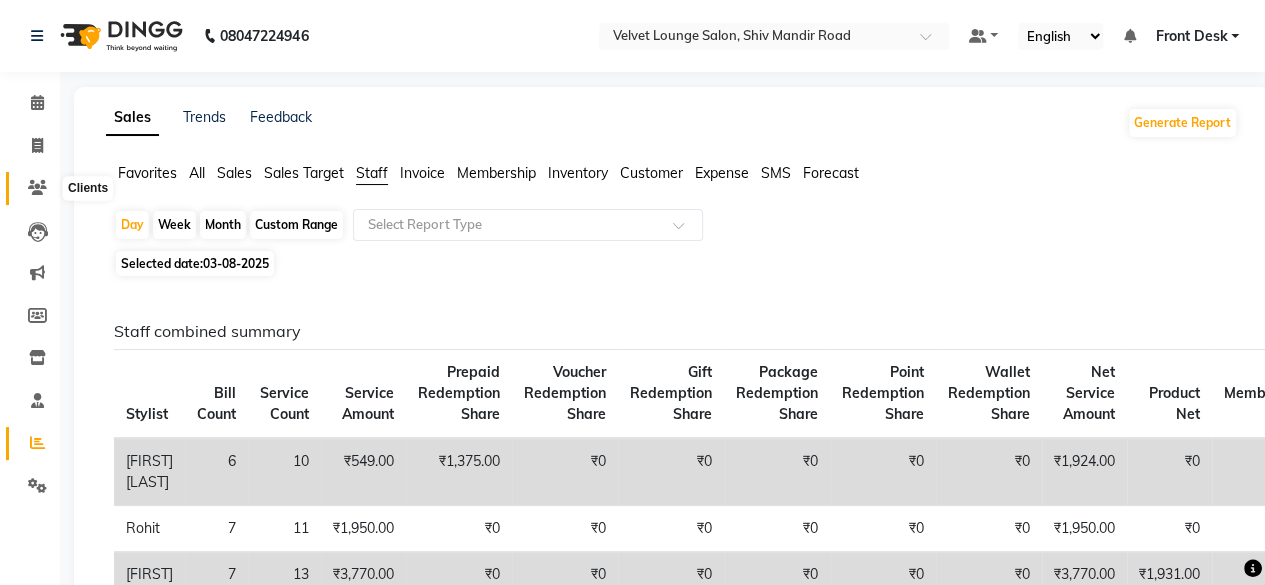 click 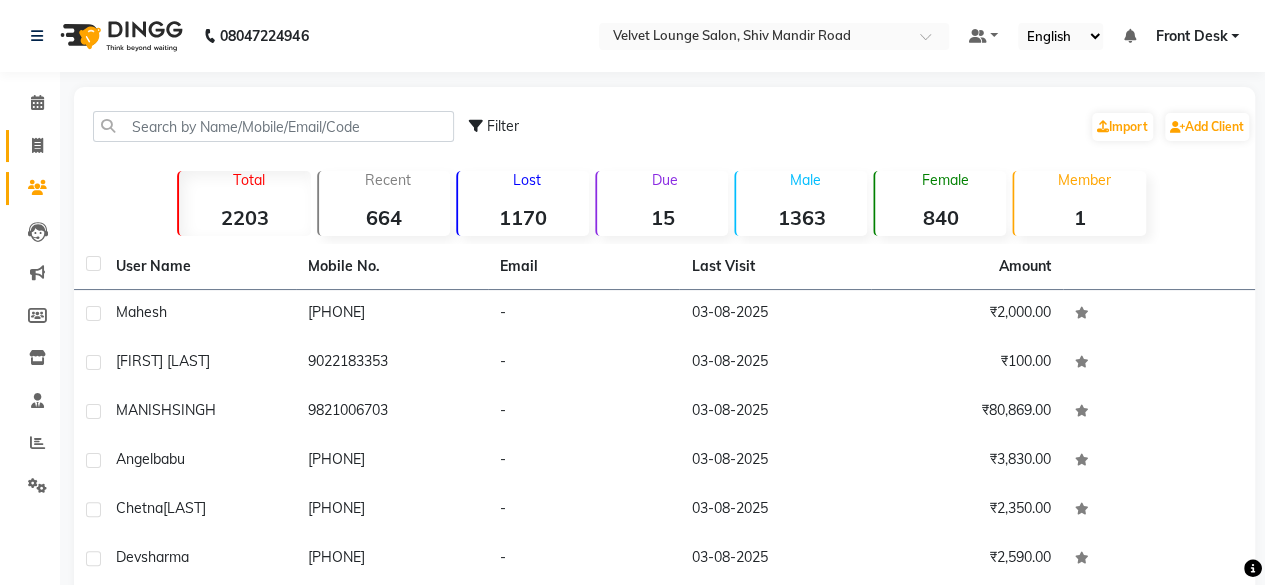 click on "Invoice" 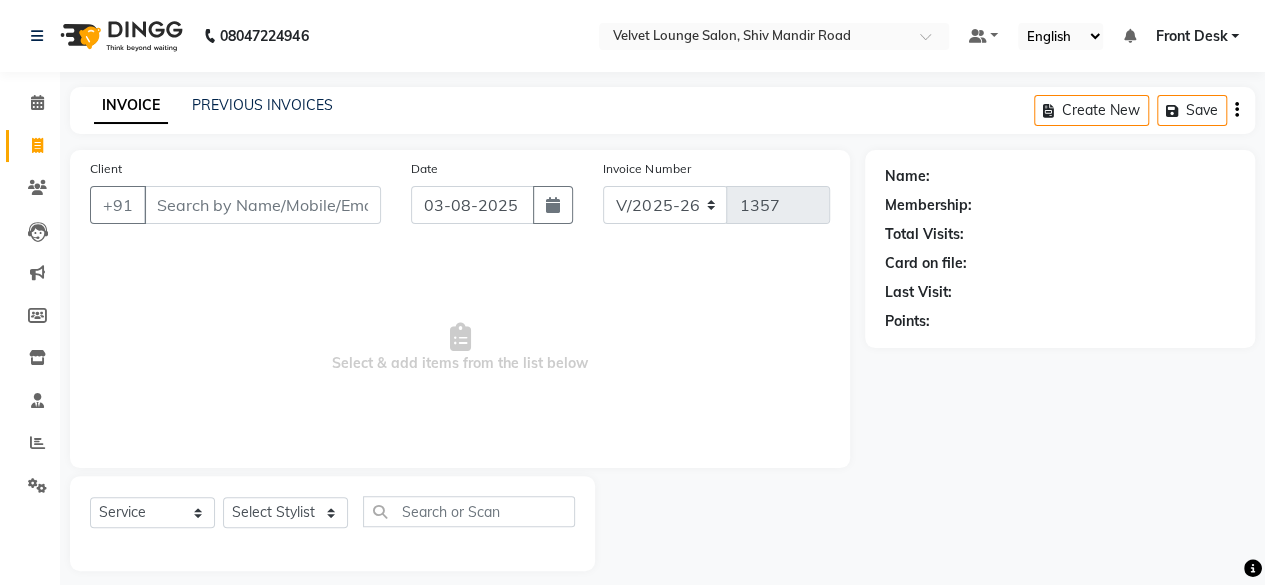 scroll, scrollTop: 15, scrollLeft: 0, axis: vertical 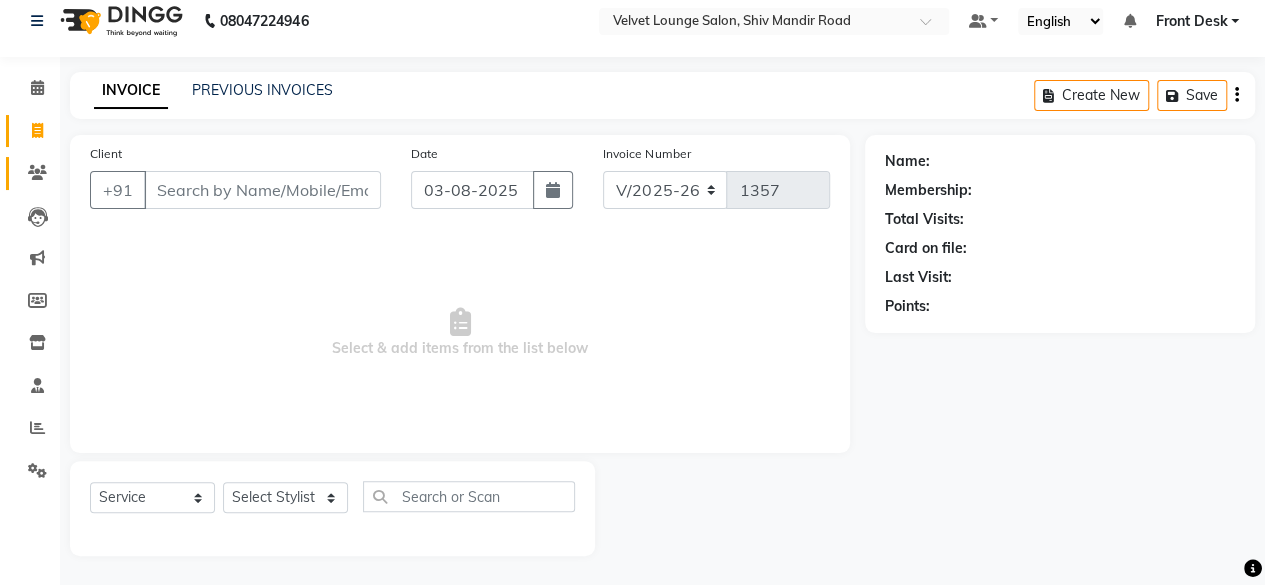 click on "Clients" 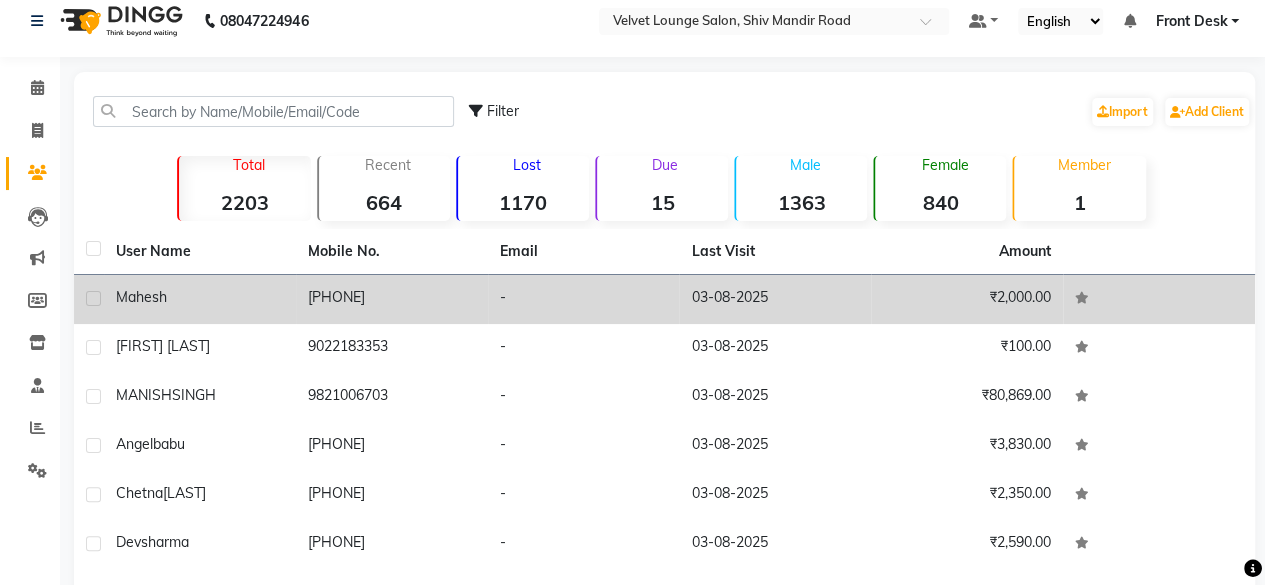 click on "[PHONE]" 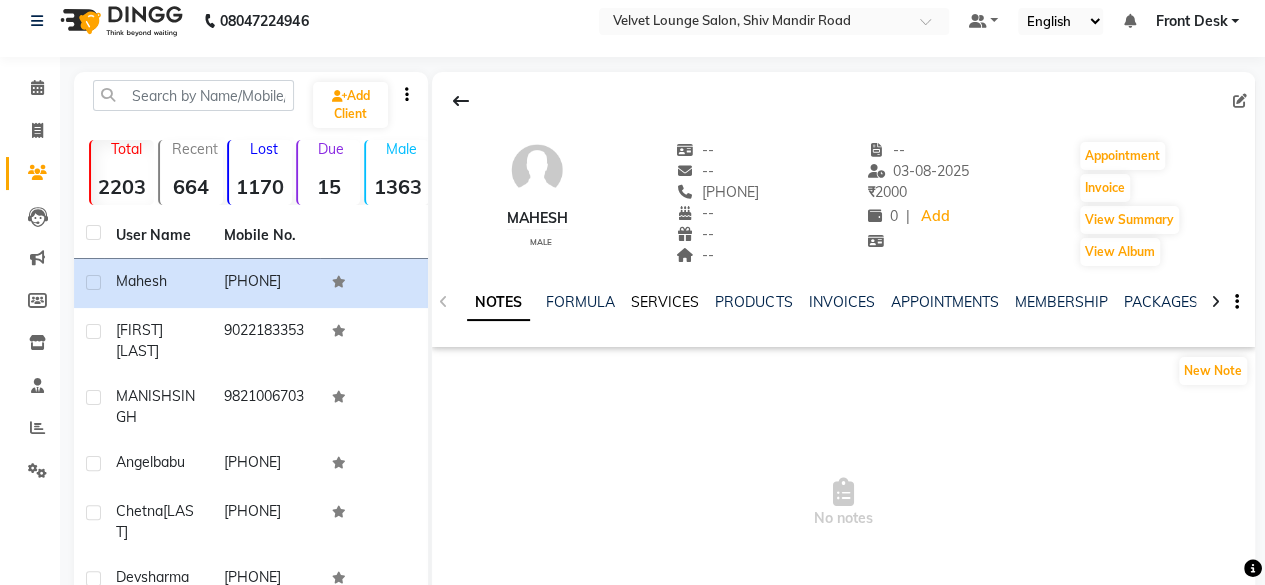 click on "SERVICES" 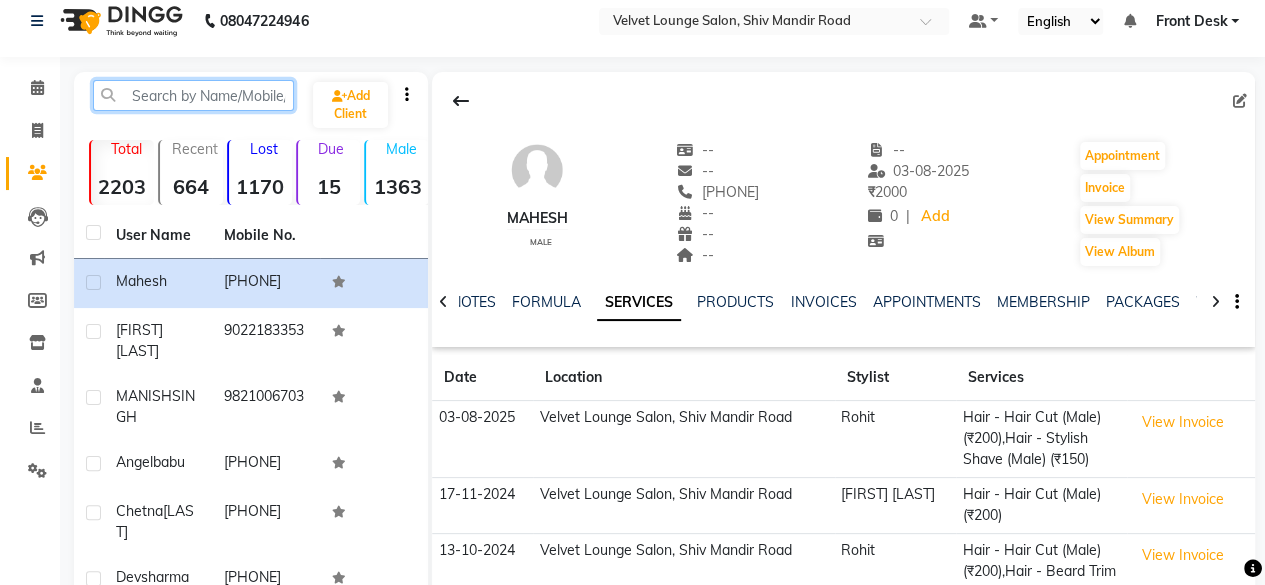 click 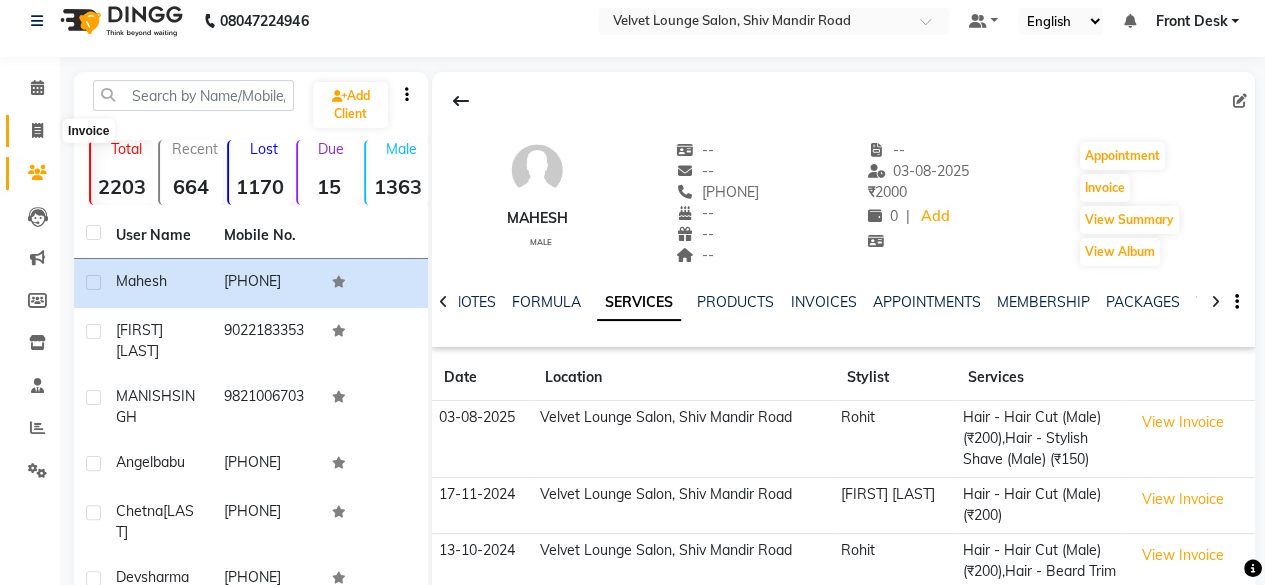 click 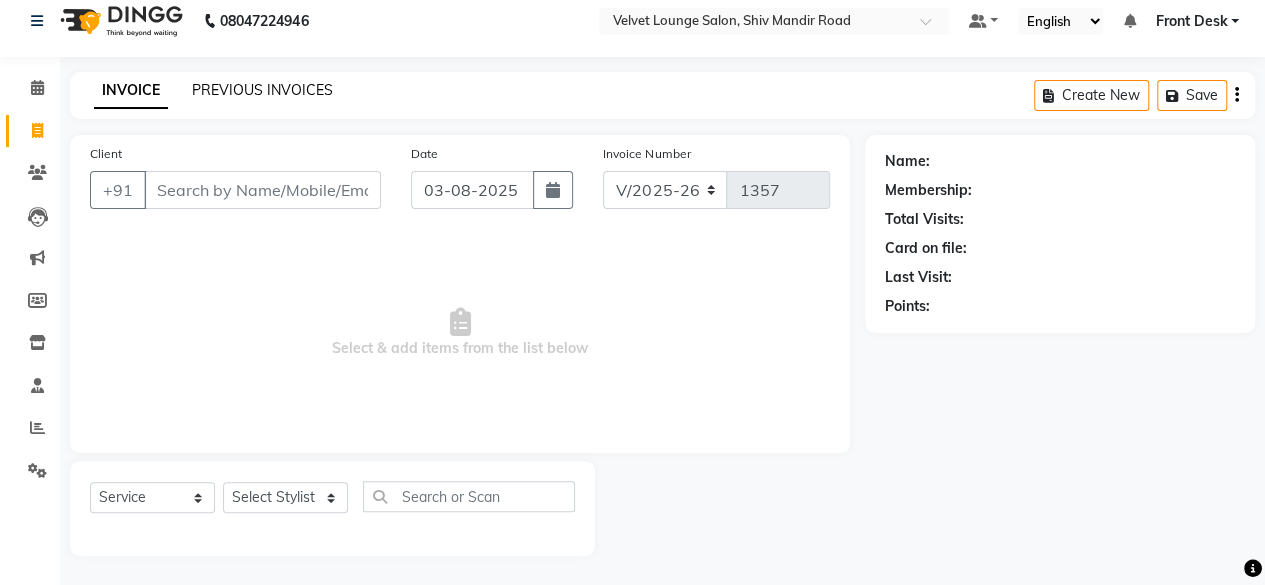 click on "PREVIOUS INVOICES" 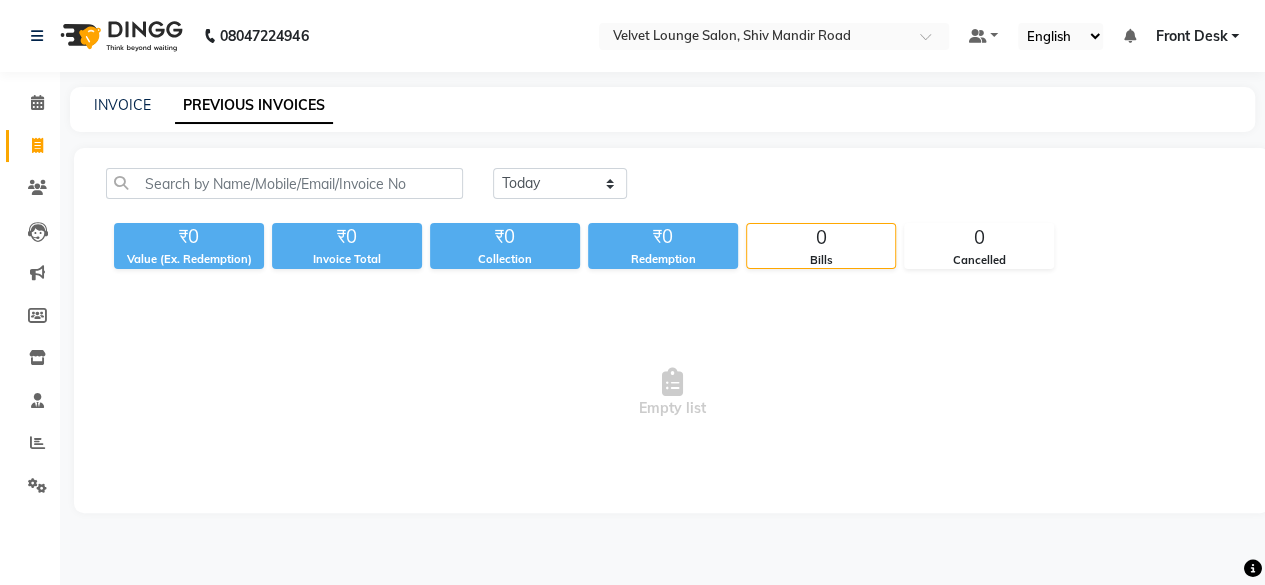 scroll, scrollTop: 0, scrollLeft: 0, axis: both 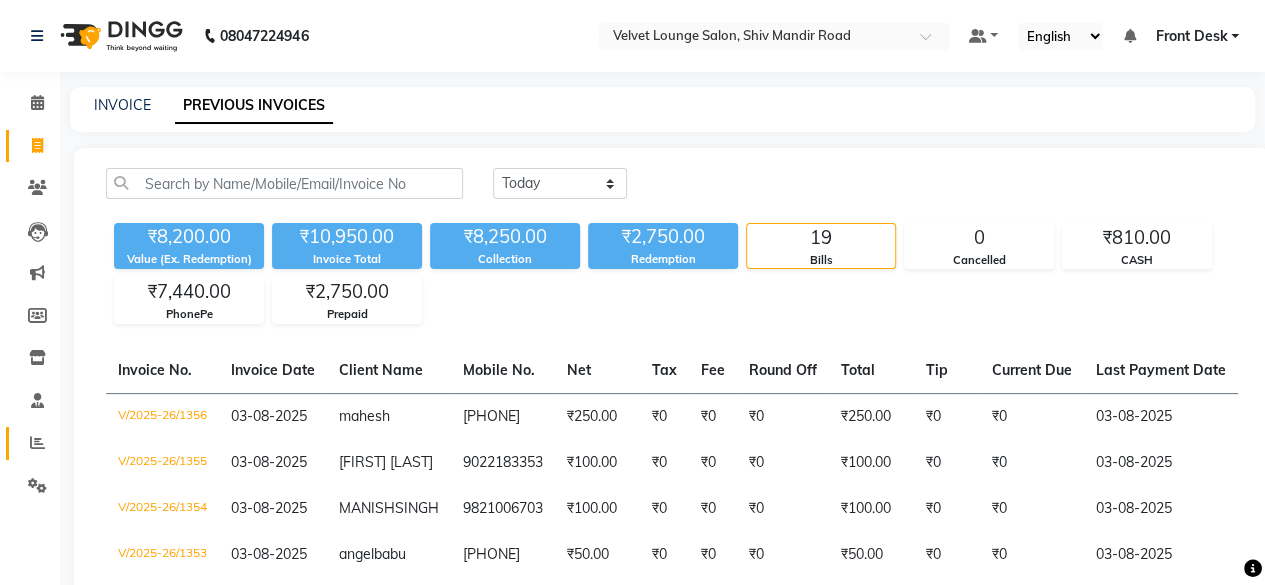 click on "Reports" 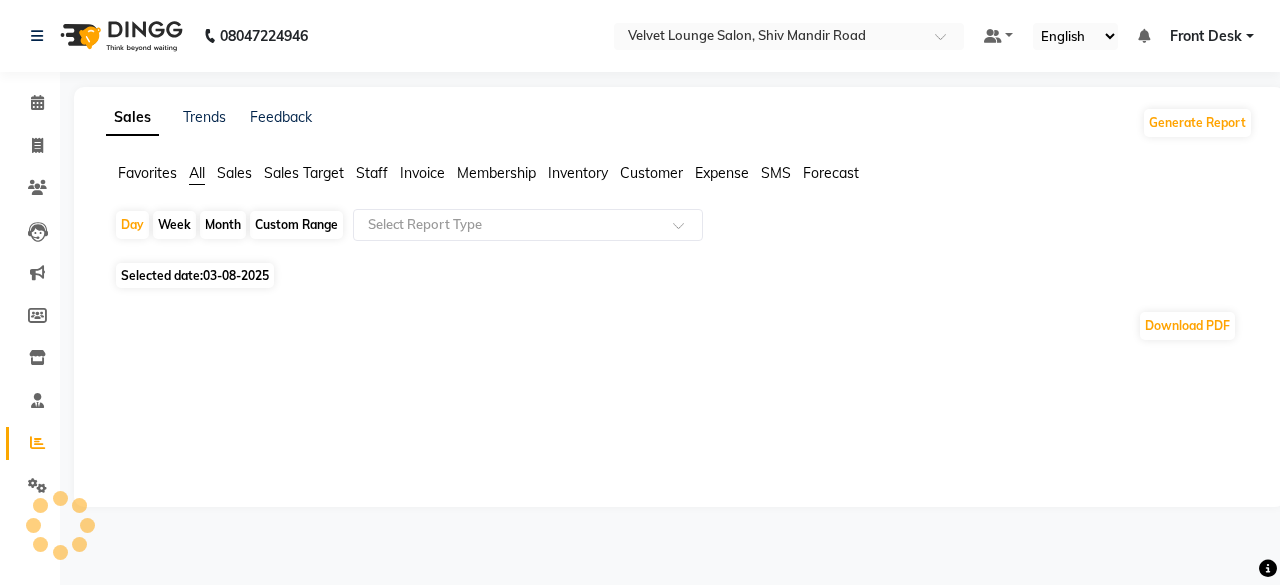 click on "Month" 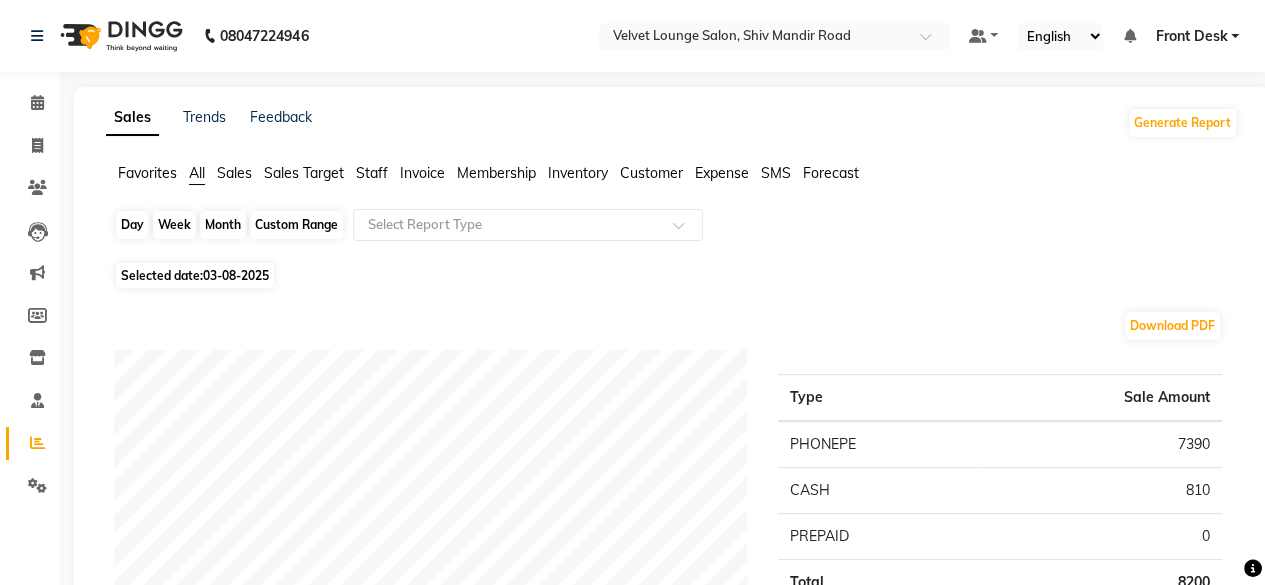 click on "Month" 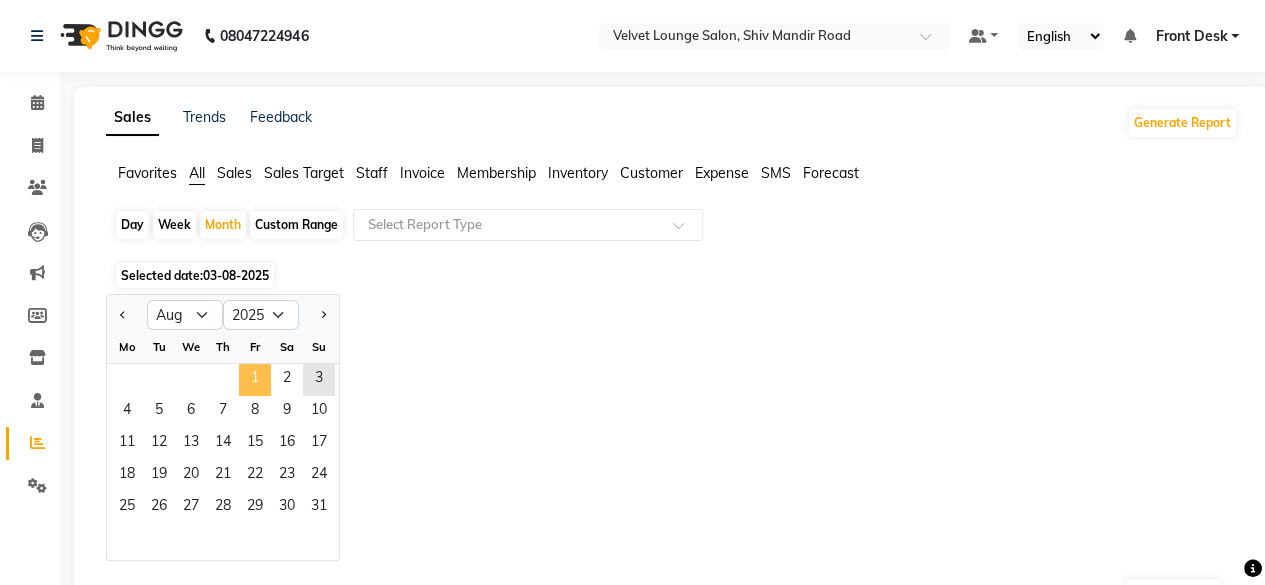 click on "1" 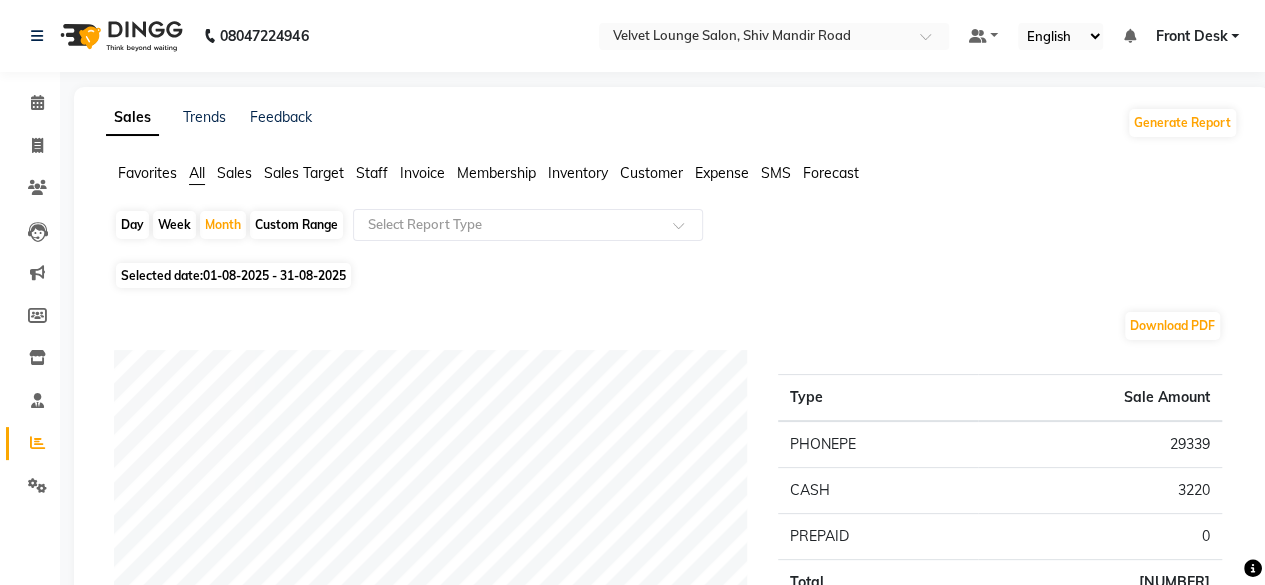 click on "Staff" 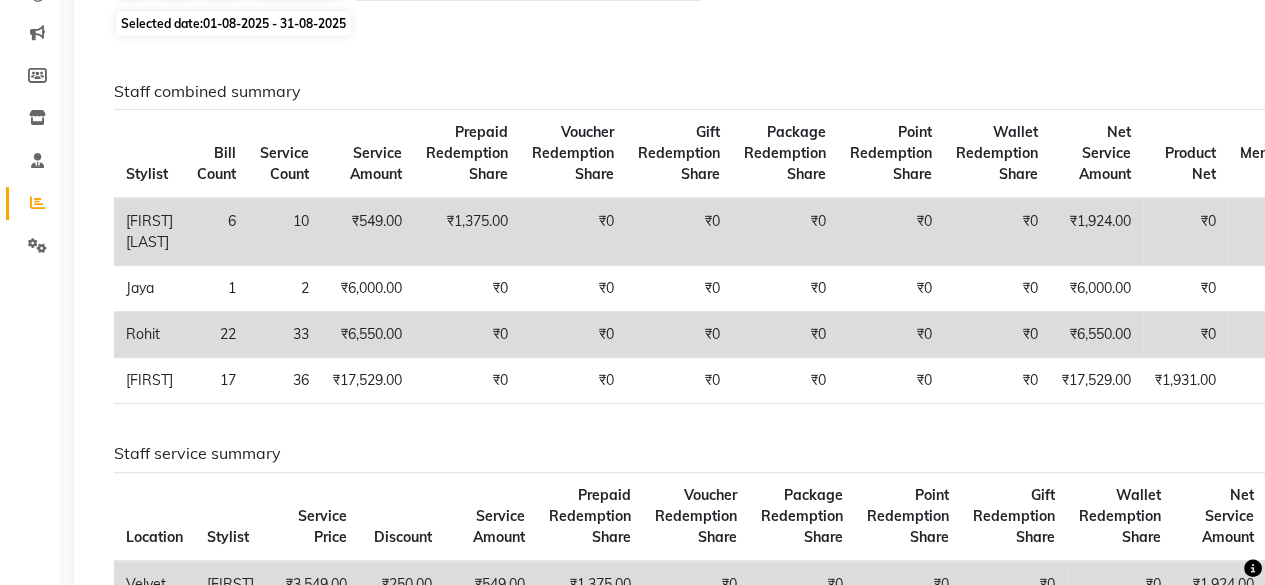 scroll, scrollTop: 0, scrollLeft: 0, axis: both 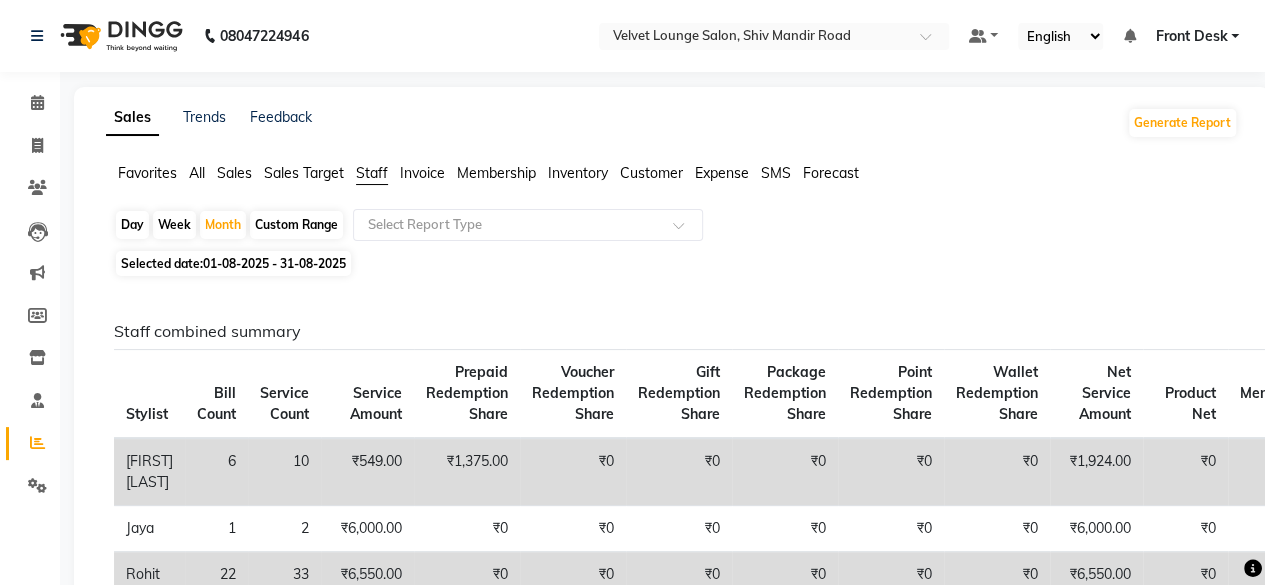 click on "All" 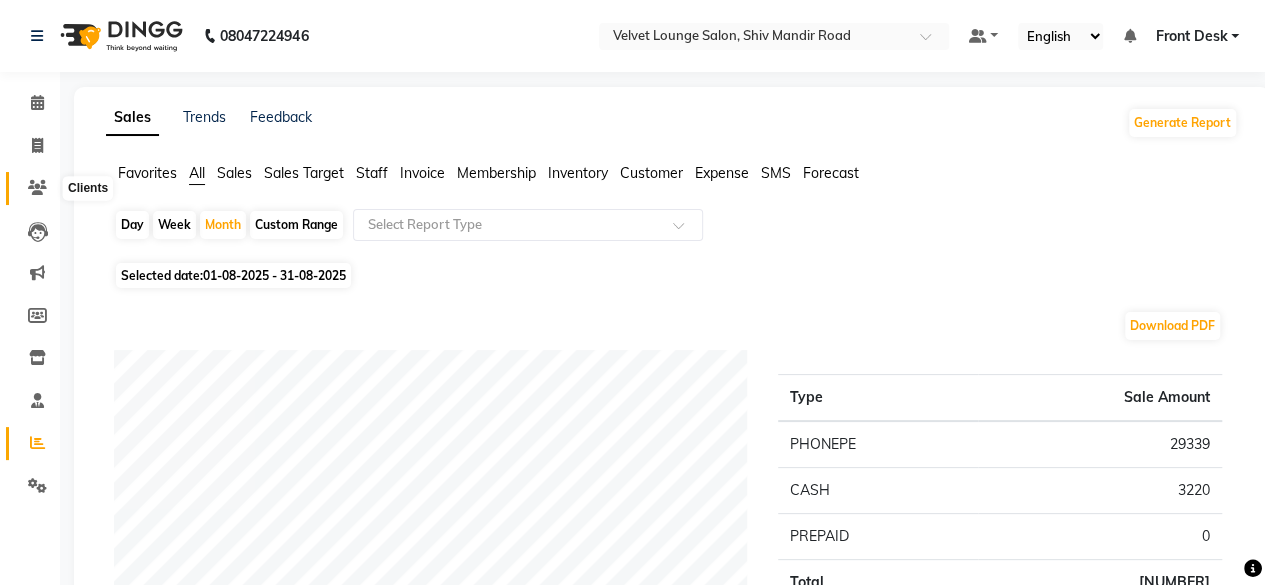 click 